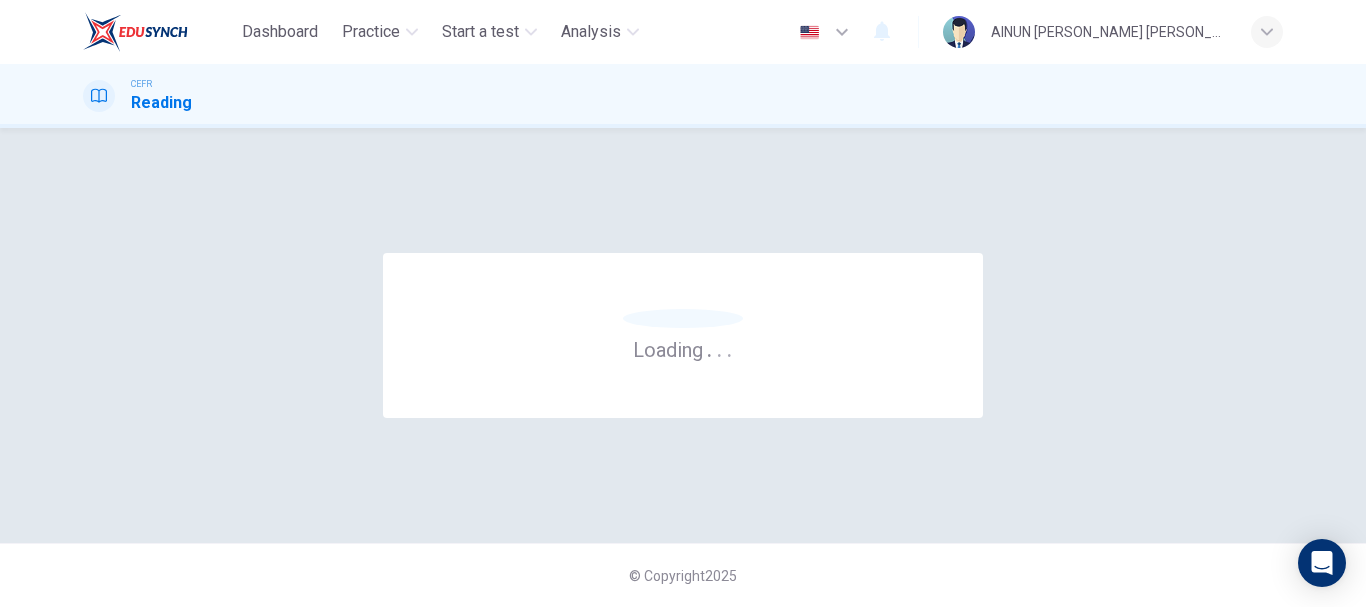 scroll, scrollTop: 0, scrollLeft: 0, axis: both 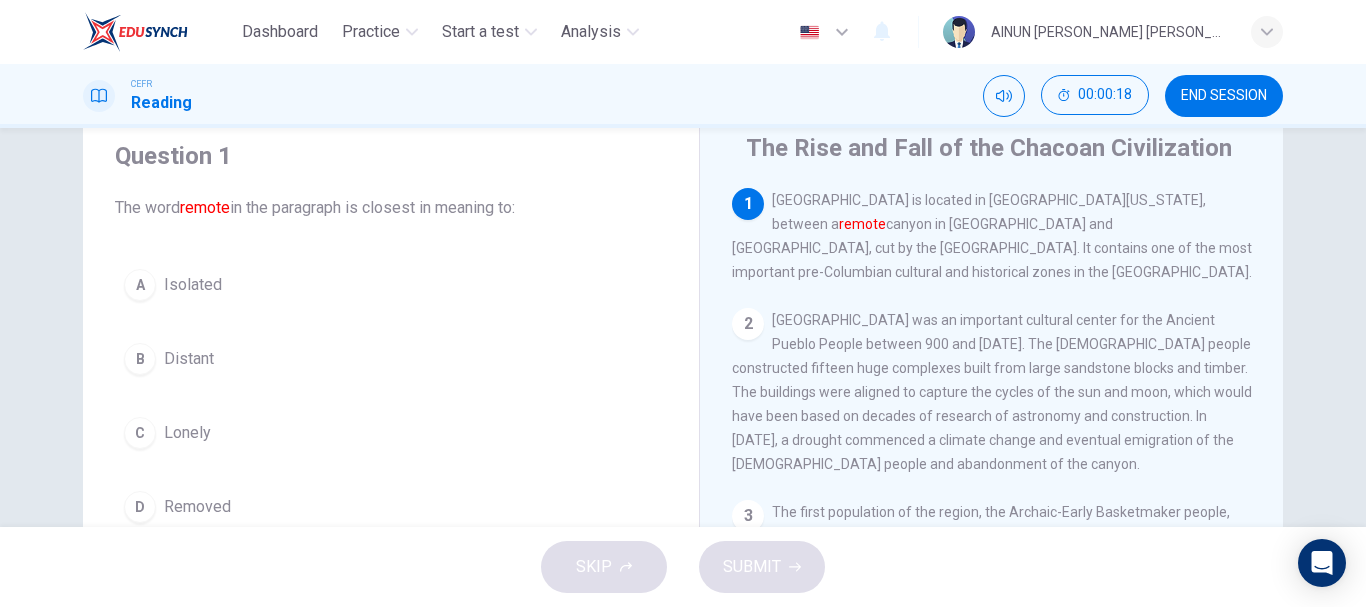 click on "A" at bounding box center [140, 285] 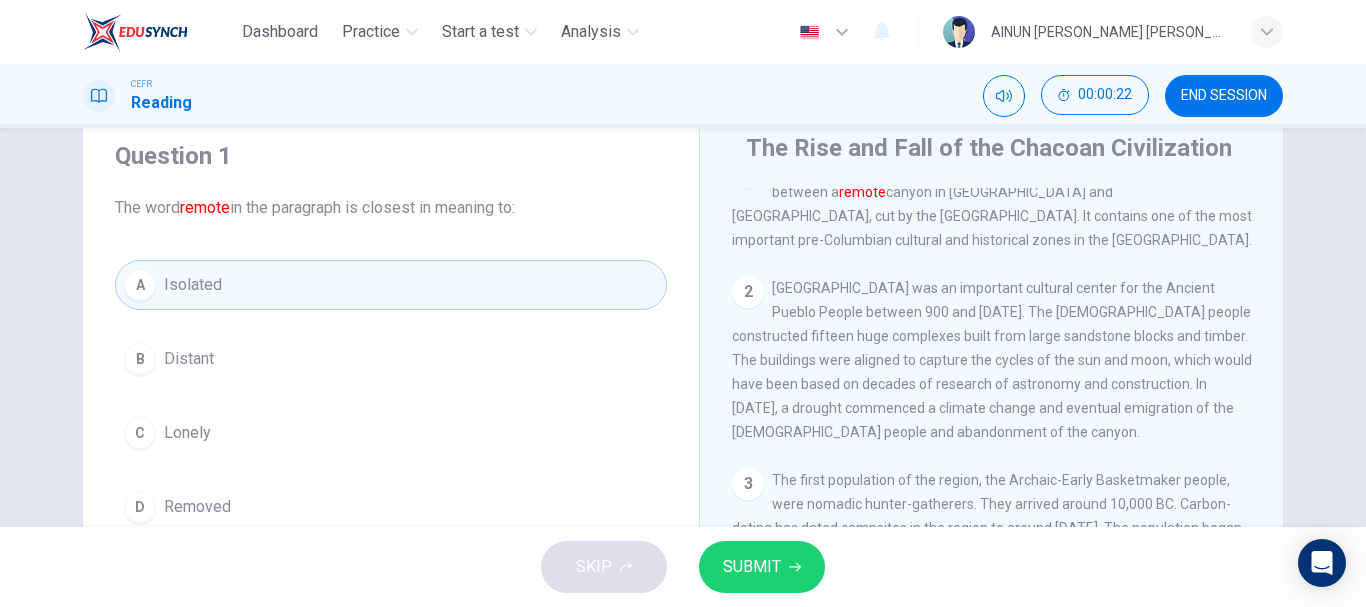 scroll, scrollTop: 0, scrollLeft: 0, axis: both 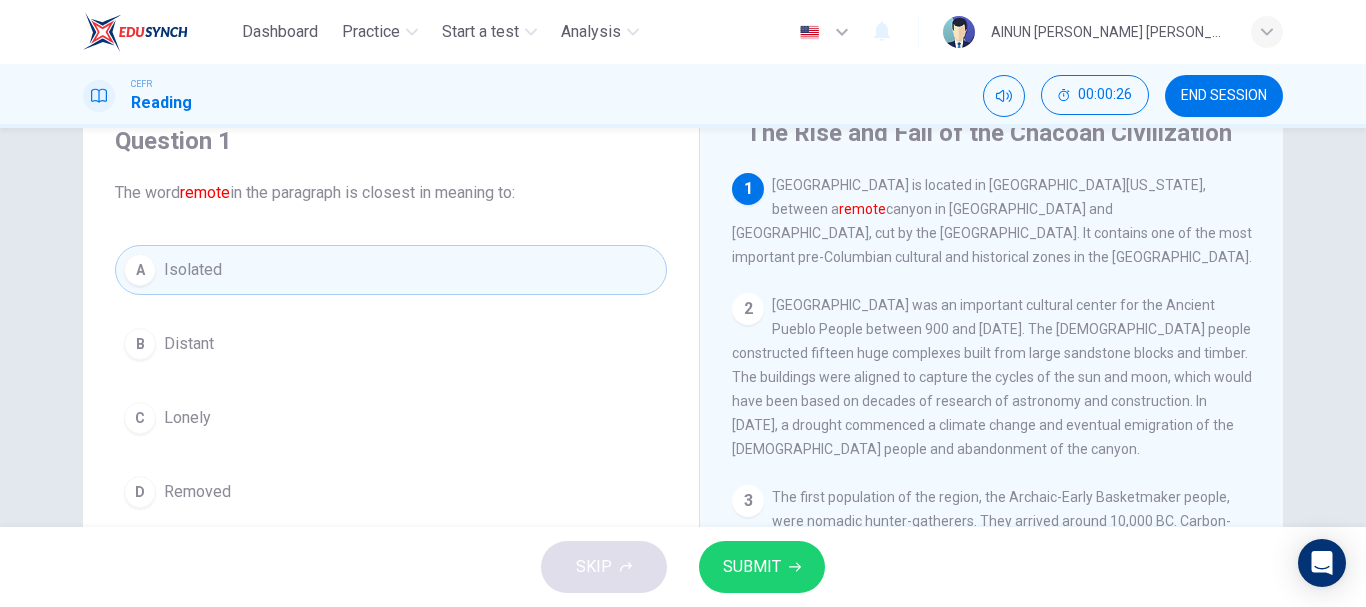 click on "SUBMIT" at bounding box center (752, 567) 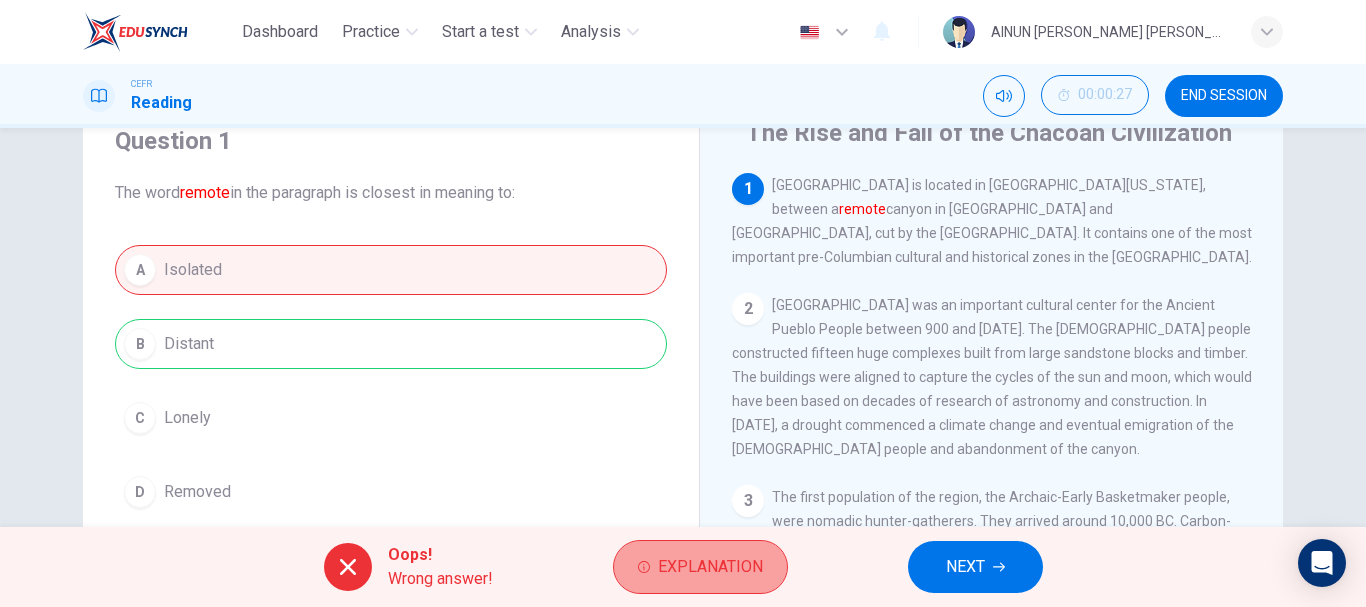 click on "Explanation" at bounding box center [710, 567] 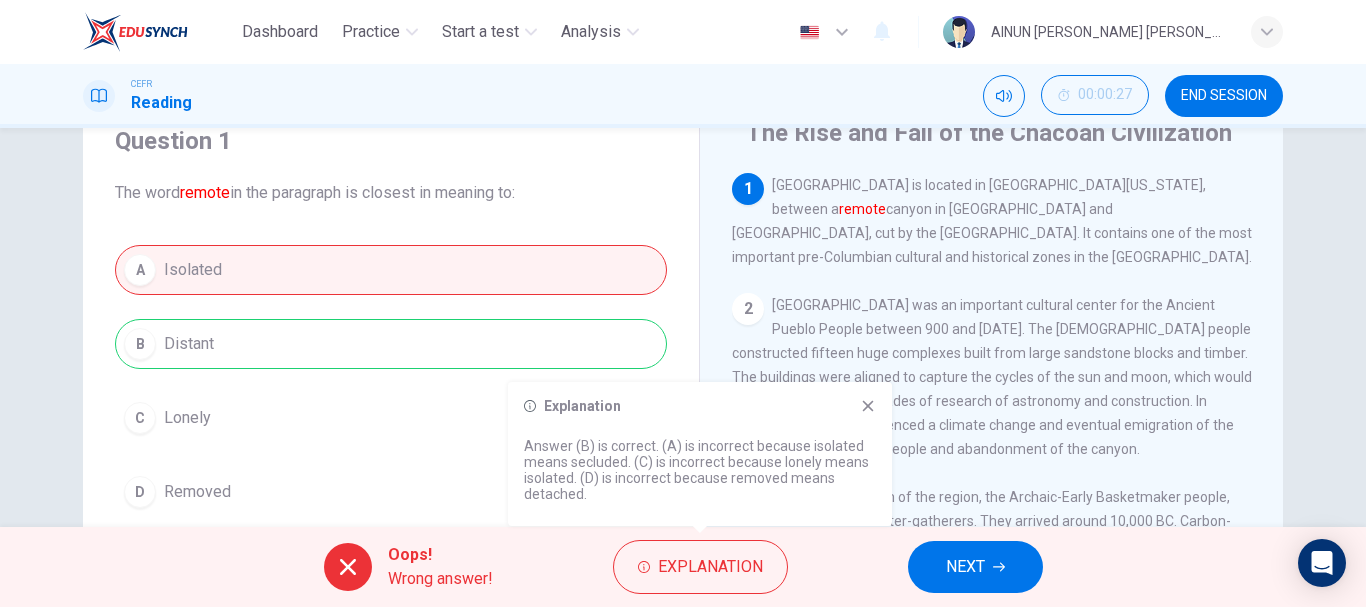 click 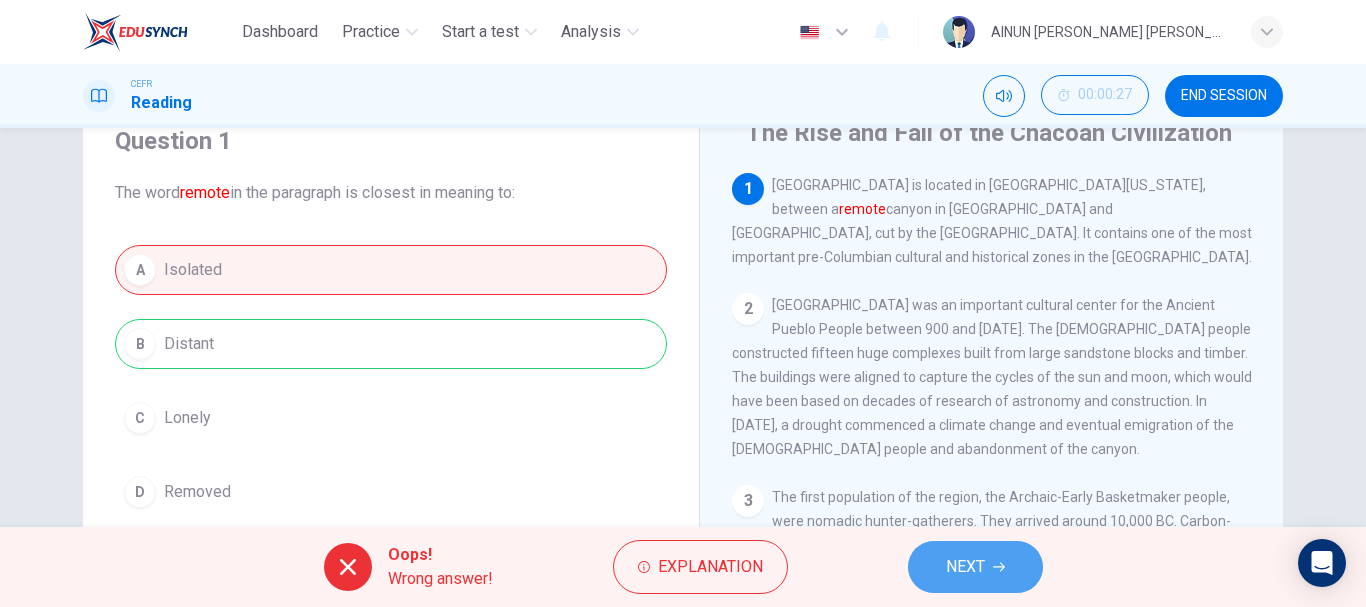 click on "NEXT" at bounding box center (965, 567) 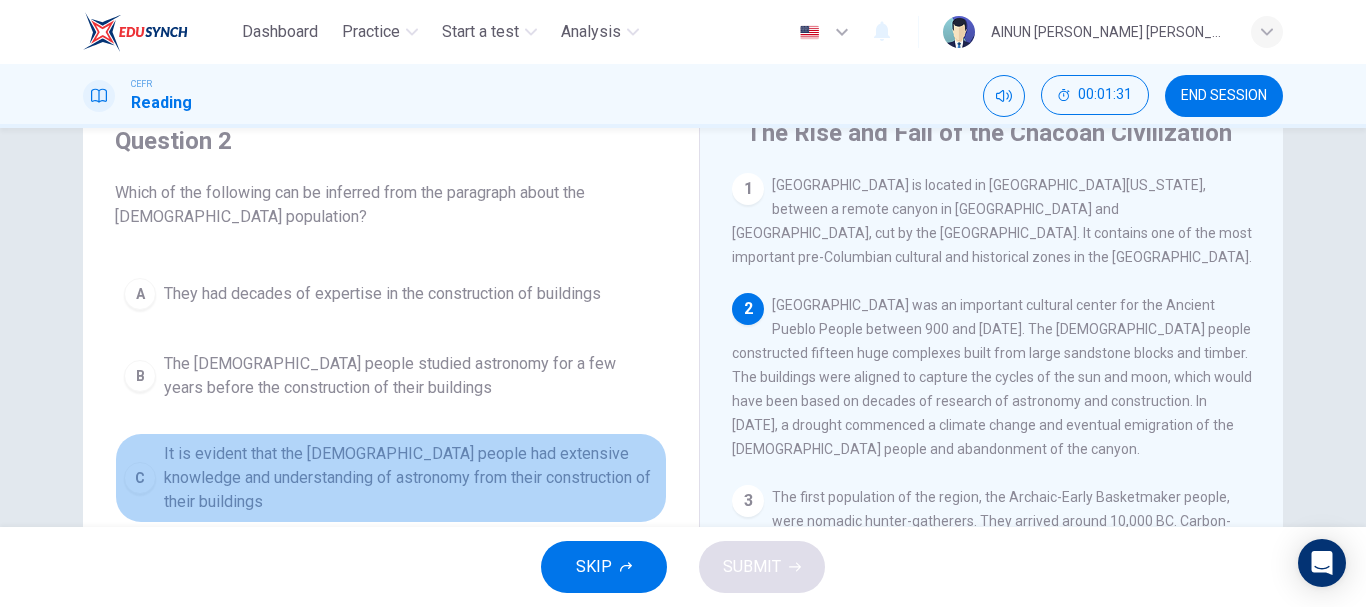 click on "C" at bounding box center [140, 478] 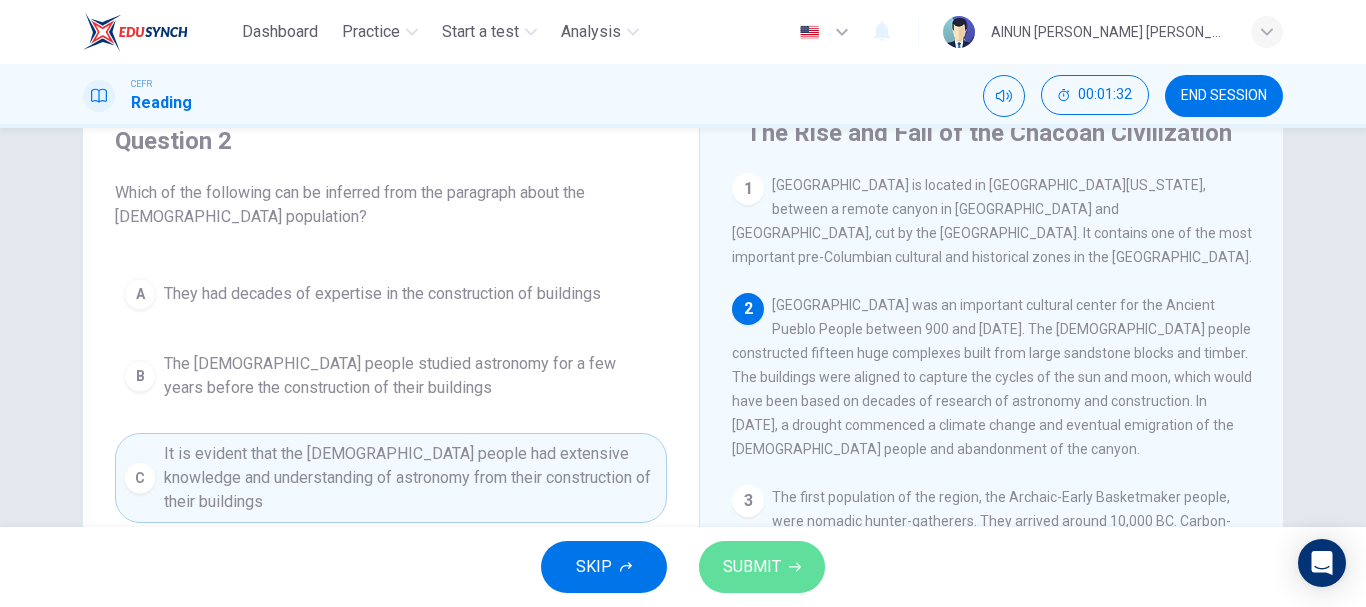 click on "SUBMIT" at bounding box center [752, 567] 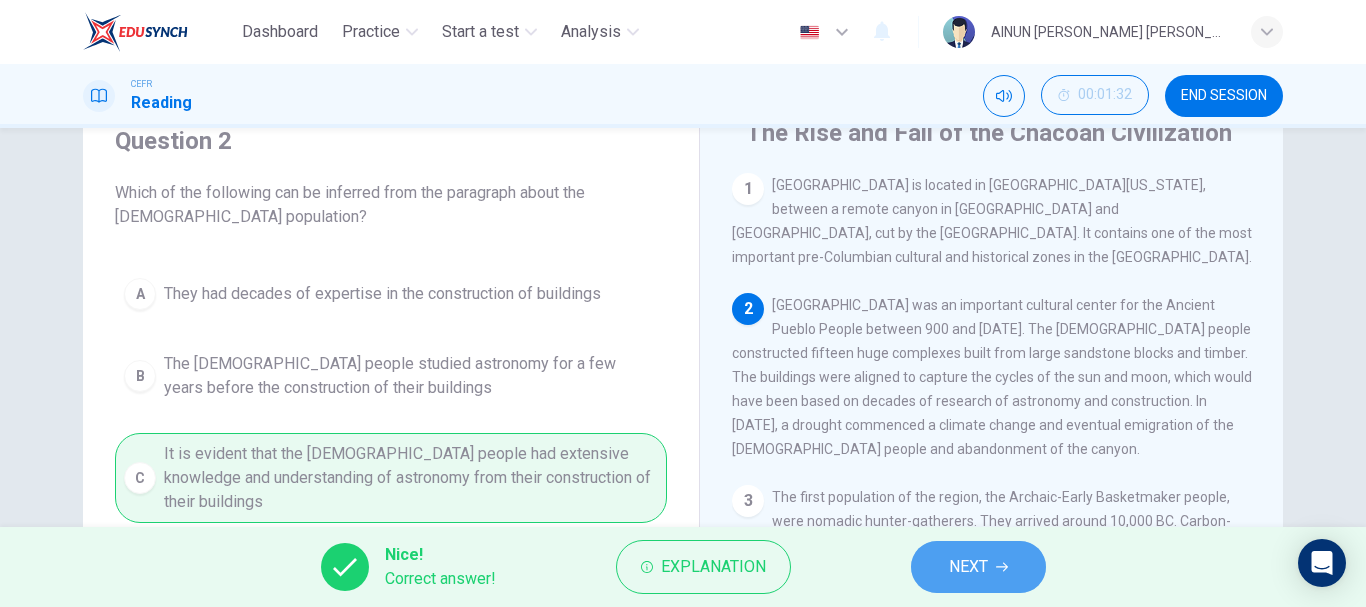 click on "NEXT" at bounding box center [968, 567] 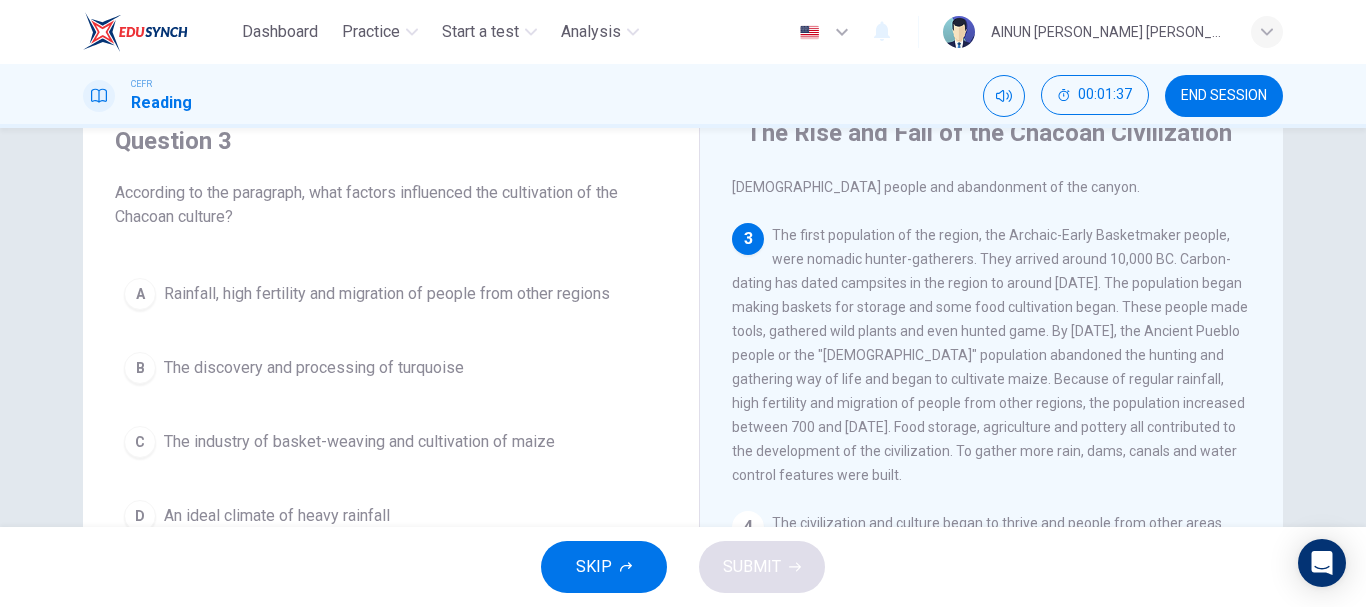 scroll, scrollTop: 260, scrollLeft: 0, axis: vertical 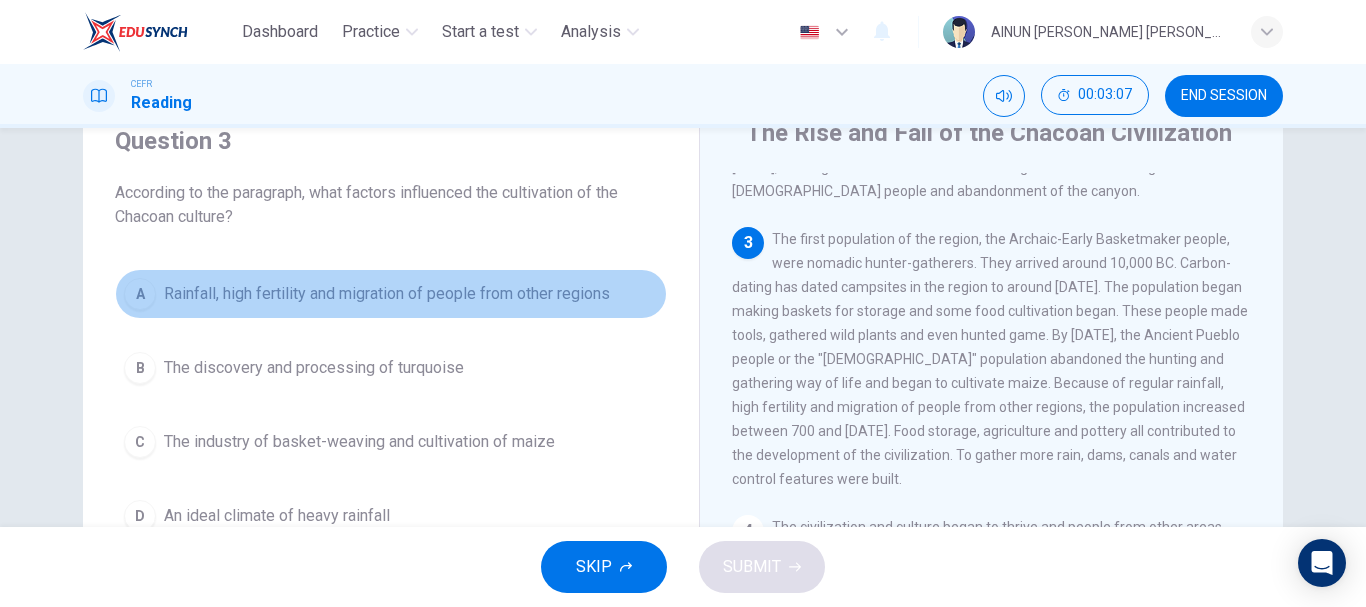 click on "Rainfall, high fertility and migration of people from other regions" at bounding box center (387, 294) 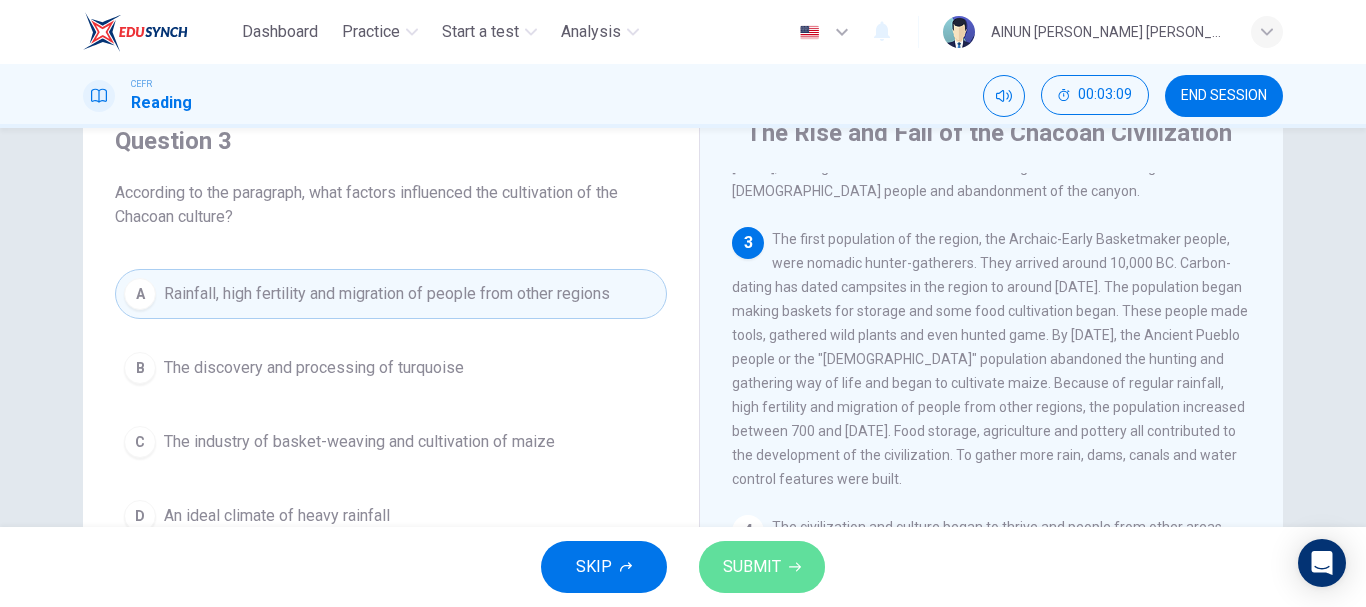 click on "SUBMIT" at bounding box center (752, 567) 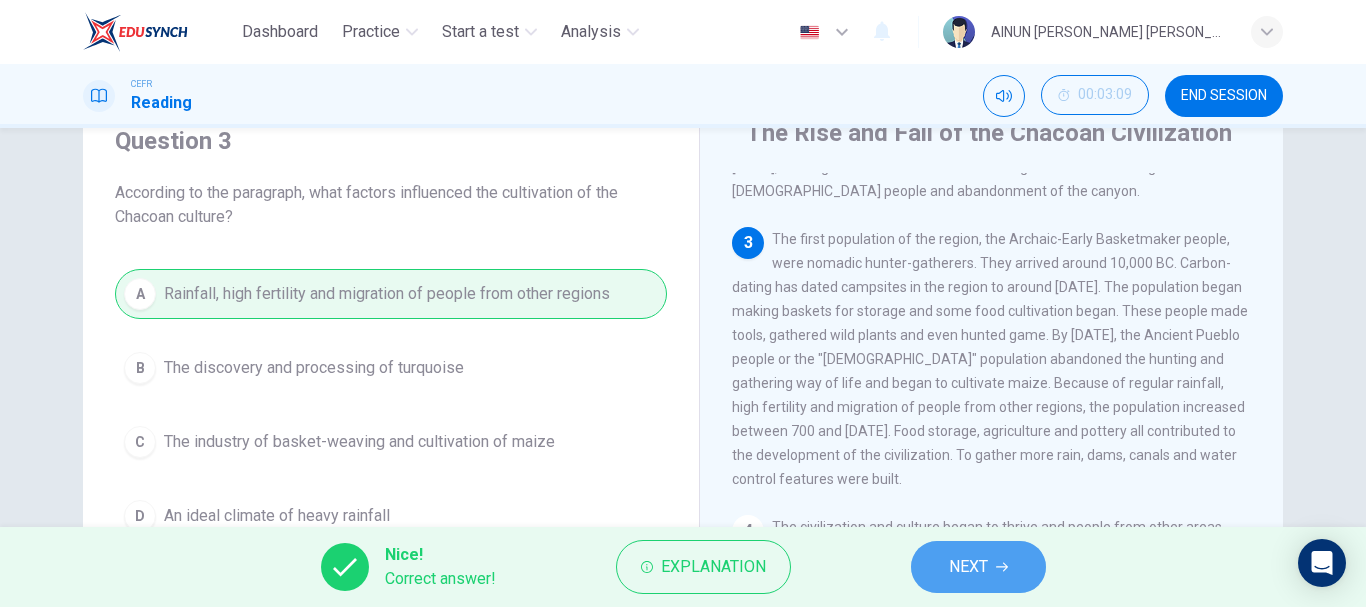 click on "NEXT" at bounding box center (968, 567) 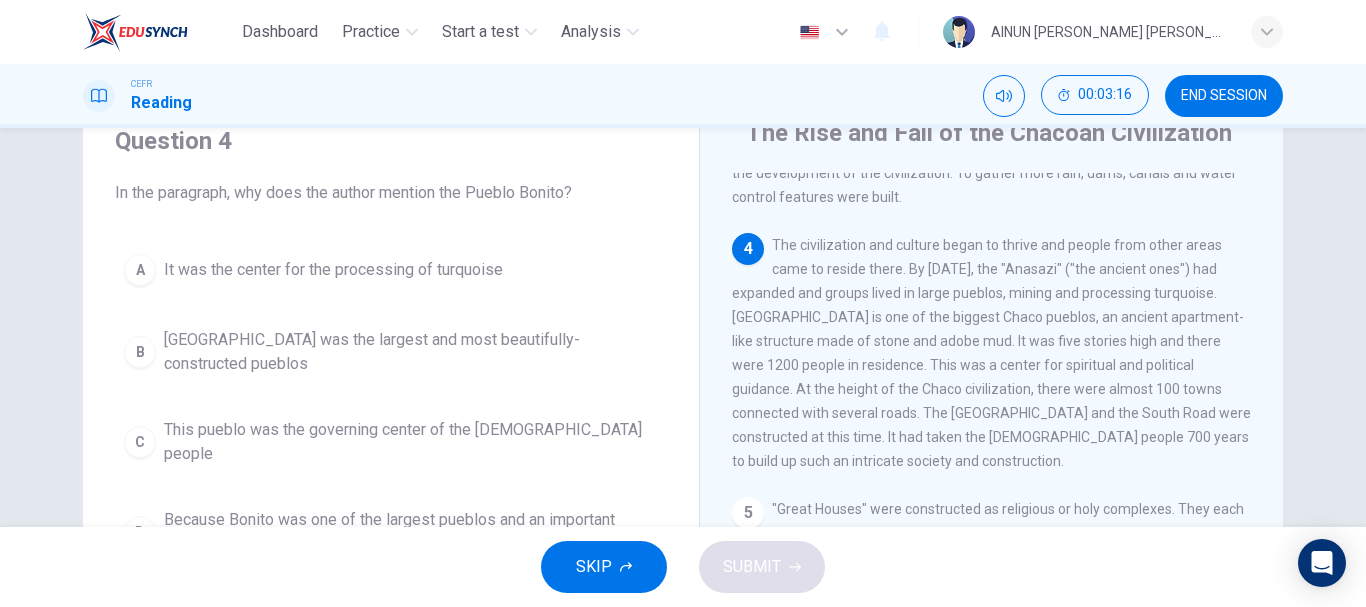 scroll, scrollTop: 555, scrollLeft: 0, axis: vertical 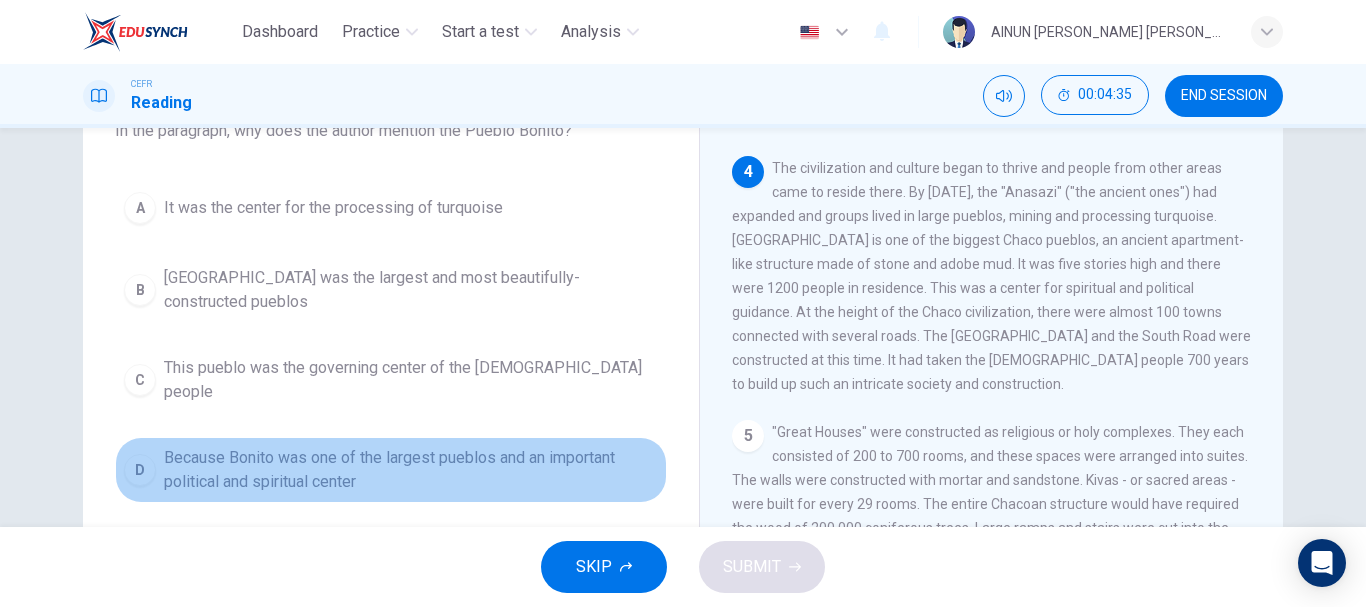 click on "Because Bonito was one of the largest pueblos and an important political and spiritual center" at bounding box center [411, 470] 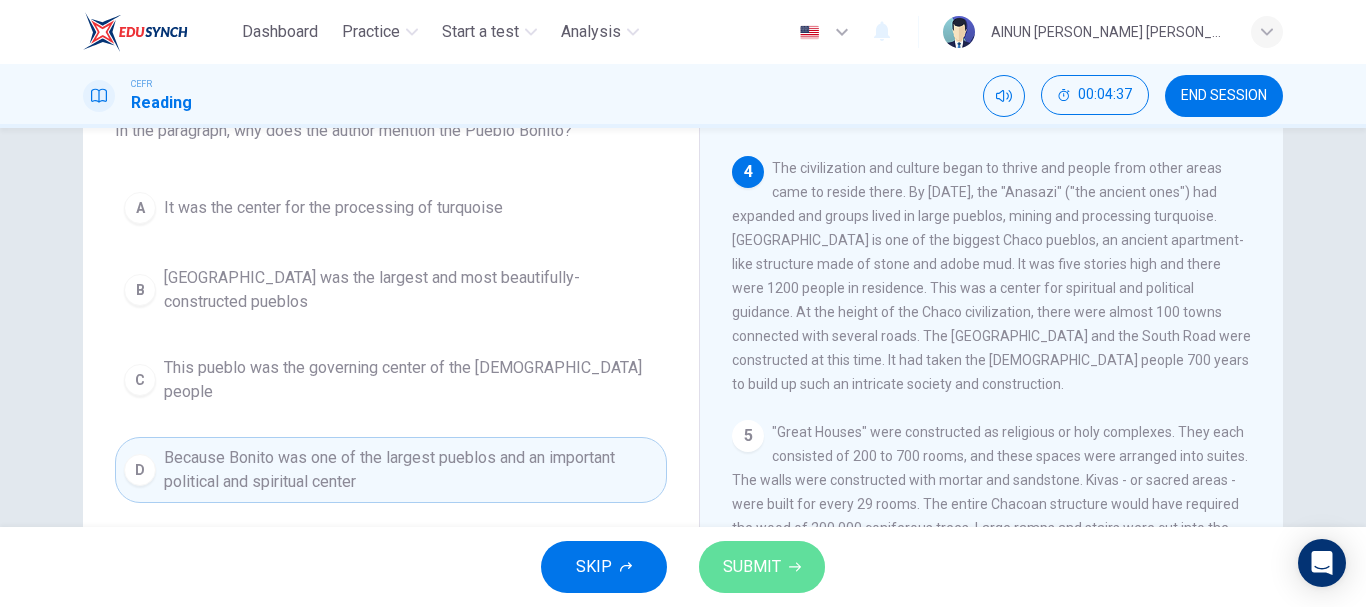 click on "SUBMIT" at bounding box center (752, 567) 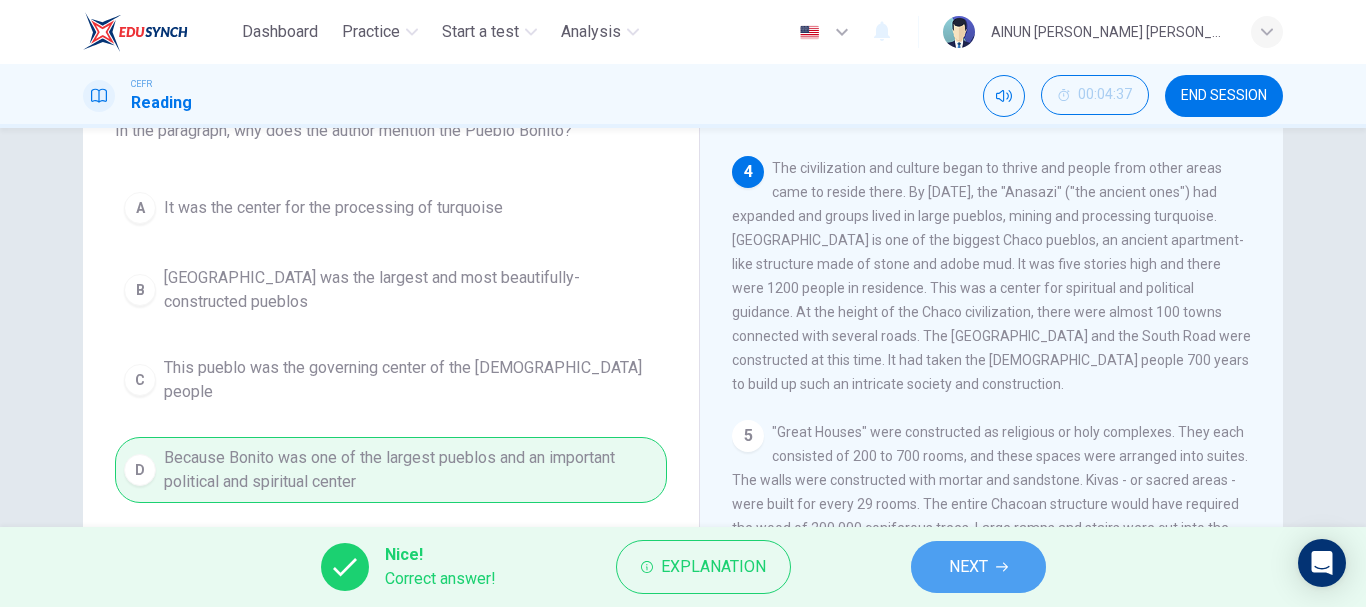 click on "NEXT" at bounding box center (968, 567) 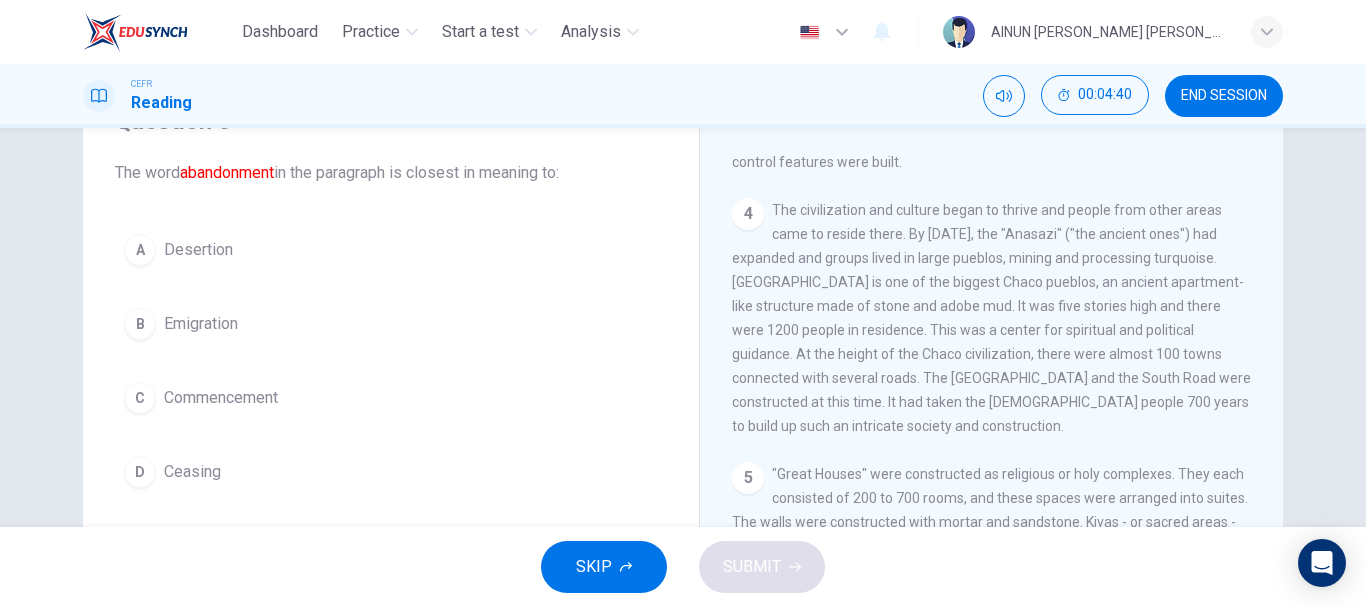 scroll, scrollTop: 105, scrollLeft: 0, axis: vertical 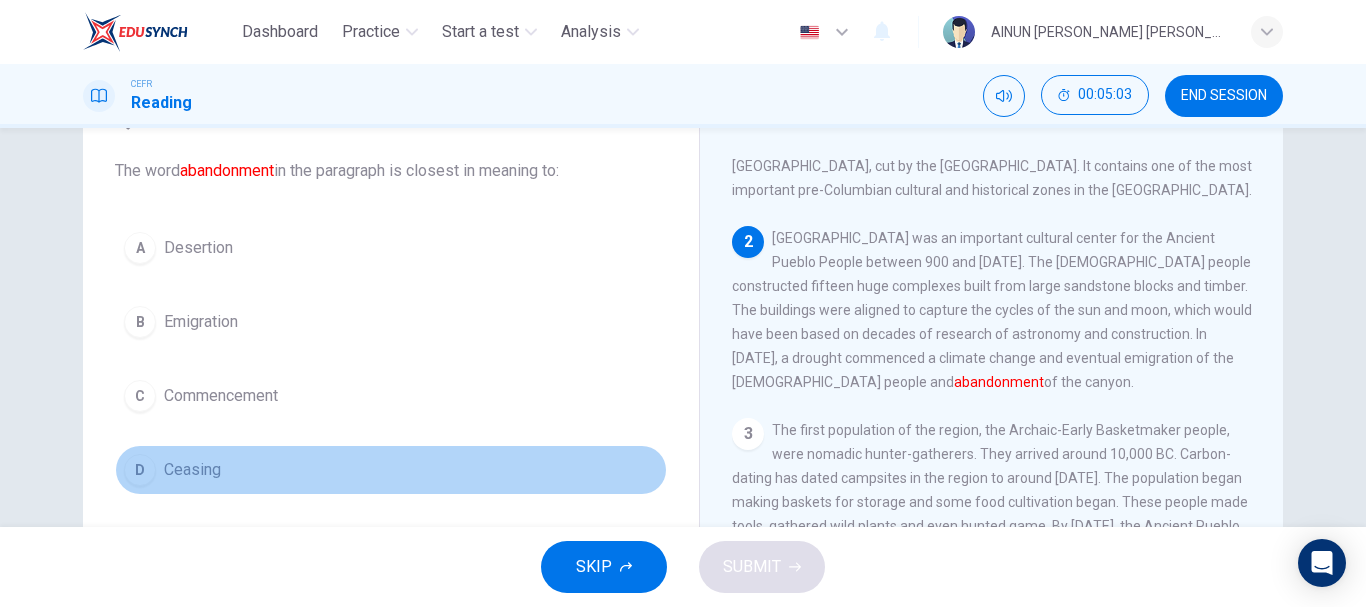 click on "Ceasing" at bounding box center [192, 470] 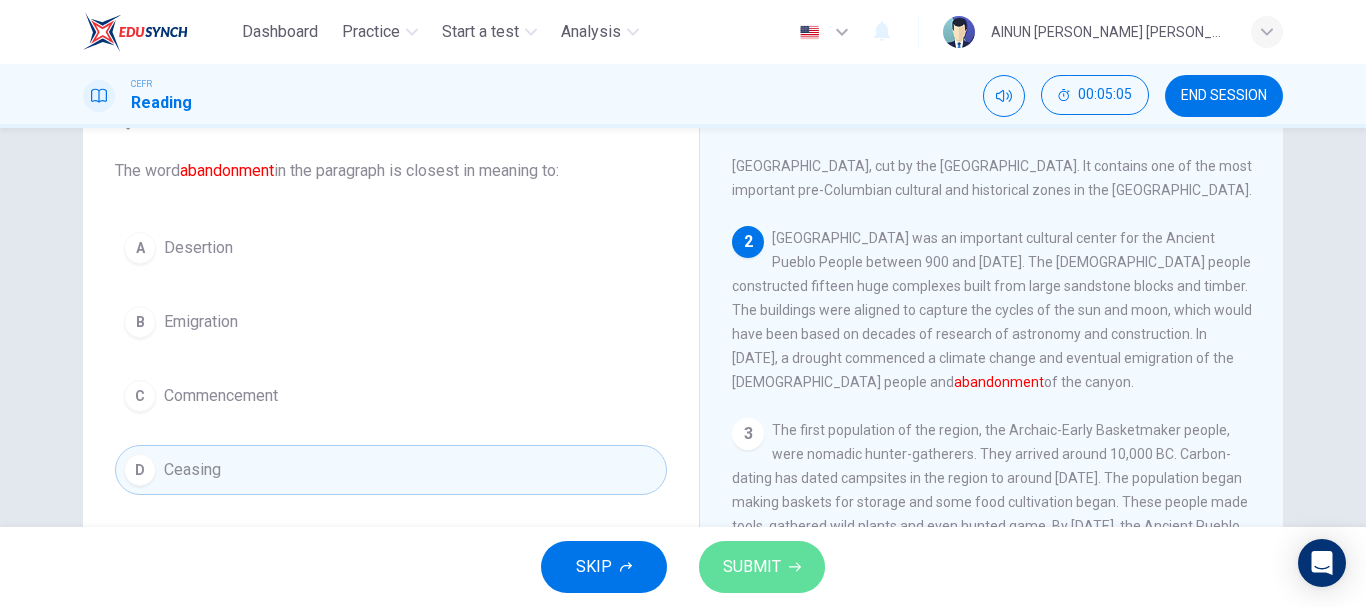 click on "SUBMIT" at bounding box center (762, 567) 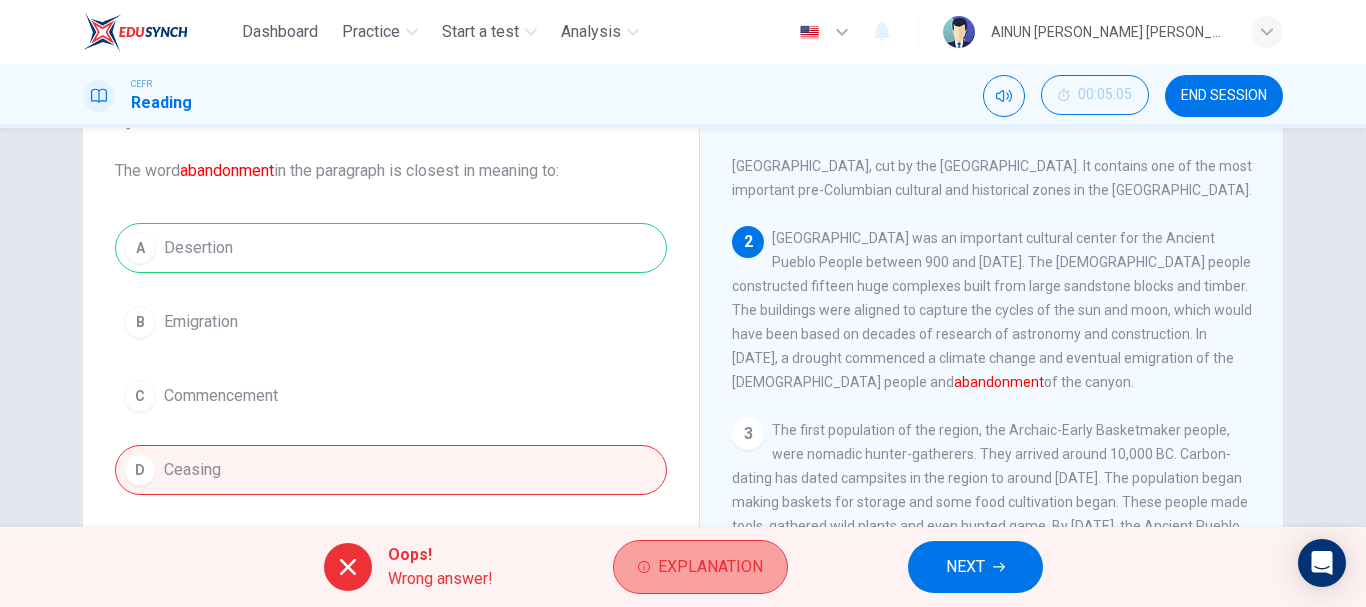 click on "Explanation" at bounding box center [710, 567] 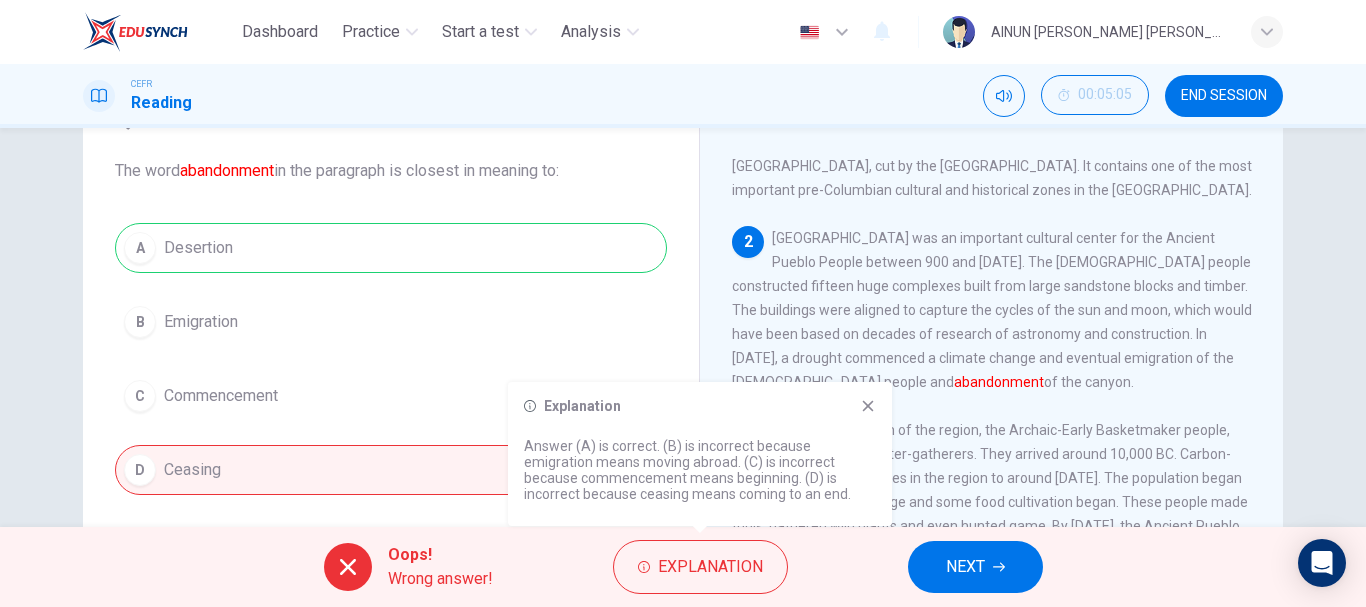 click 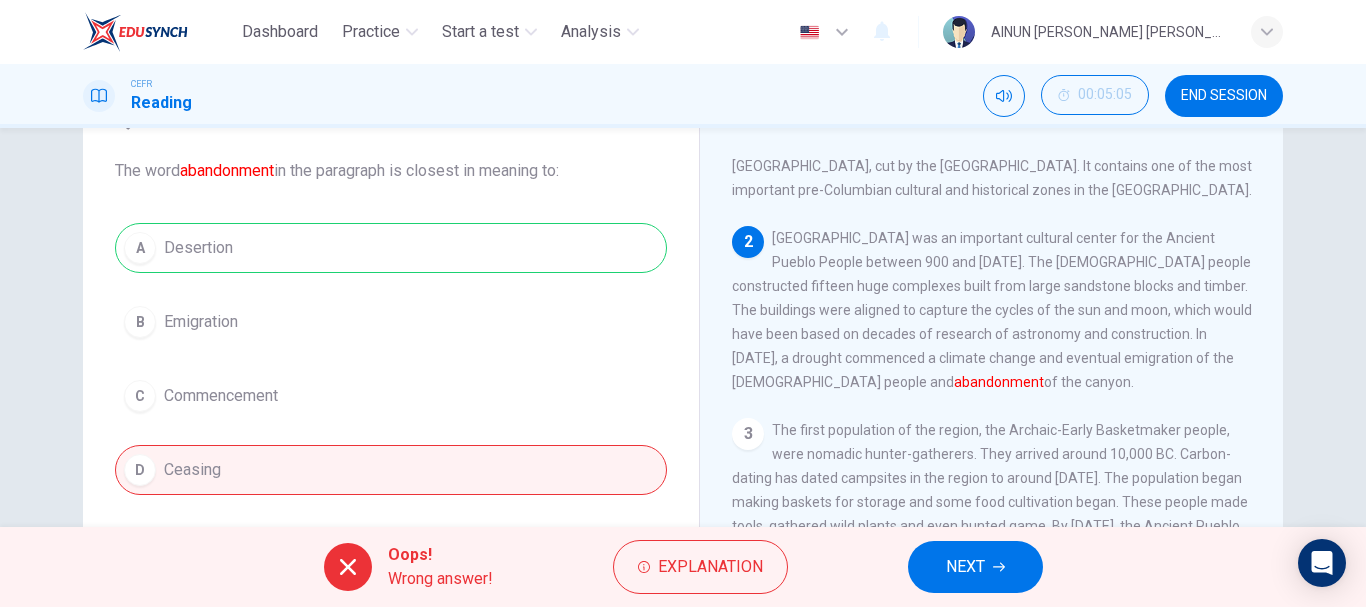 click on "NEXT" at bounding box center (975, 567) 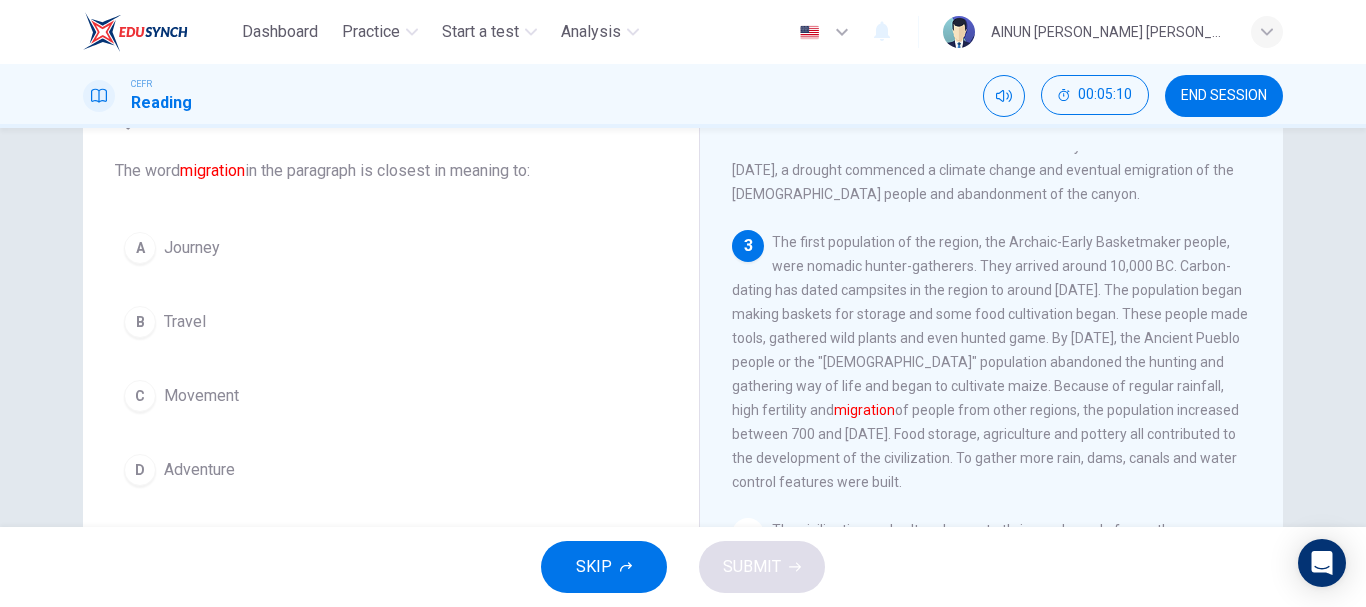 scroll, scrollTop: 250, scrollLeft: 0, axis: vertical 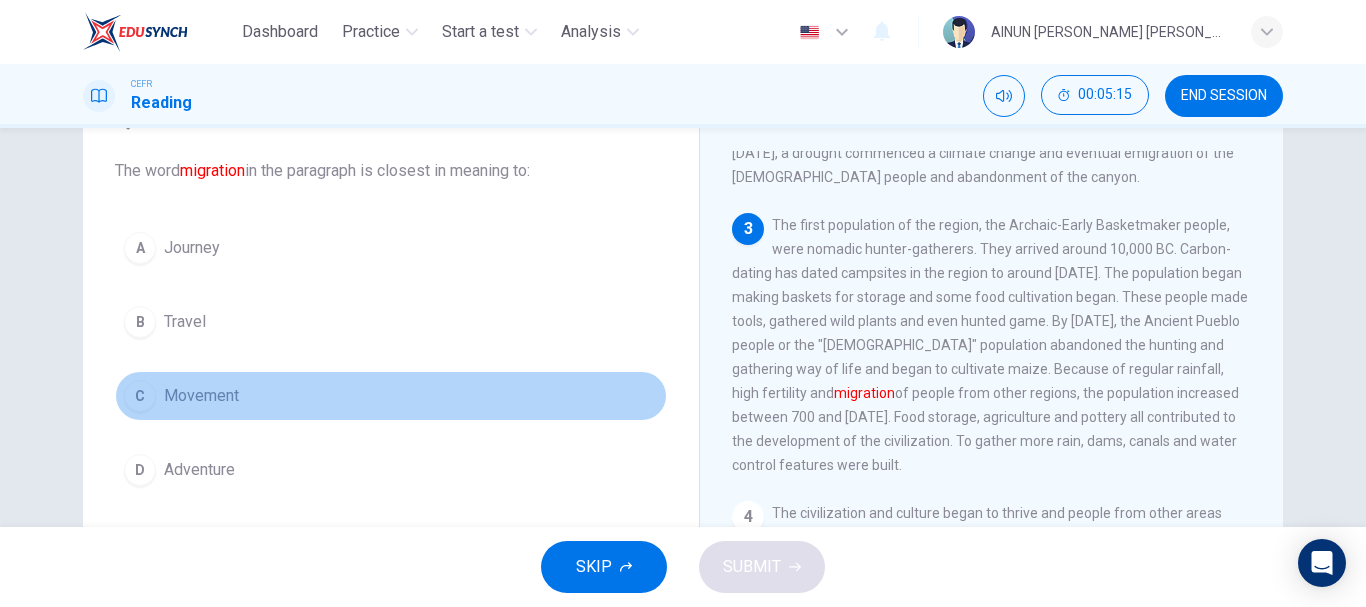 click on "Movement" at bounding box center (201, 396) 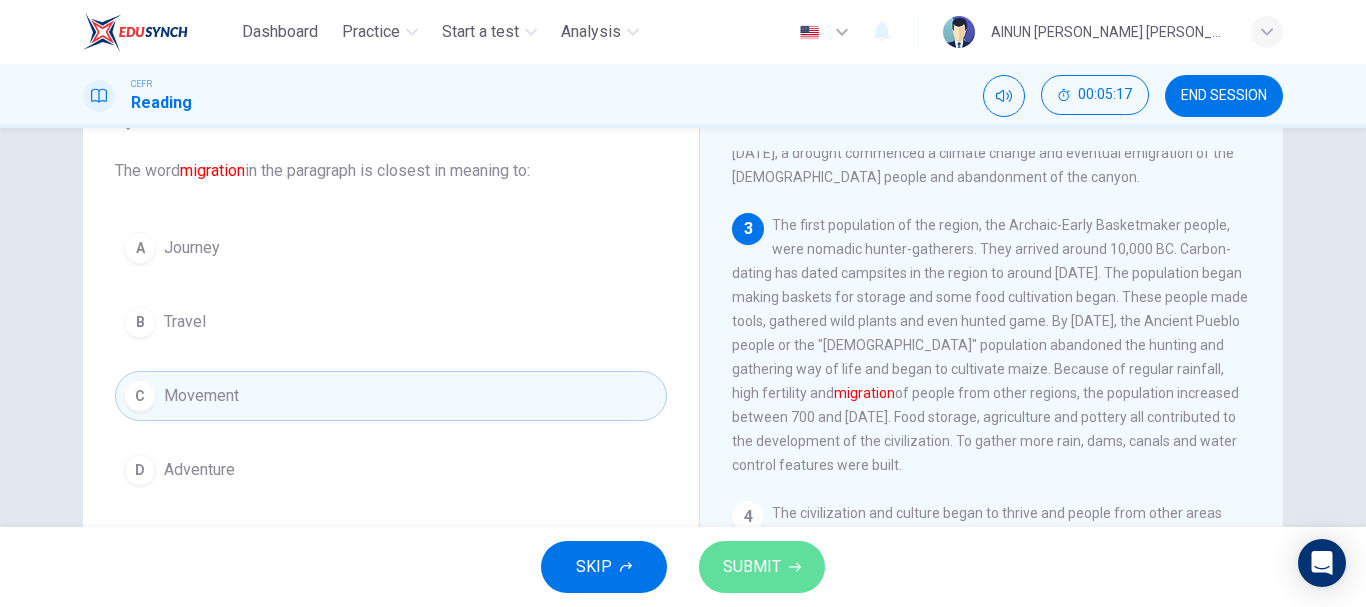 click on "SUBMIT" at bounding box center [752, 567] 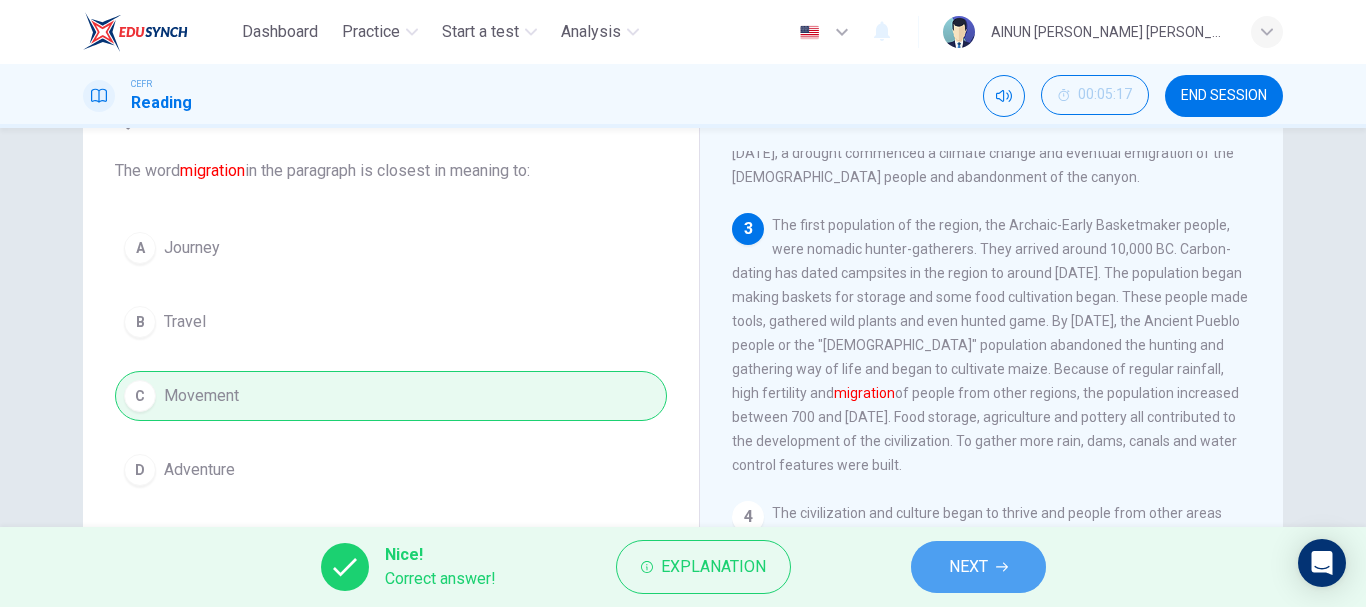 click on "NEXT" at bounding box center (968, 567) 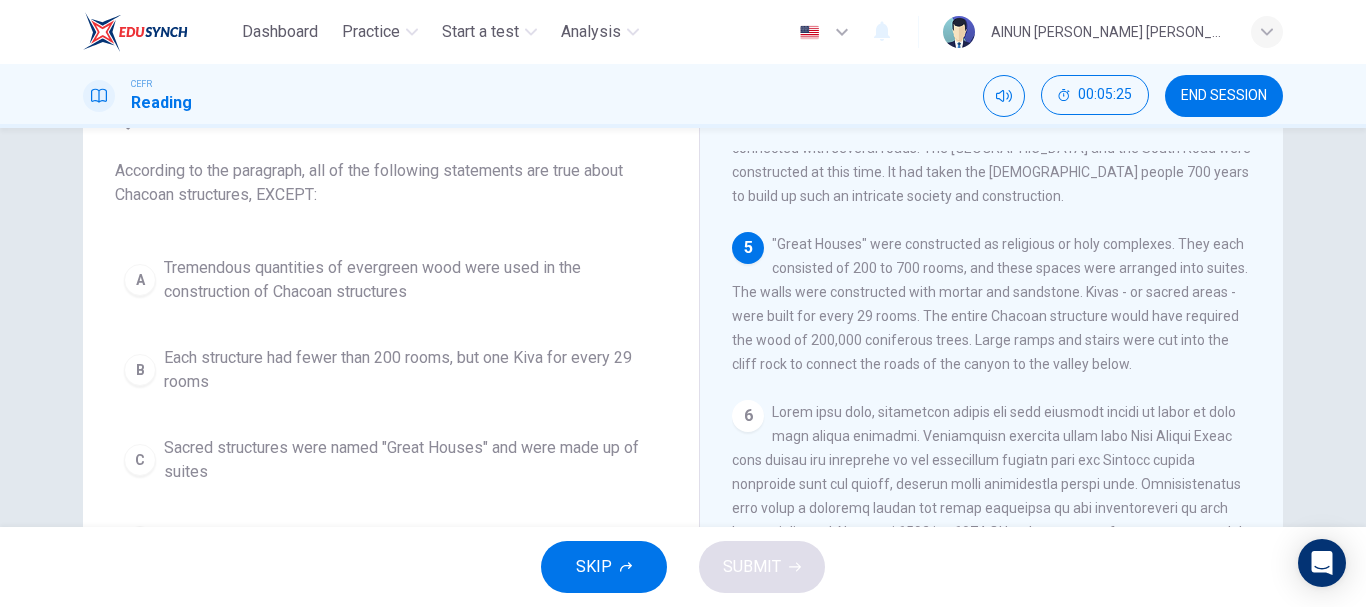 scroll, scrollTop: 785, scrollLeft: 0, axis: vertical 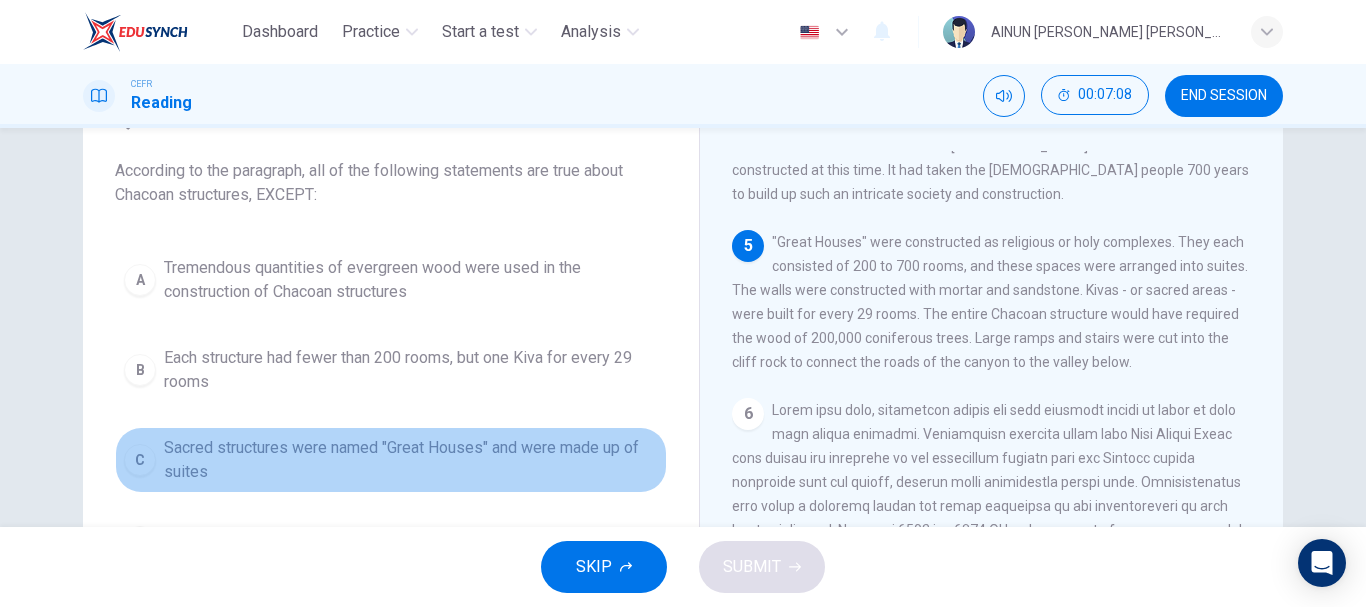 click on "Sacred structures were named "Great Houses" and were made up of suites" at bounding box center (411, 460) 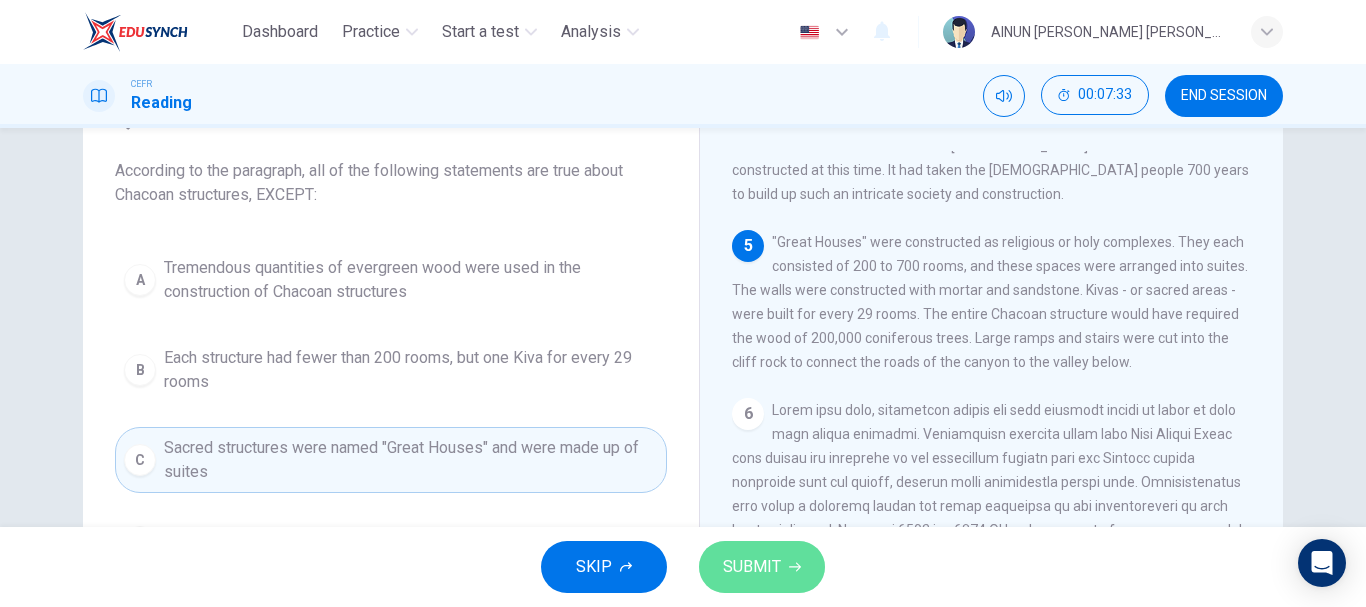 click on "SUBMIT" at bounding box center (752, 567) 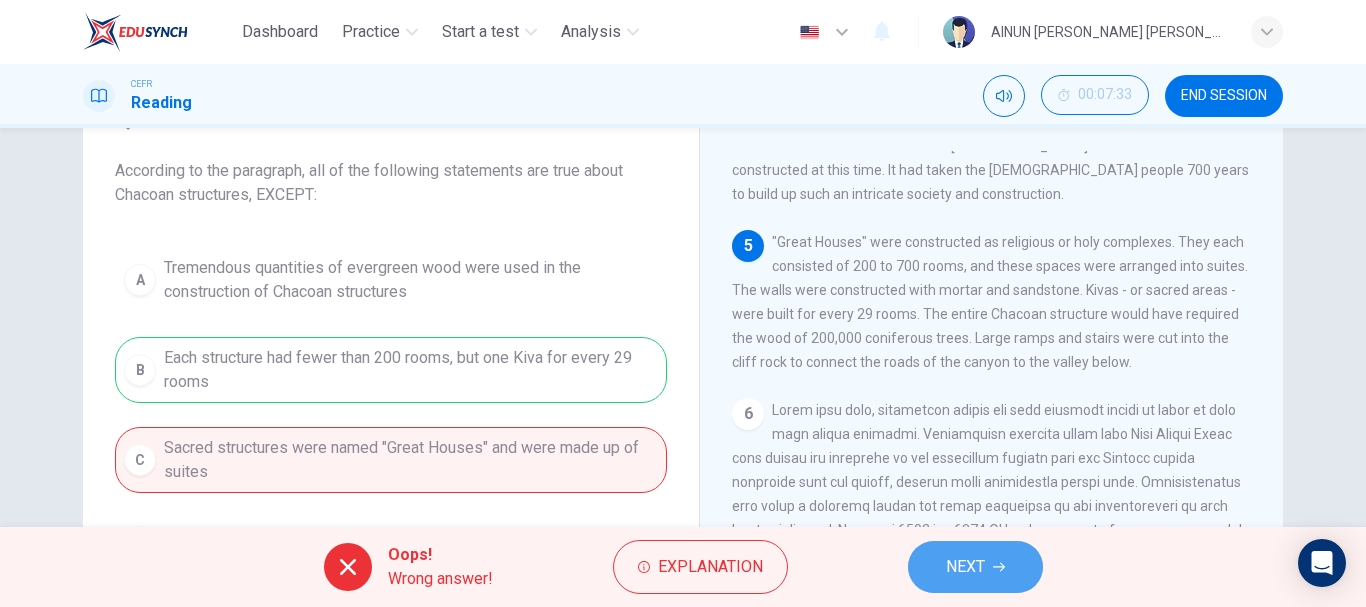 click on "NEXT" at bounding box center [975, 567] 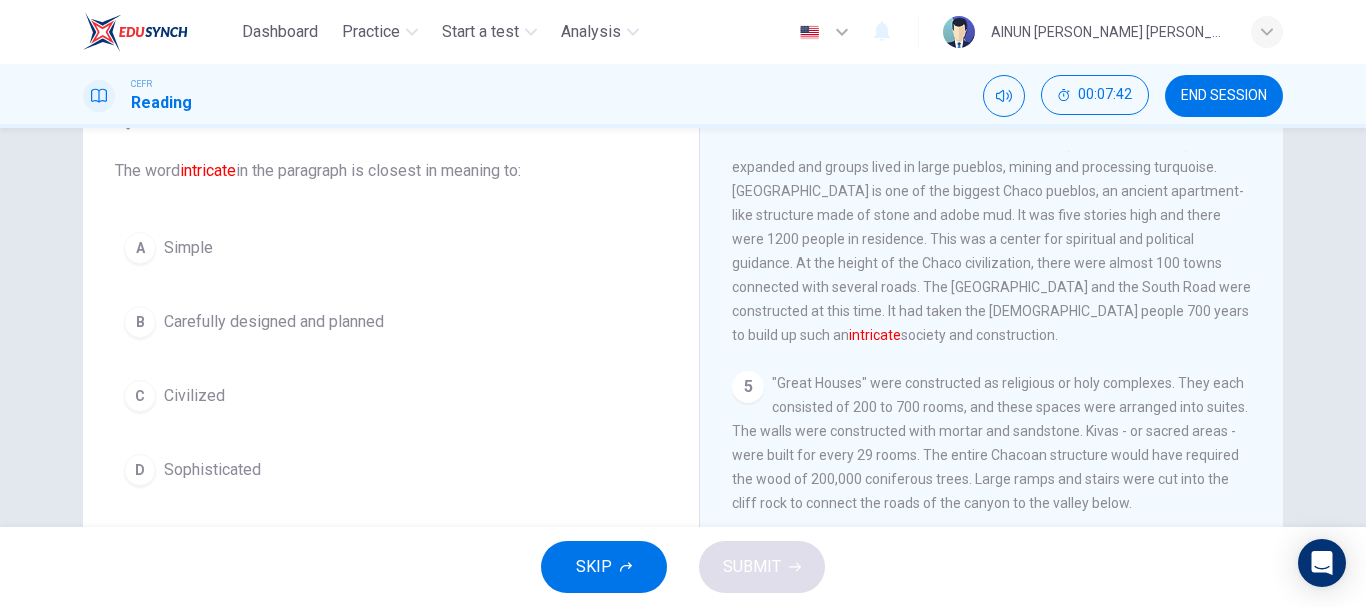 scroll, scrollTop: 661, scrollLeft: 0, axis: vertical 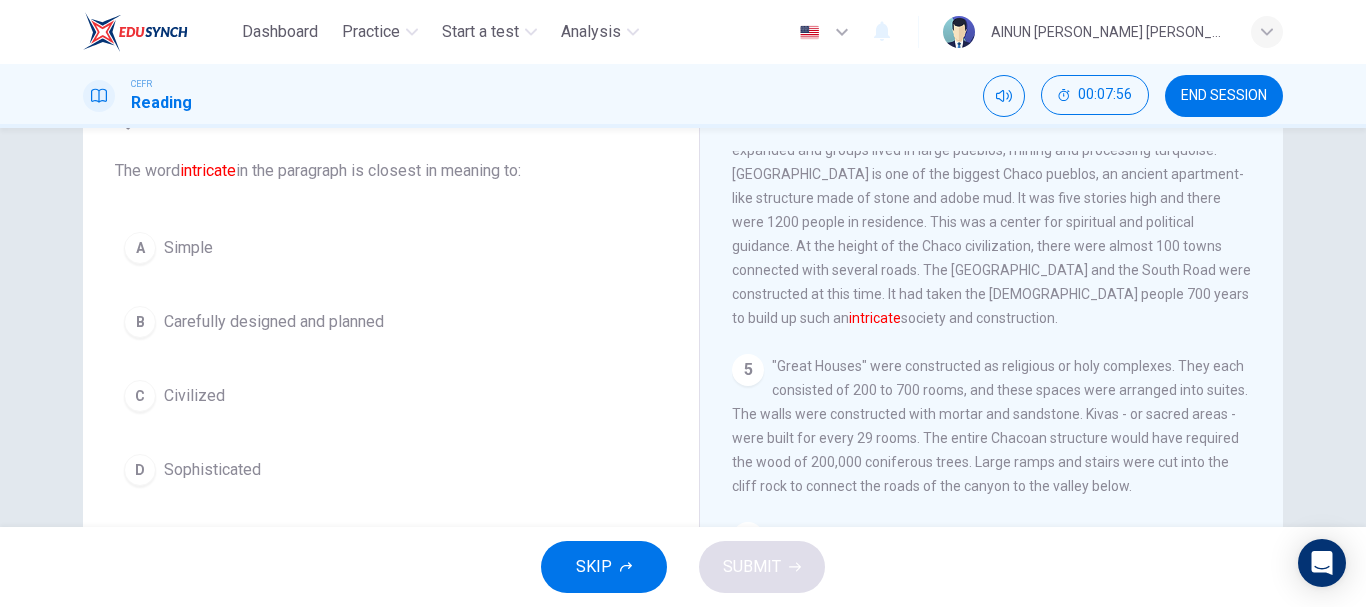 click on "B Carefully designed and planned" at bounding box center [391, 322] 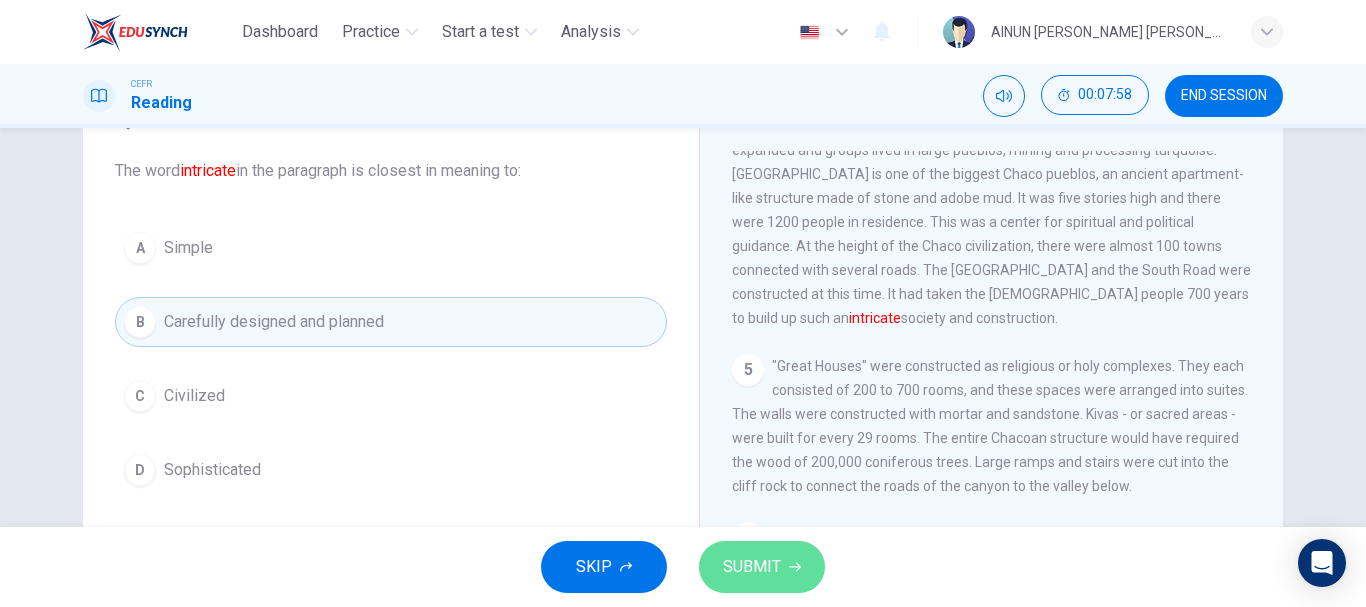click on "SUBMIT" at bounding box center (762, 567) 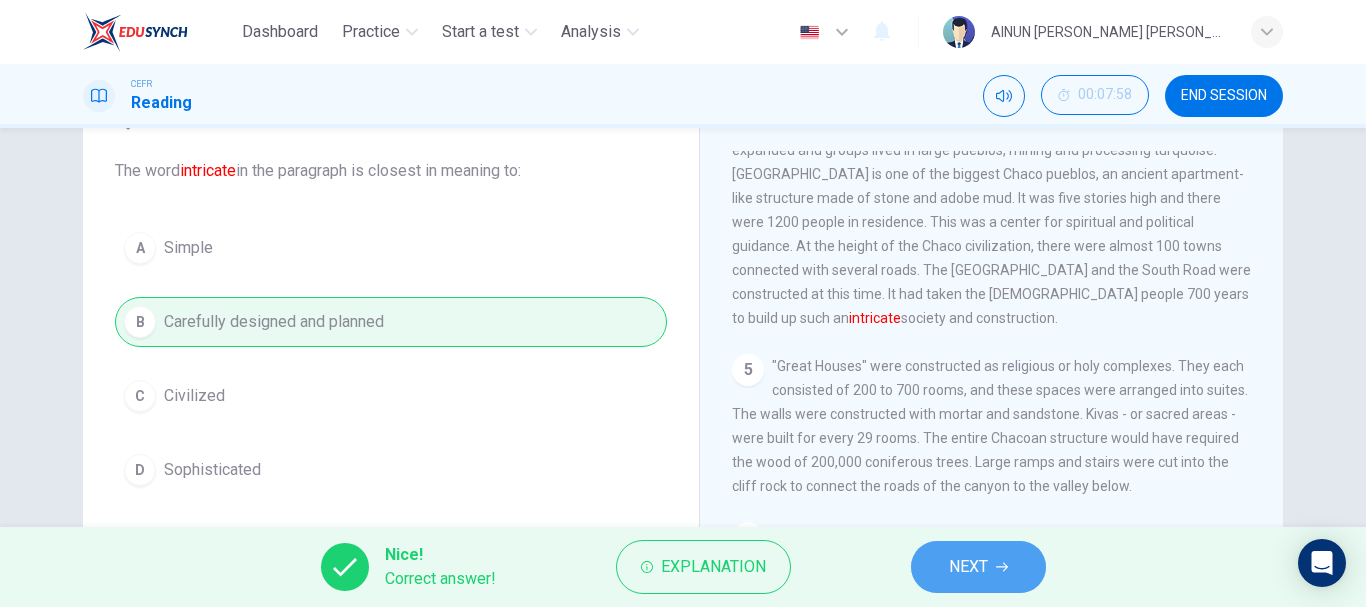 click on "NEXT" at bounding box center [978, 567] 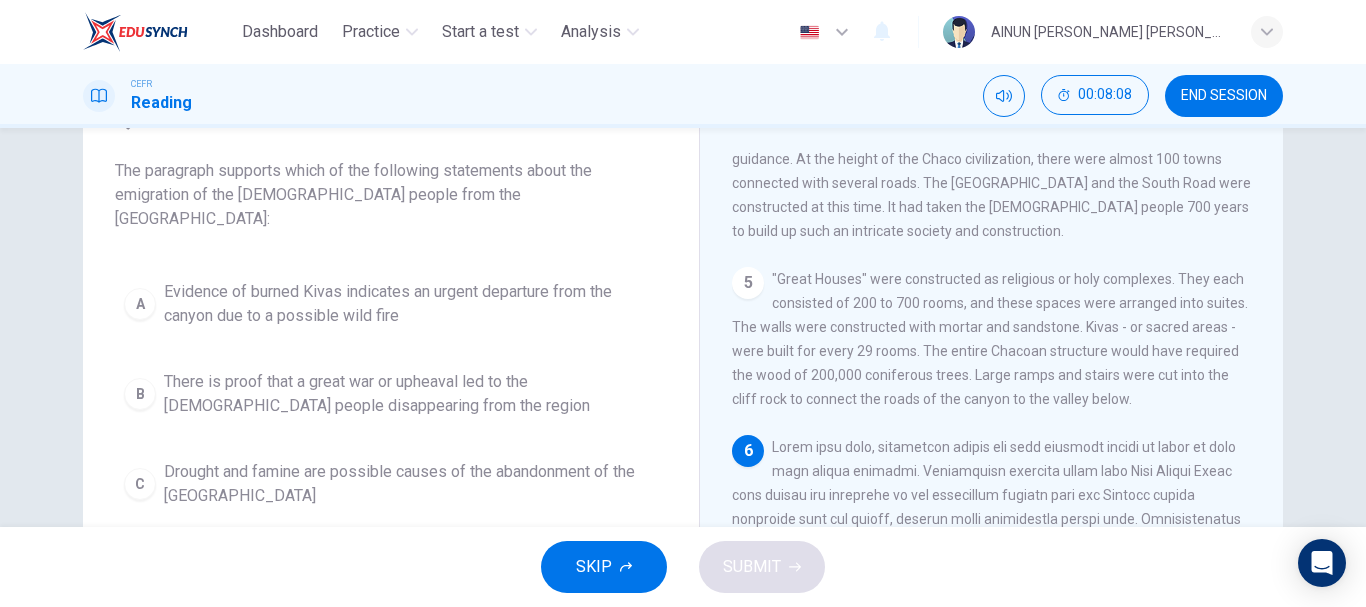 scroll, scrollTop: 837, scrollLeft: 0, axis: vertical 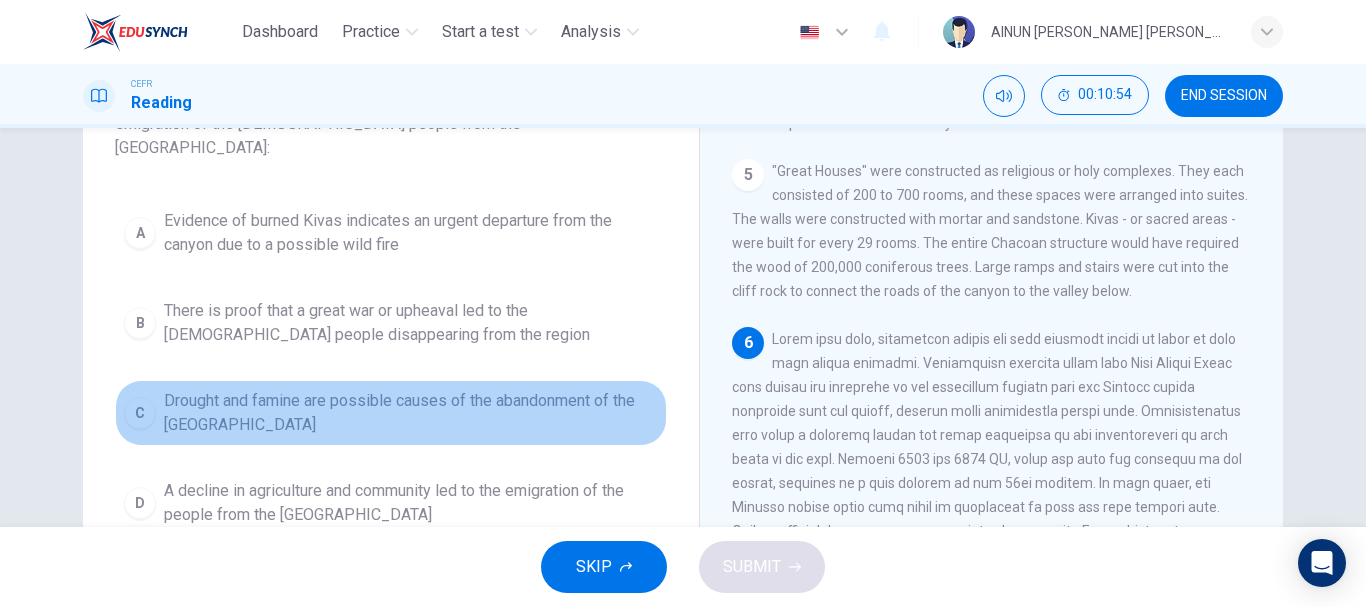 click on "Drought and famine are possible causes of the abandonment of the [GEOGRAPHIC_DATA]" at bounding box center [411, 413] 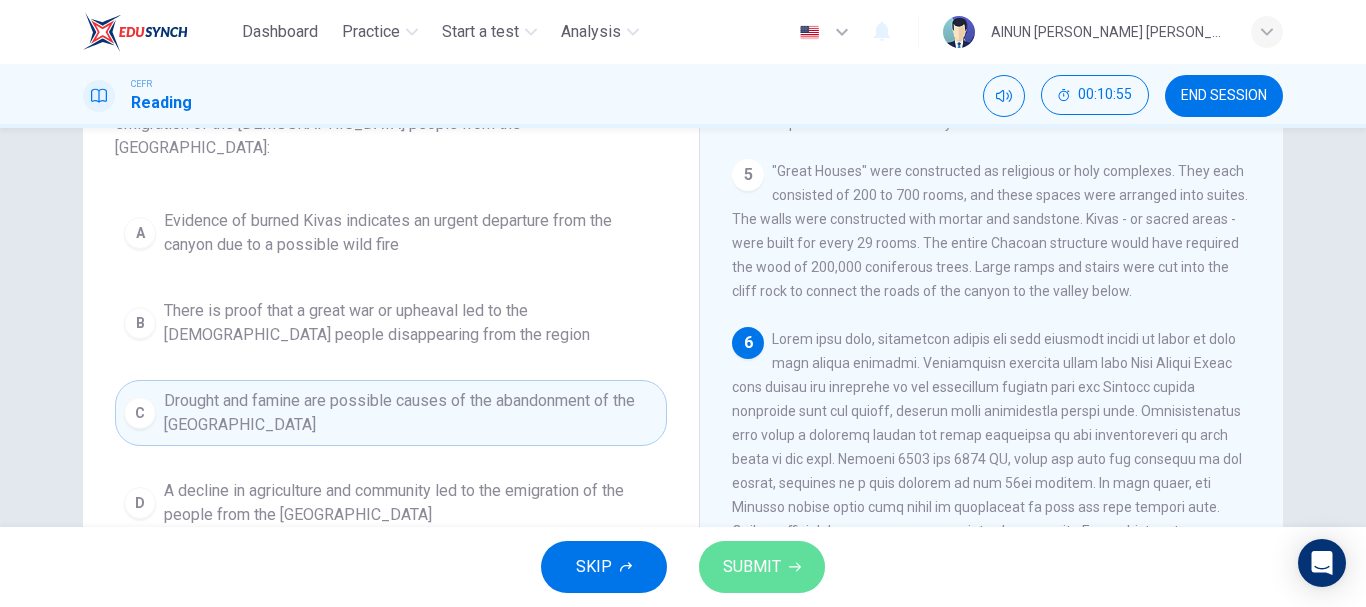 click on "SUBMIT" at bounding box center [752, 567] 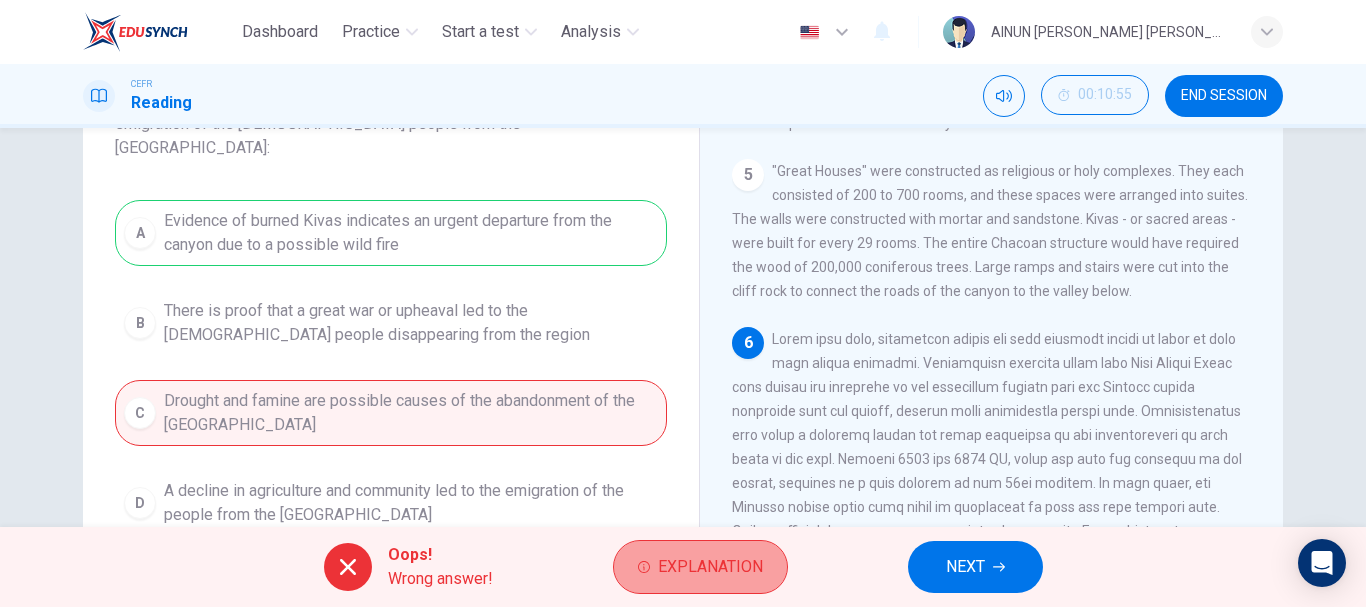 click on "Explanation" at bounding box center (700, 567) 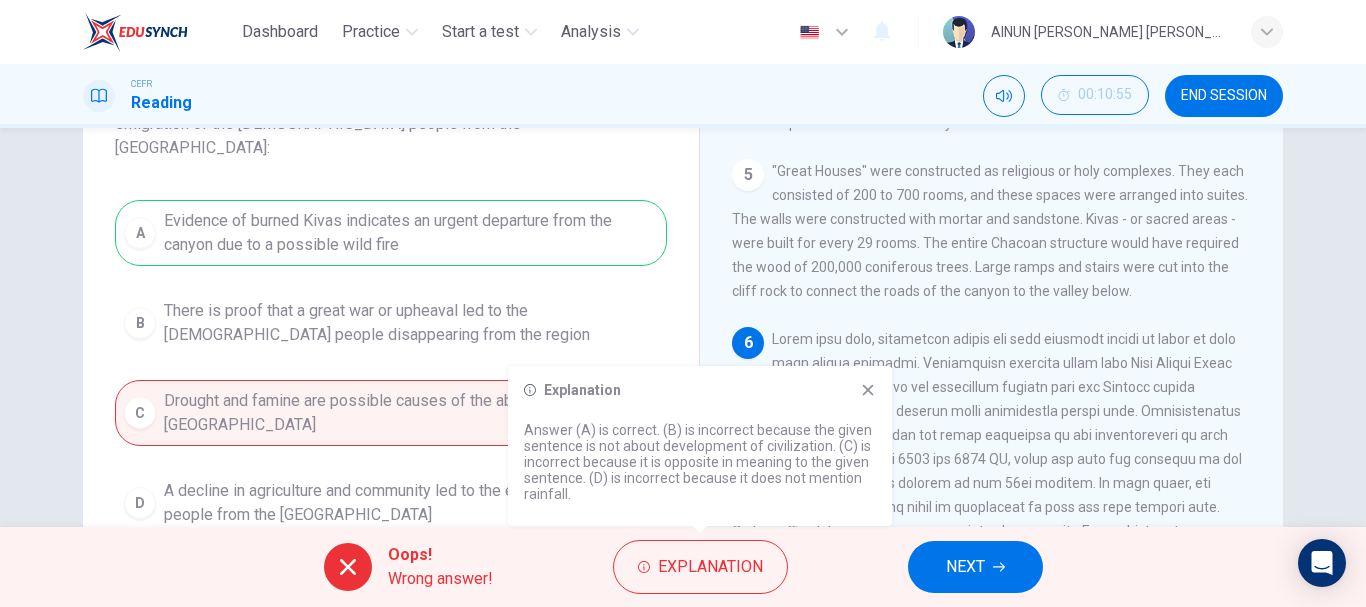 click 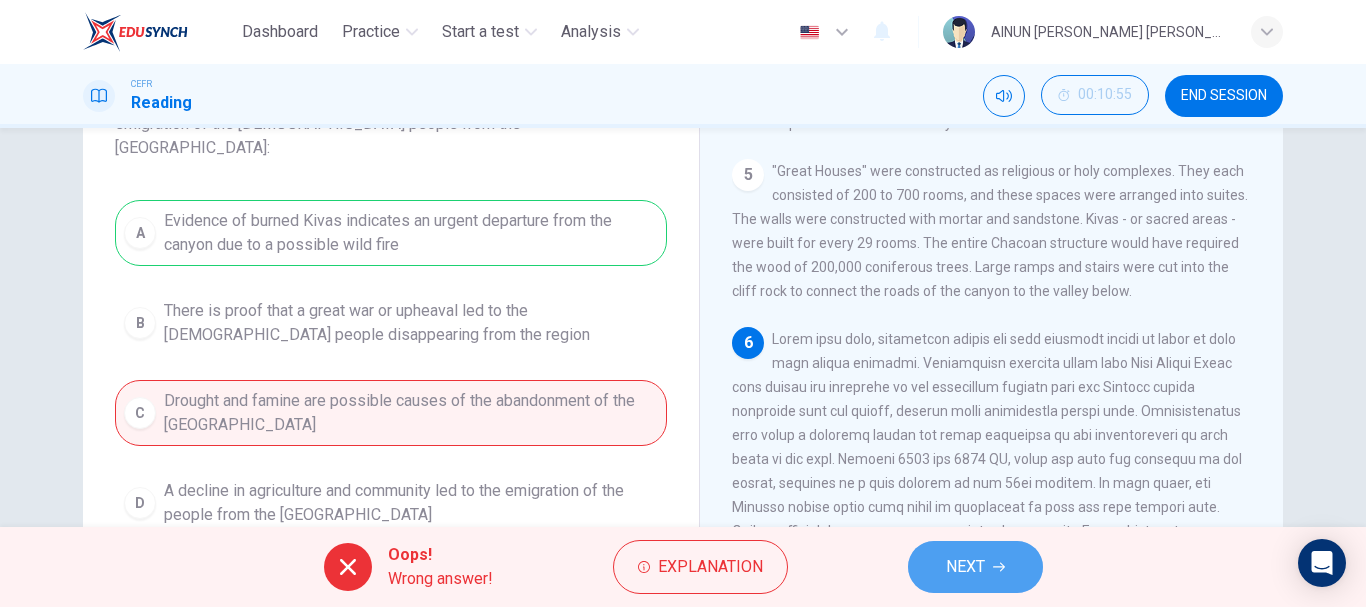 click on "NEXT" at bounding box center (975, 567) 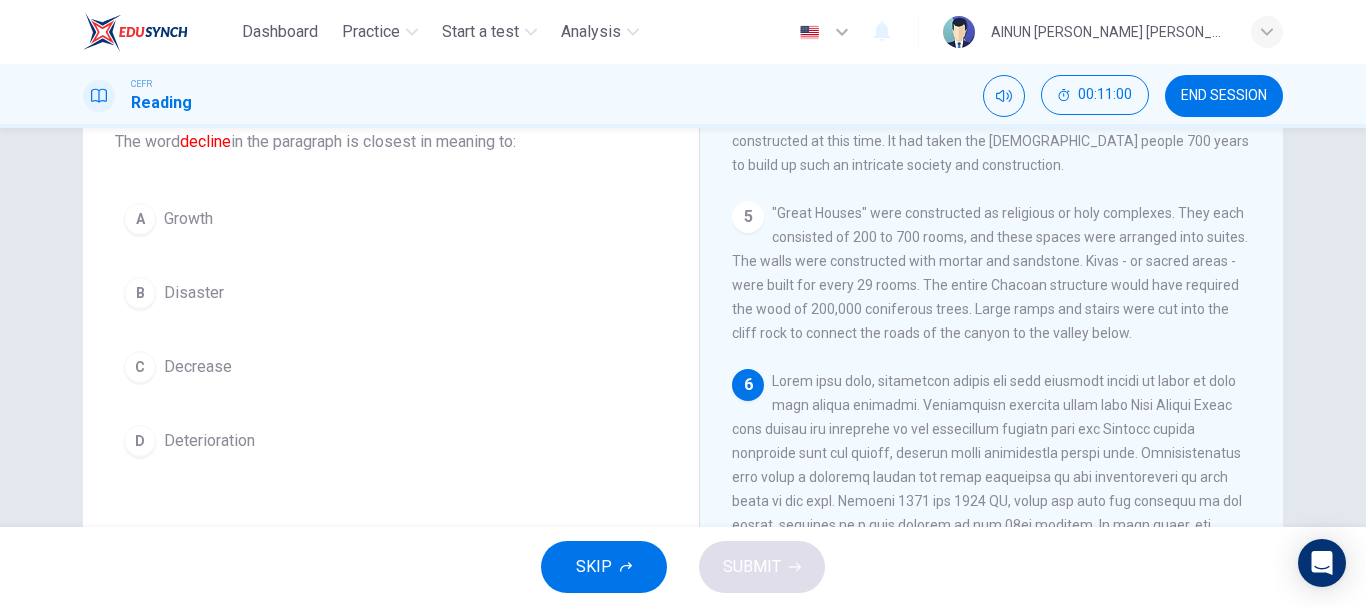 scroll, scrollTop: 138, scrollLeft: 0, axis: vertical 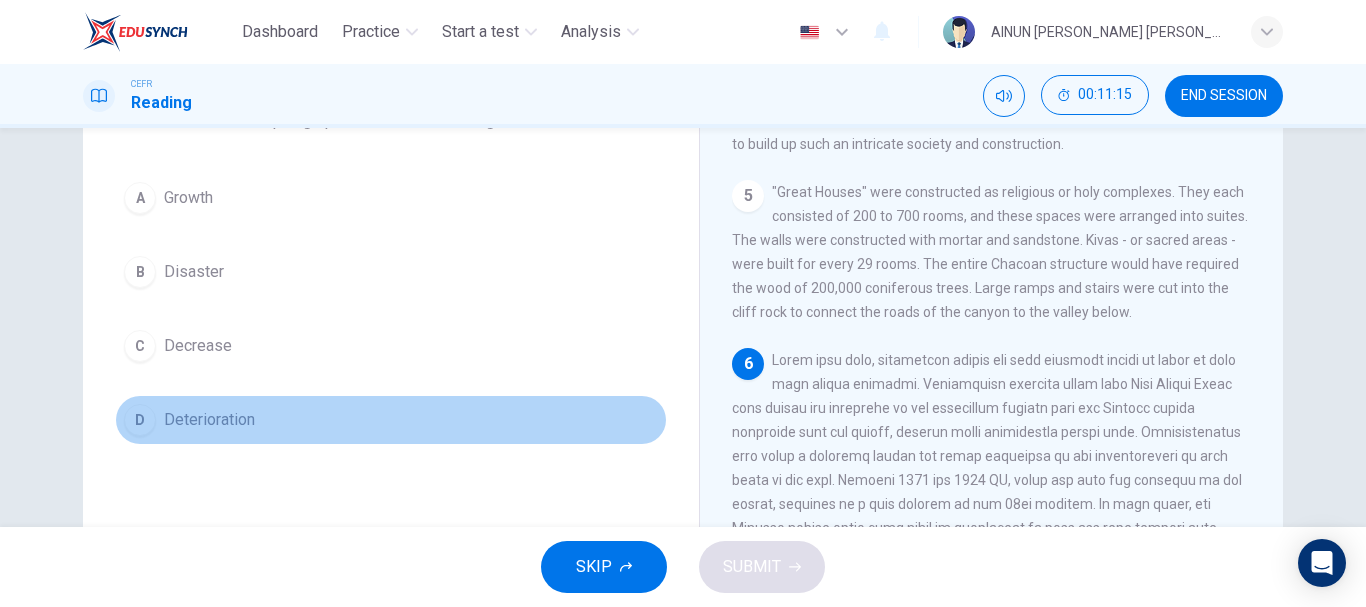 click on "Deterioration" at bounding box center (209, 420) 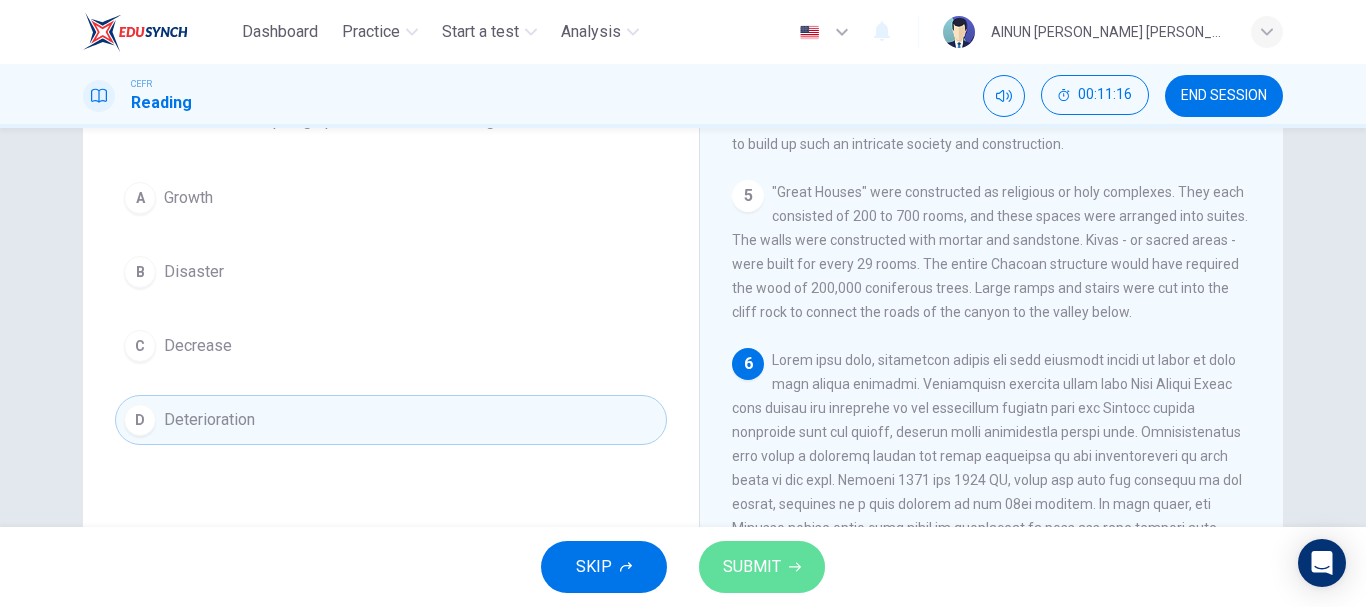 click 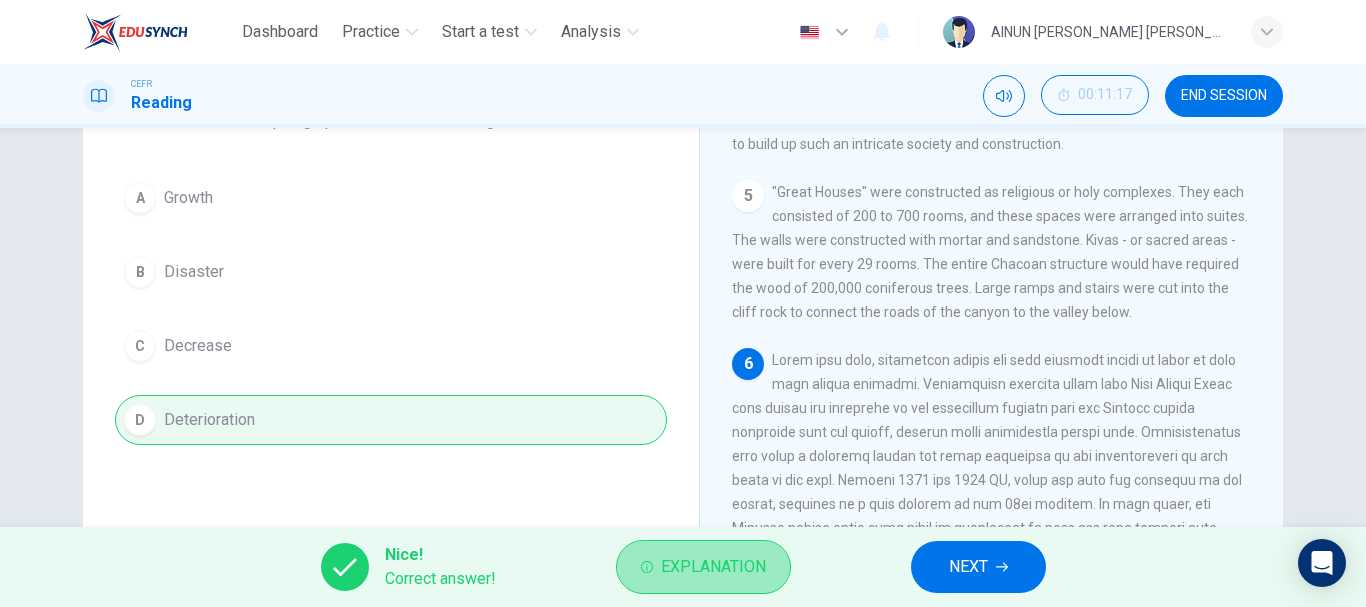 click on "Explanation" at bounding box center [713, 567] 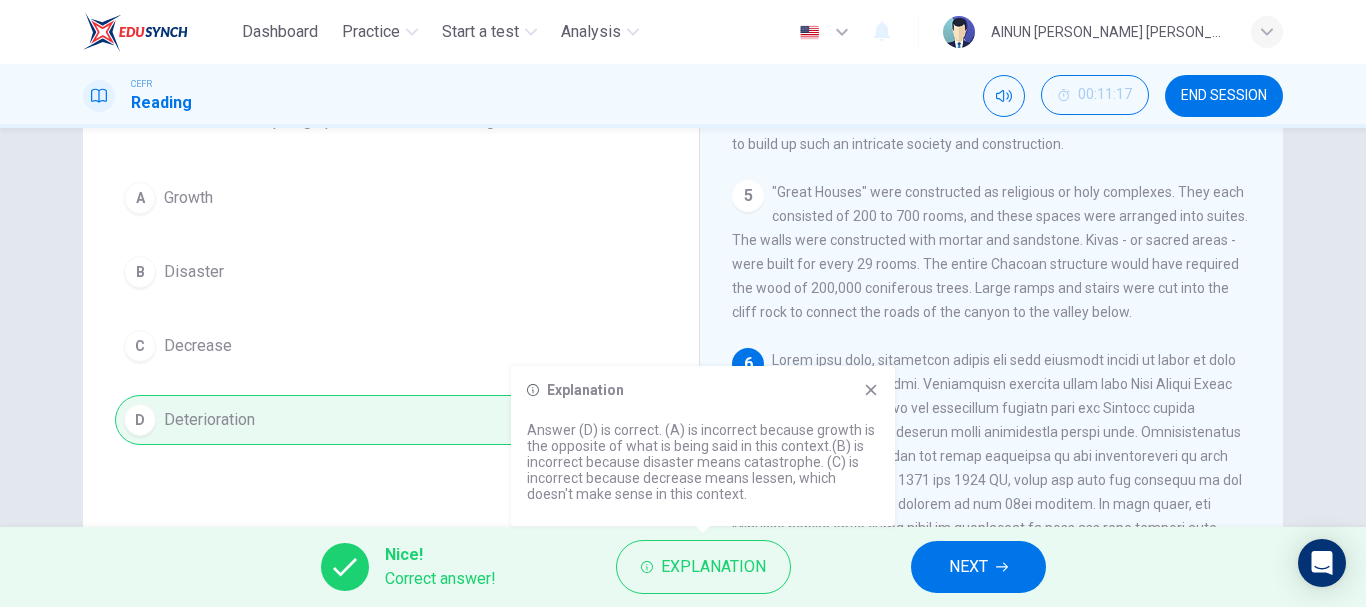 click on "Explanation Answer (D) is correct. (A) is incorrect because growth is the opposite of what is being said in this context.(B) is incorrect because disaster means catastrophe. (C) is incorrect because decrease means lessen, which doesn't make sense in this context." at bounding box center [703, 446] 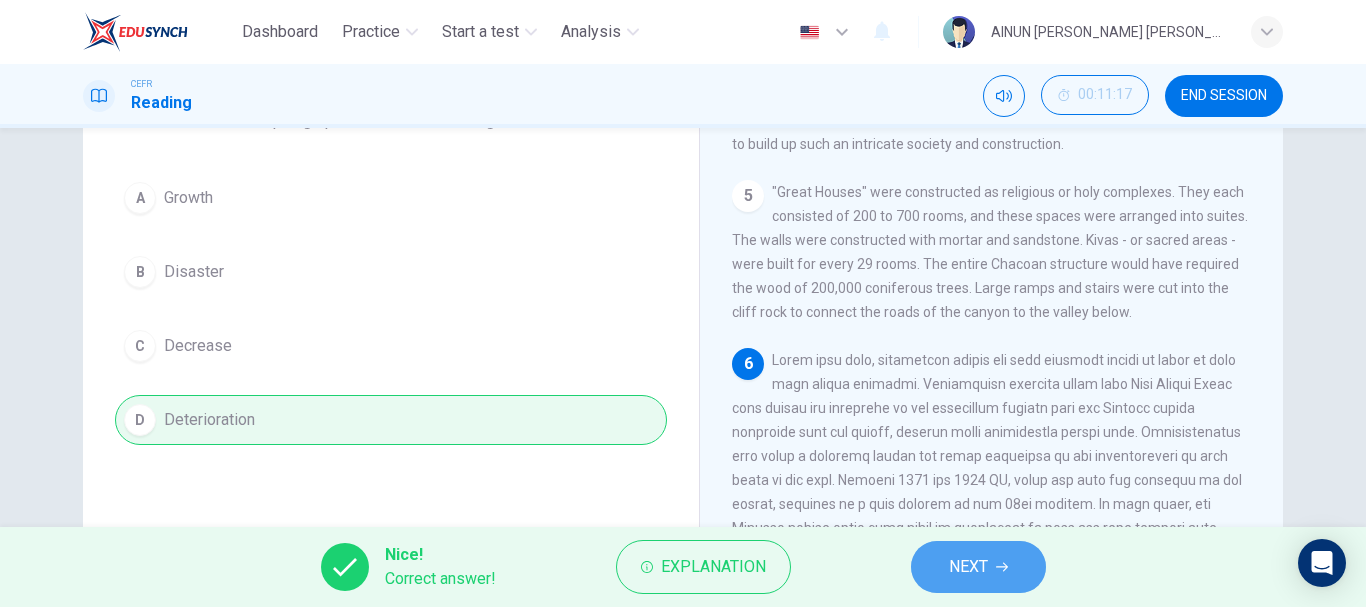 click on "NEXT" at bounding box center [978, 567] 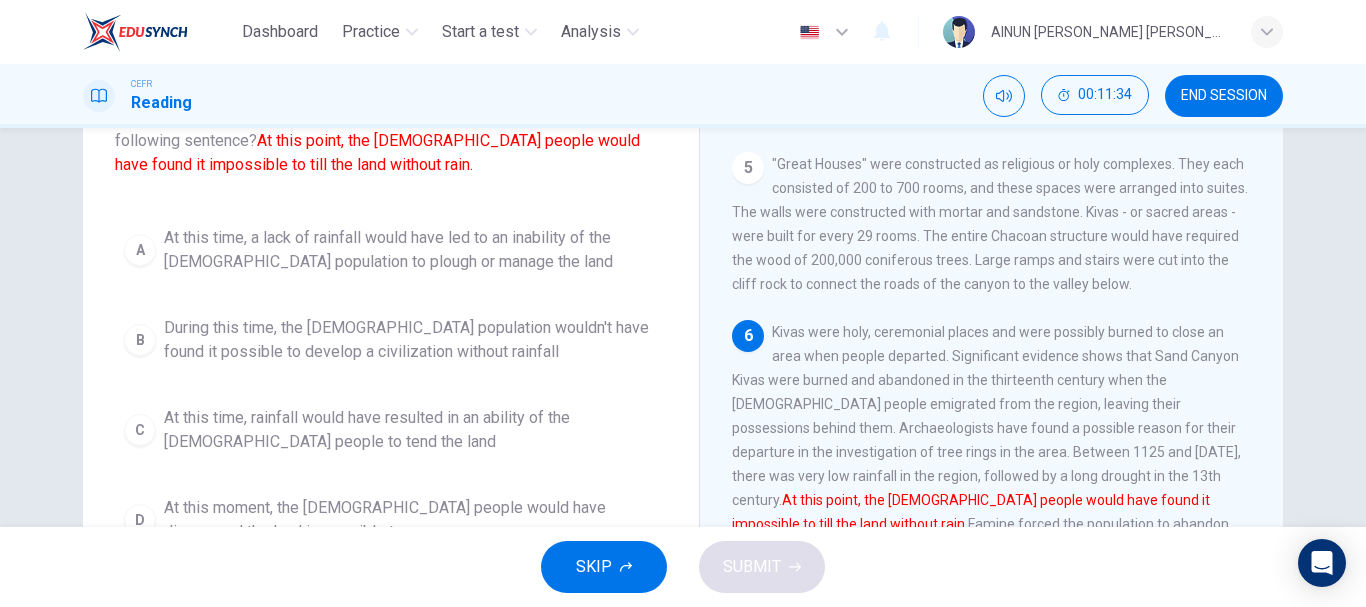 scroll, scrollTop: 161, scrollLeft: 0, axis: vertical 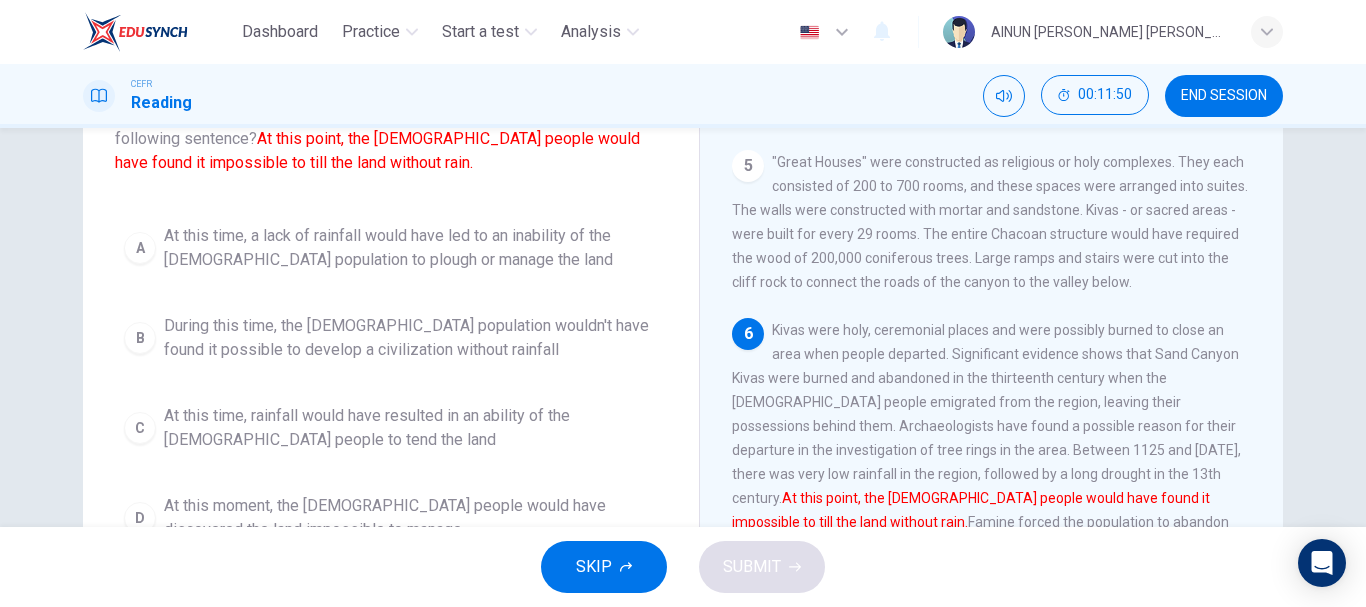 click on "Question 11 Which of the sentences below best expresses the essential information in the following sentence?
At this point, the [DEMOGRAPHIC_DATA] people would have found it impossible to till the land without rain. A At this time, a lack of rainfall would have led to an inability of the [DEMOGRAPHIC_DATA] population to plough or manage the land B During this time, the [DEMOGRAPHIC_DATA] population wouldn't have found it possible to develop a civilization without rainfall C At this time, rainfall would have resulted in an ability of the [DEMOGRAPHIC_DATA] people to tend the land D At this moment, the [DEMOGRAPHIC_DATA] people would have discovered the land impossible to manage The Rise and Fall of the Chacoan Civilization 1 [GEOGRAPHIC_DATA] is located in [GEOGRAPHIC_DATA][US_STATE], between a remote canyon in [GEOGRAPHIC_DATA] and [GEOGRAPHIC_DATA], cut by the [GEOGRAPHIC_DATA]. It contains one of the most important pre-Columbian cultural and historical zones in the [GEOGRAPHIC_DATA]. 2 3 4 5 6" at bounding box center [683, 327] 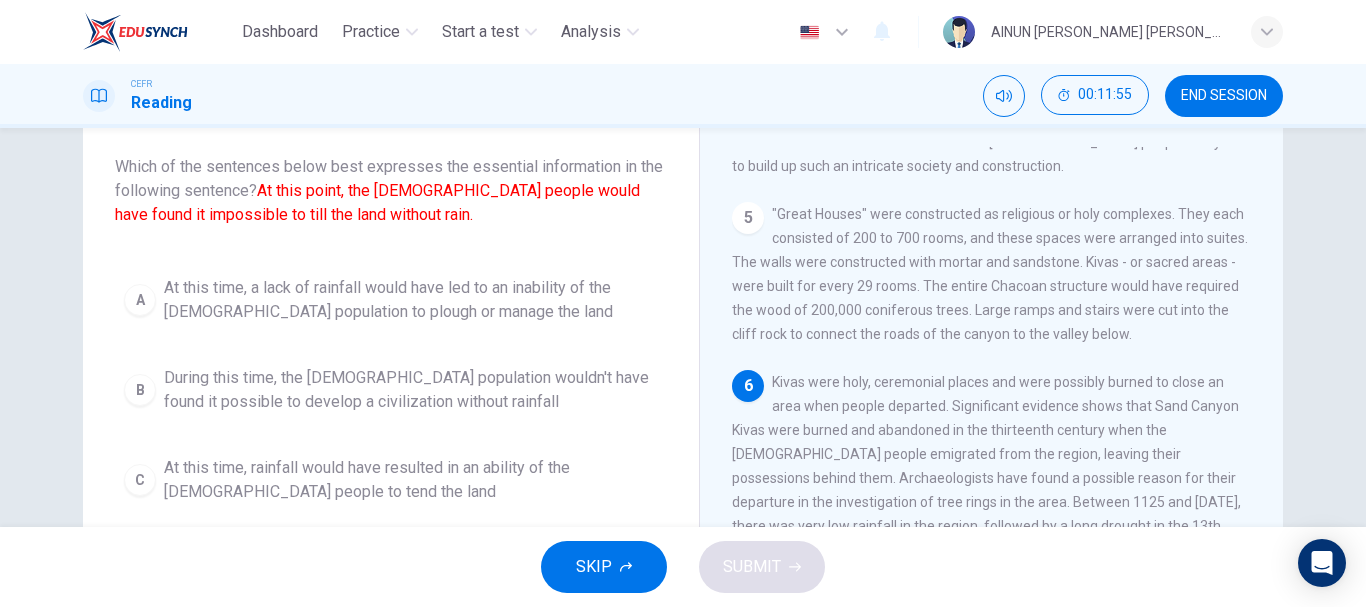 scroll, scrollTop: 97, scrollLeft: 0, axis: vertical 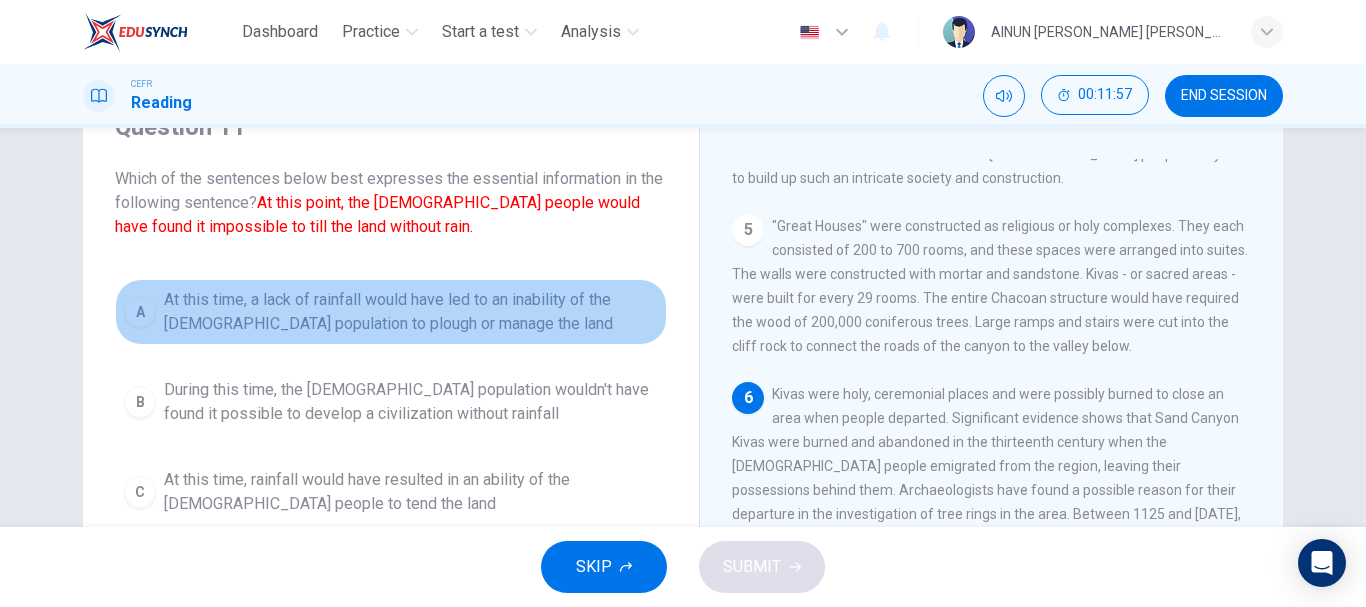 click on "At this time, a lack of rainfall would have led to an inability of the [DEMOGRAPHIC_DATA] population to plough or manage the land" at bounding box center [411, 312] 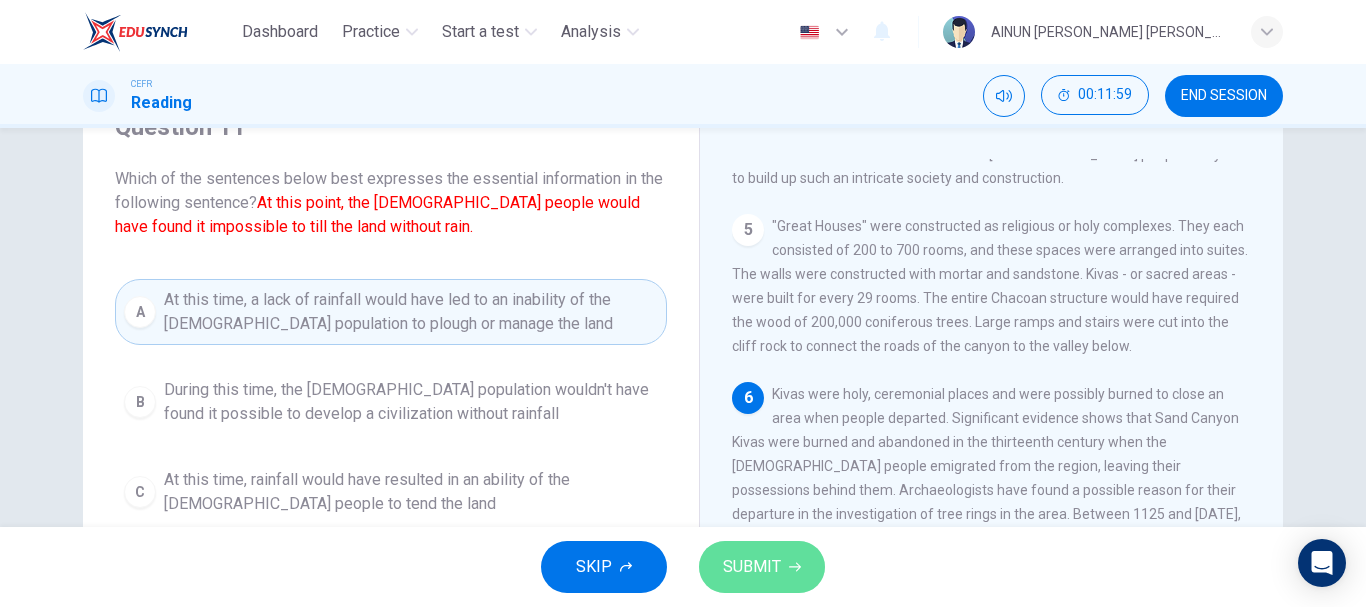 click on "SUBMIT" at bounding box center (762, 567) 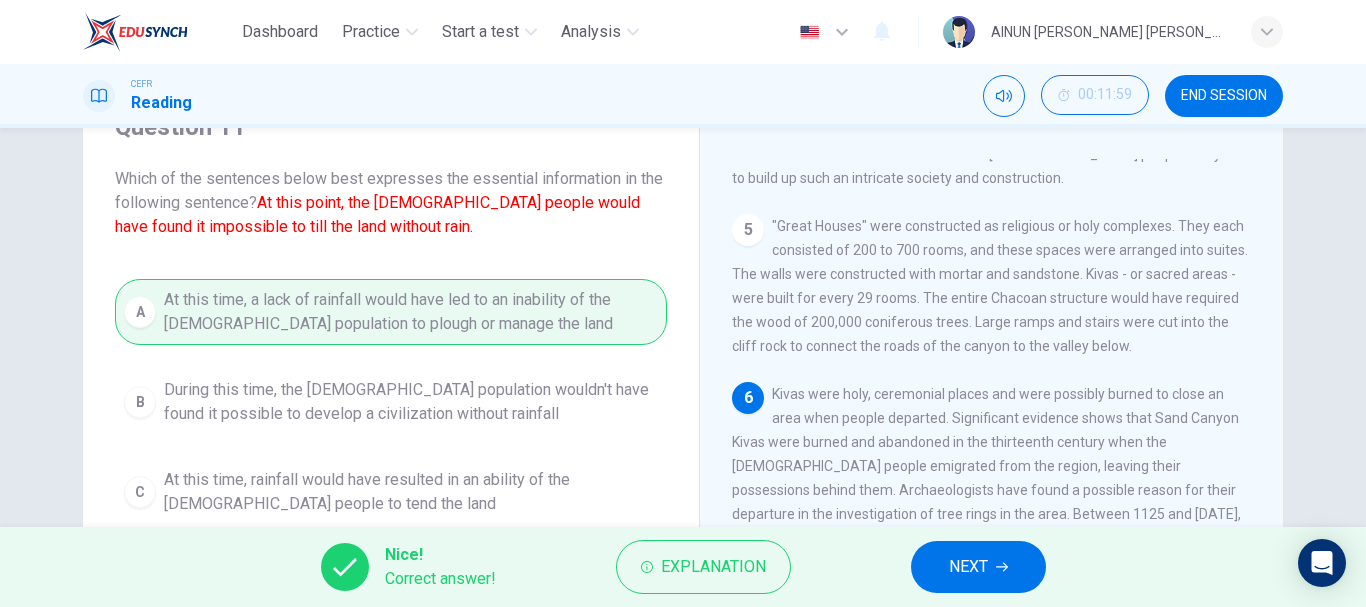 click on "NEXT" at bounding box center (968, 567) 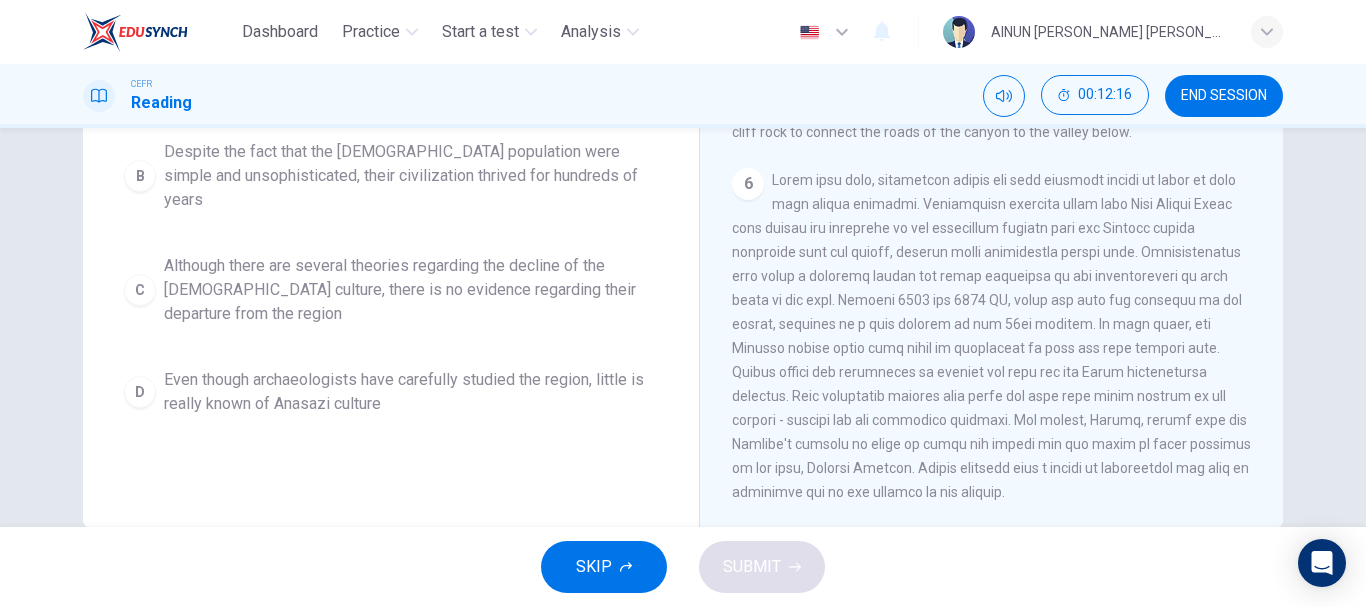 scroll, scrollTop: 318, scrollLeft: 0, axis: vertical 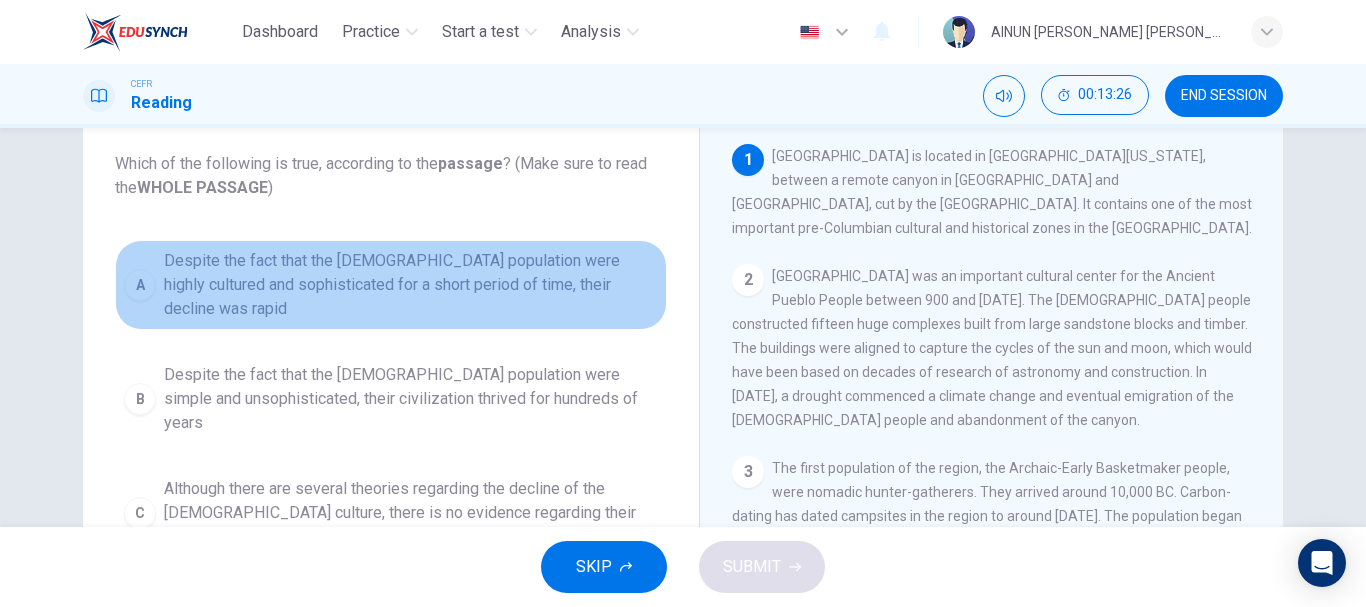 click on "Despite the fact that the [DEMOGRAPHIC_DATA] population were highly cultured and sophisticated for a short period of time, their decline was rapid" at bounding box center (411, 285) 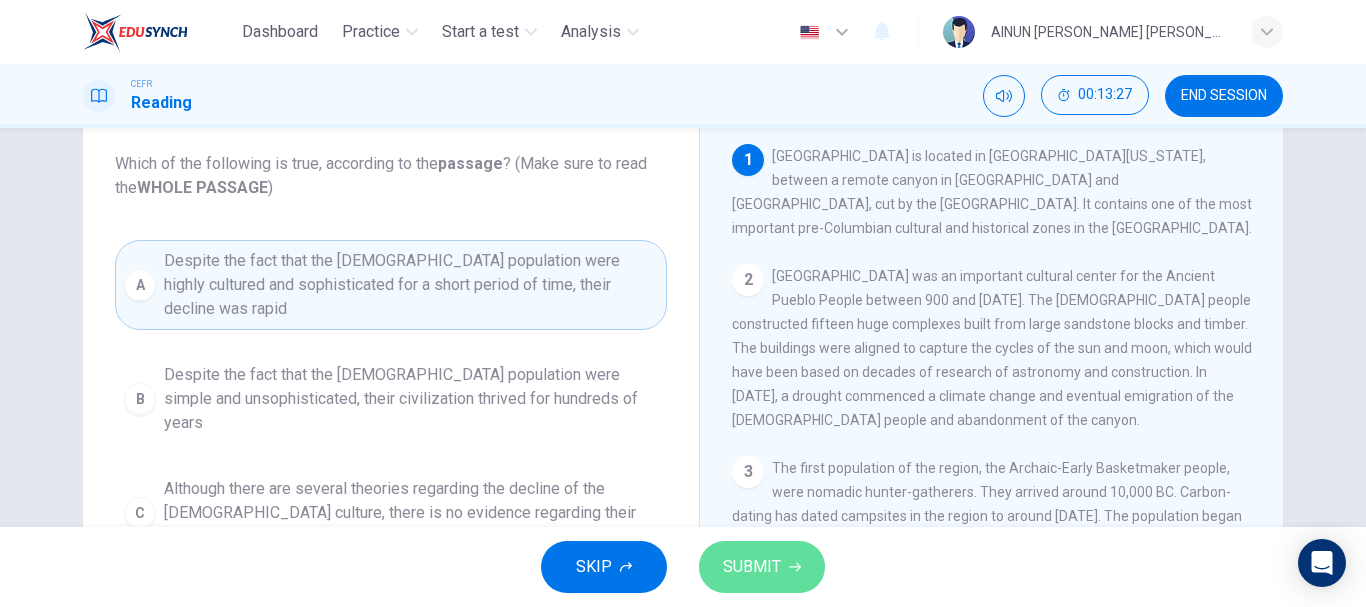 click on "SUBMIT" at bounding box center (752, 567) 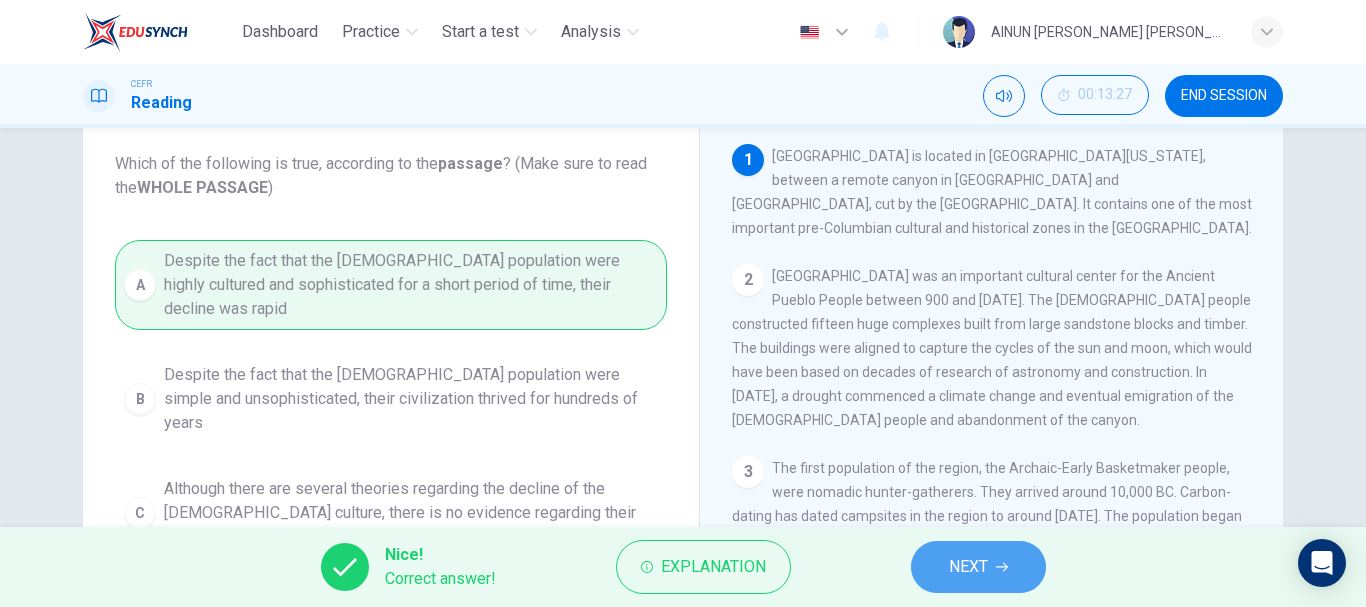 click on "NEXT" at bounding box center [968, 567] 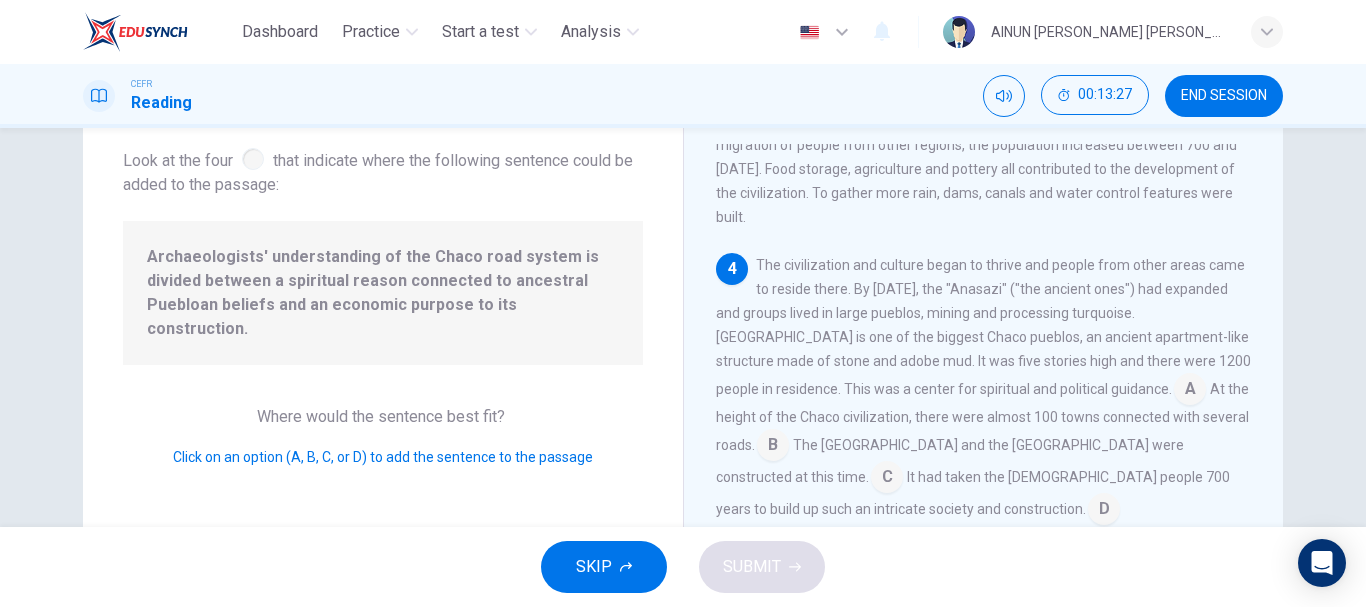 scroll, scrollTop: 494, scrollLeft: 0, axis: vertical 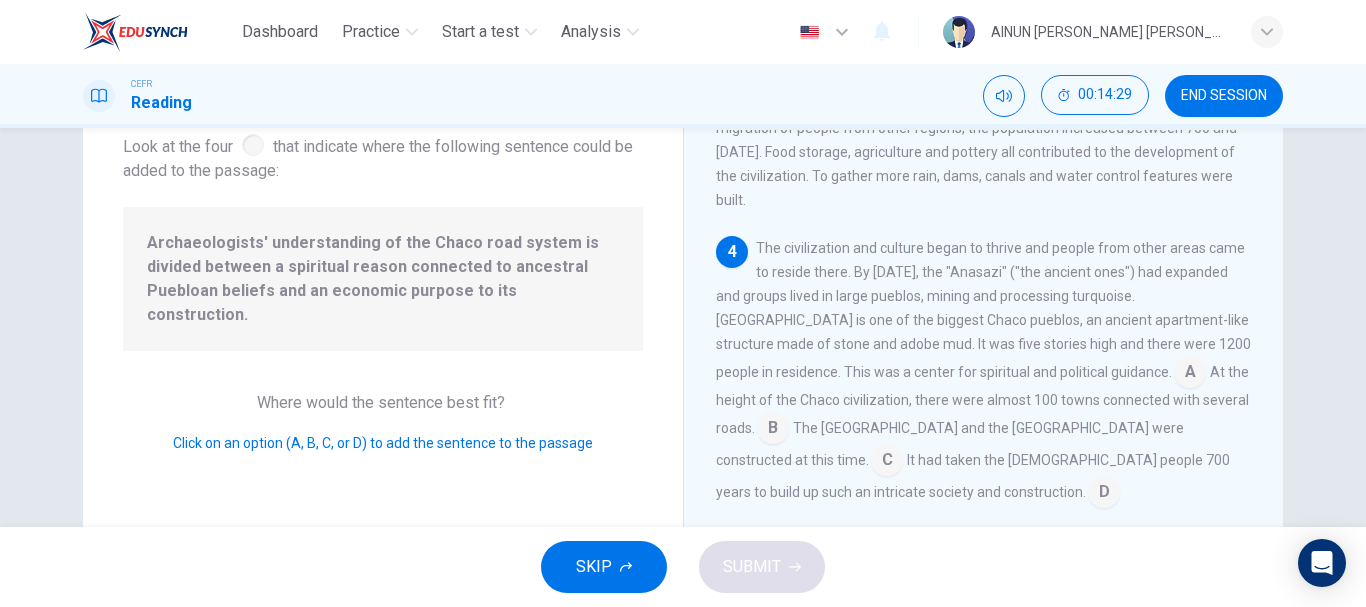 click at bounding box center (773, 430) 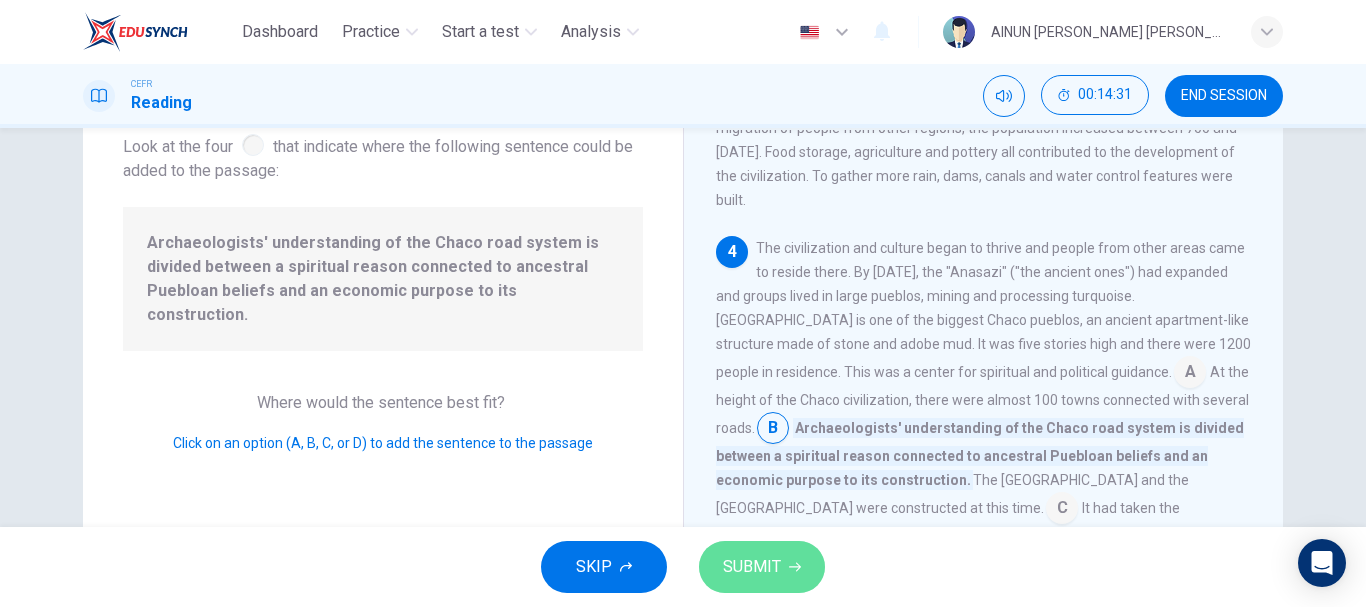 click on "SUBMIT" at bounding box center [752, 567] 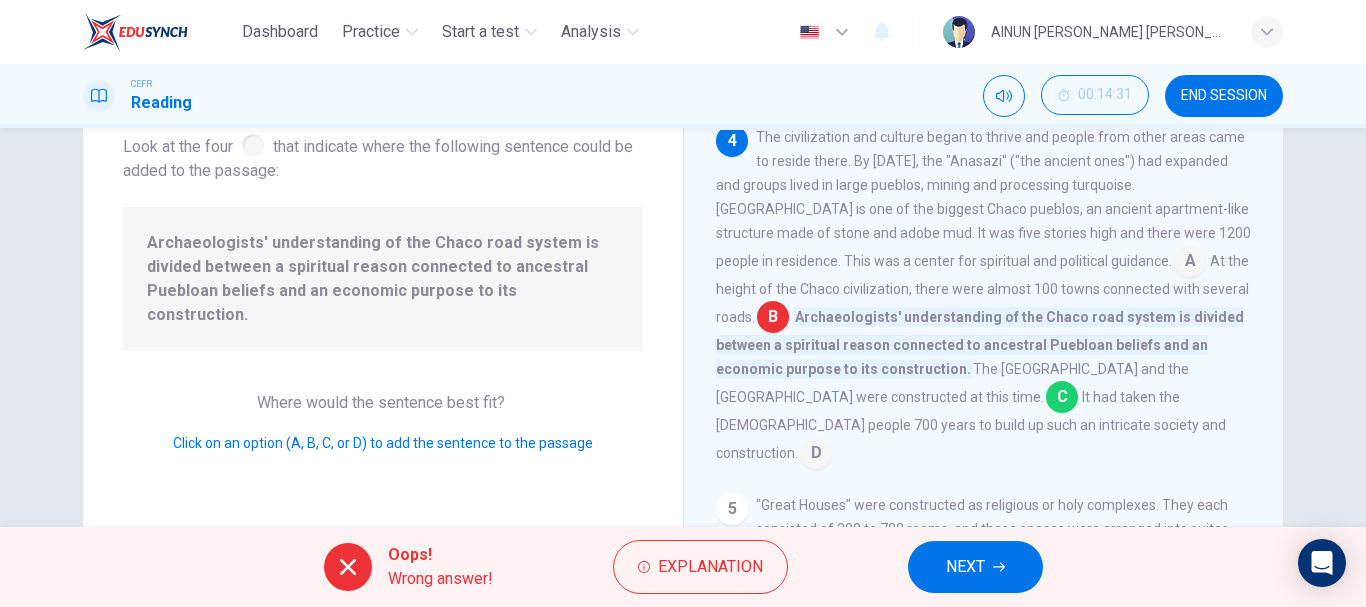 scroll, scrollTop: 608, scrollLeft: 0, axis: vertical 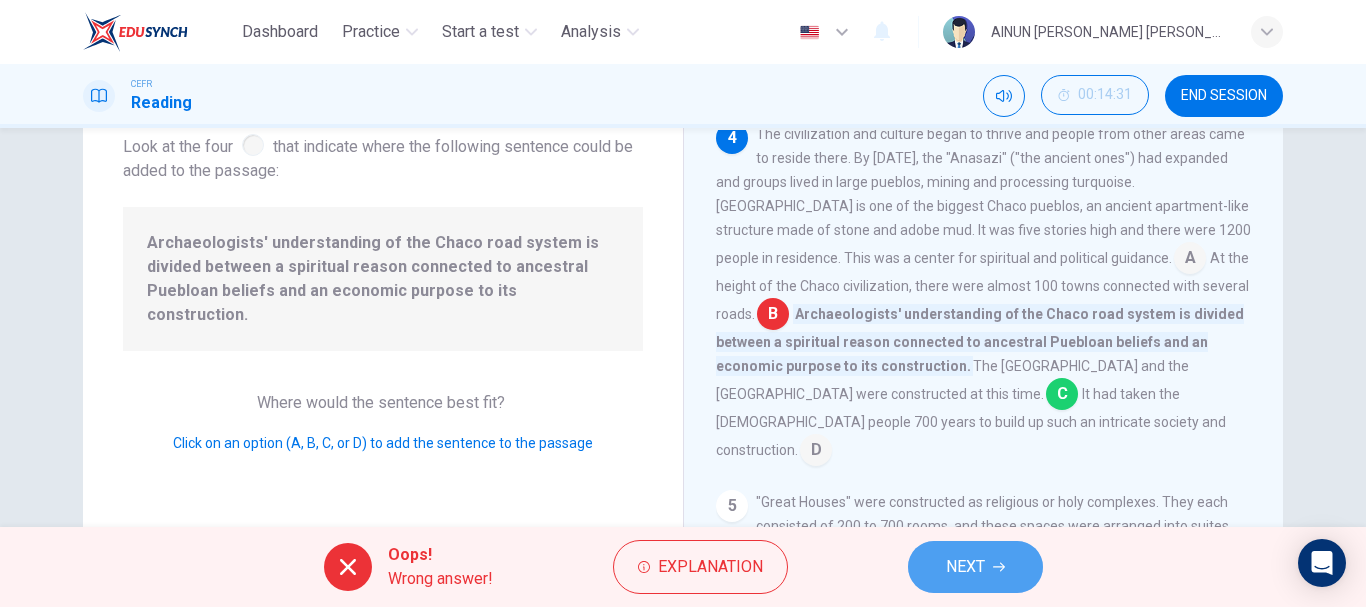 click on "NEXT" at bounding box center (975, 567) 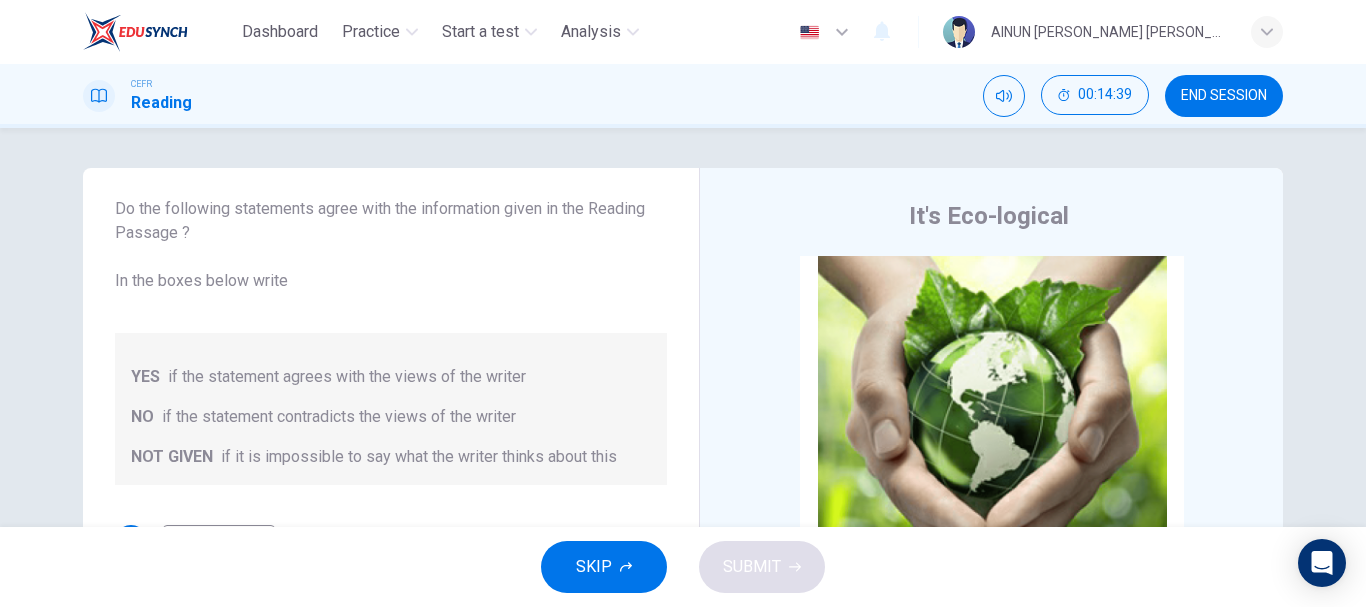 scroll, scrollTop: 69, scrollLeft: 0, axis: vertical 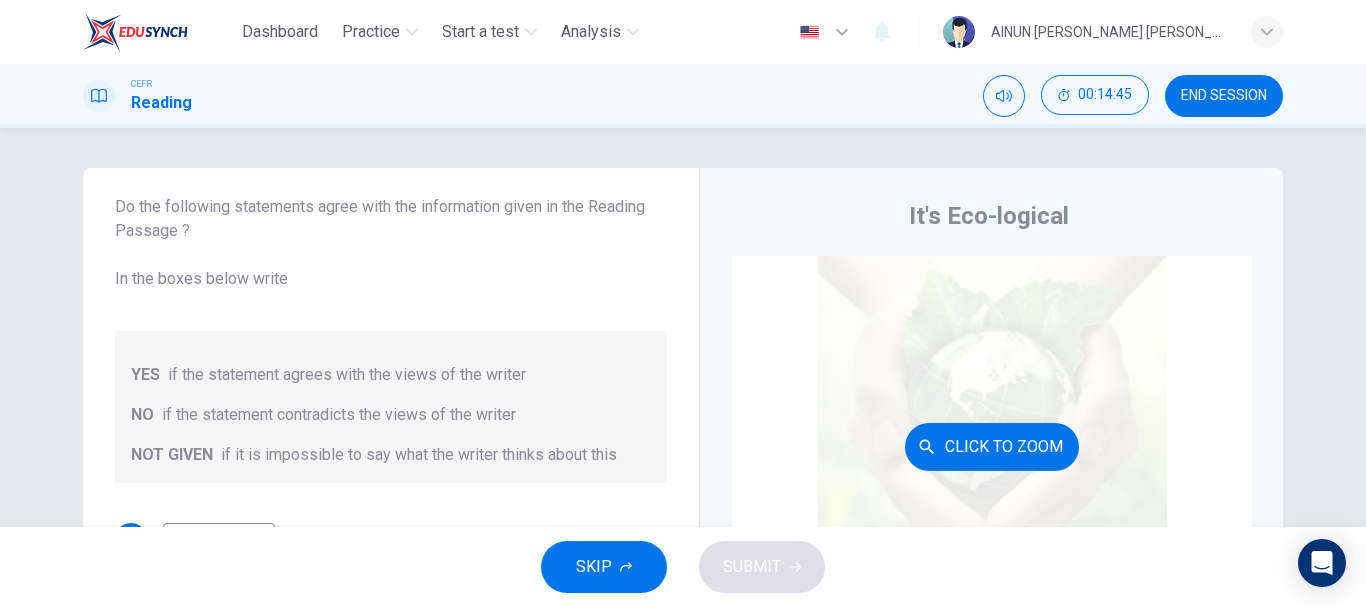 click on "Click to Zoom" at bounding box center (992, 446) 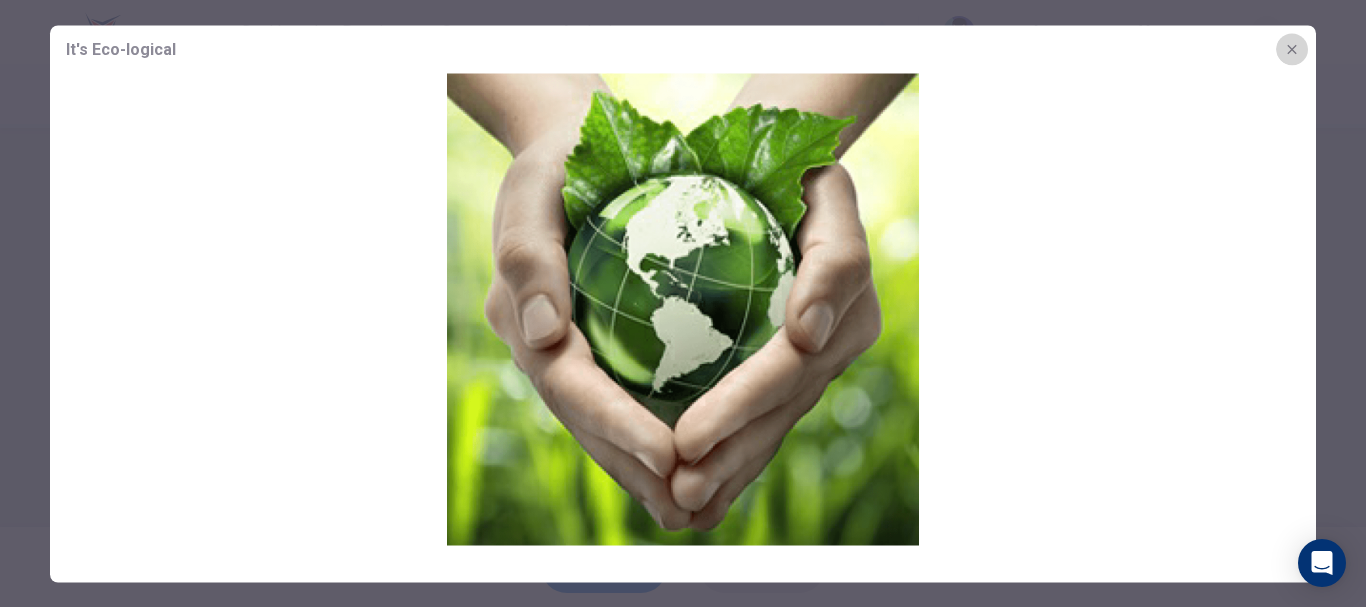 click 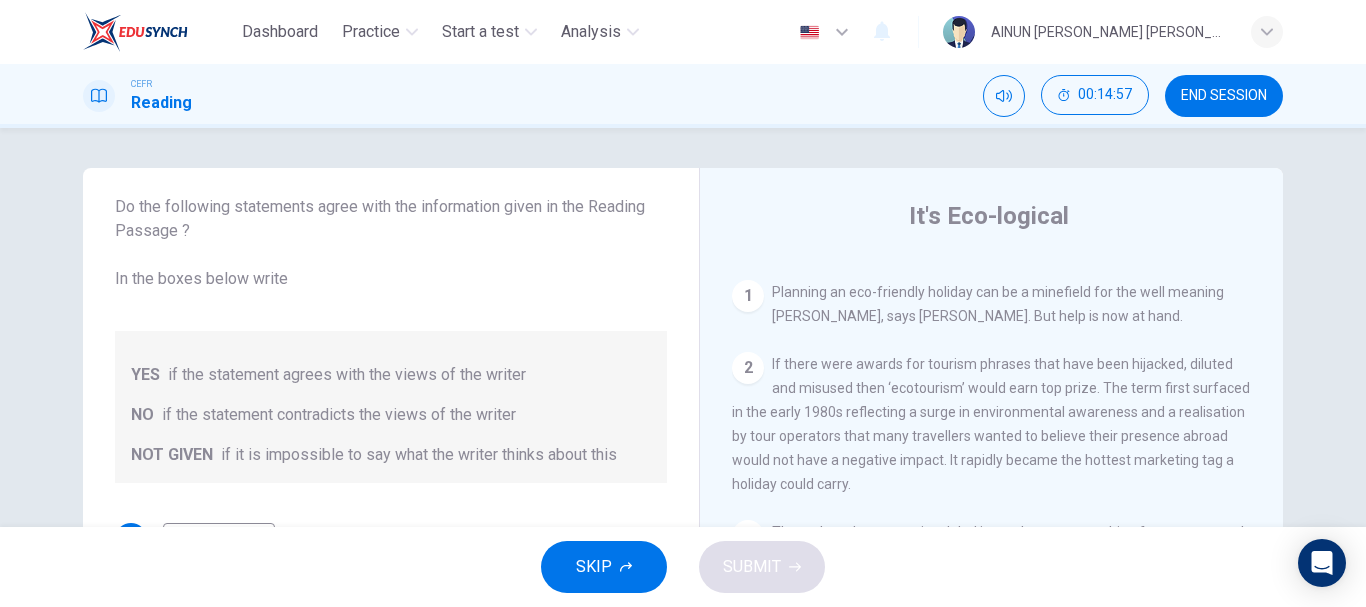 scroll, scrollTop: 402, scrollLeft: 0, axis: vertical 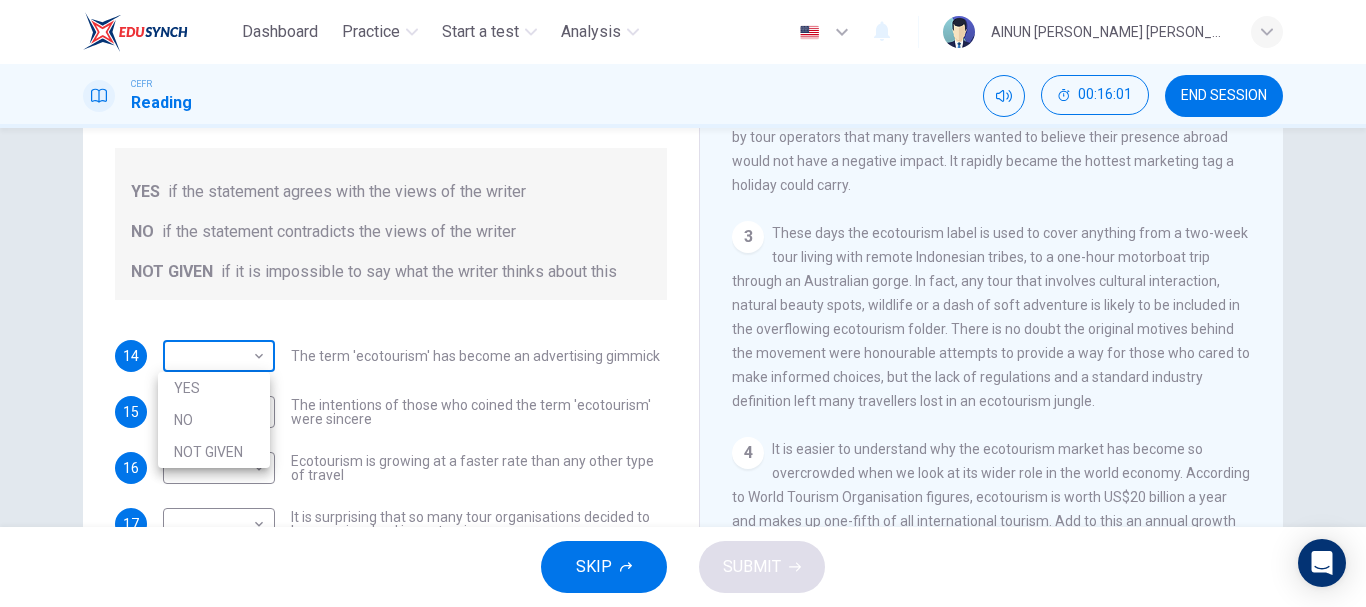 click on "Dashboard Practice Start a test Analysis English en ​ AINUN [PERSON_NAME] [PERSON_NAME] CEFR Reading 00:16:01 END SESSION Questions 14 - 19 Do the following statements agree with the information given in the Reading Passage ?
In the boxes below write YES if the statement agrees with the views of the writer NO if the statement contradicts the views of the writer NOT GIVEN if it is impossible to say what the writer thinks about this 14 ​ ​ The term 'ecotourism' has become an advertising gimmick 15 ​ ​ The intentions of those who coined the term 'ecotourism' were sincere 16 ​ ​ Ecotourism is growing at a faster rate than any other type of travel 17 ​ ​ It is surprising that so many tour organisations decided to become involved in ecotourism 18 ​ ​ Tourists have learnt to make investigations about tour operators before using them 19 ​ ​ Tourists have had bad experiences on ecotour holidays It's Eco-logical CLICK TO ZOOM Click to Zoom 1 2 3 4 5 6 7 8 SKIP SUBMIT Dashboard Practice Analysis" at bounding box center [683, 303] 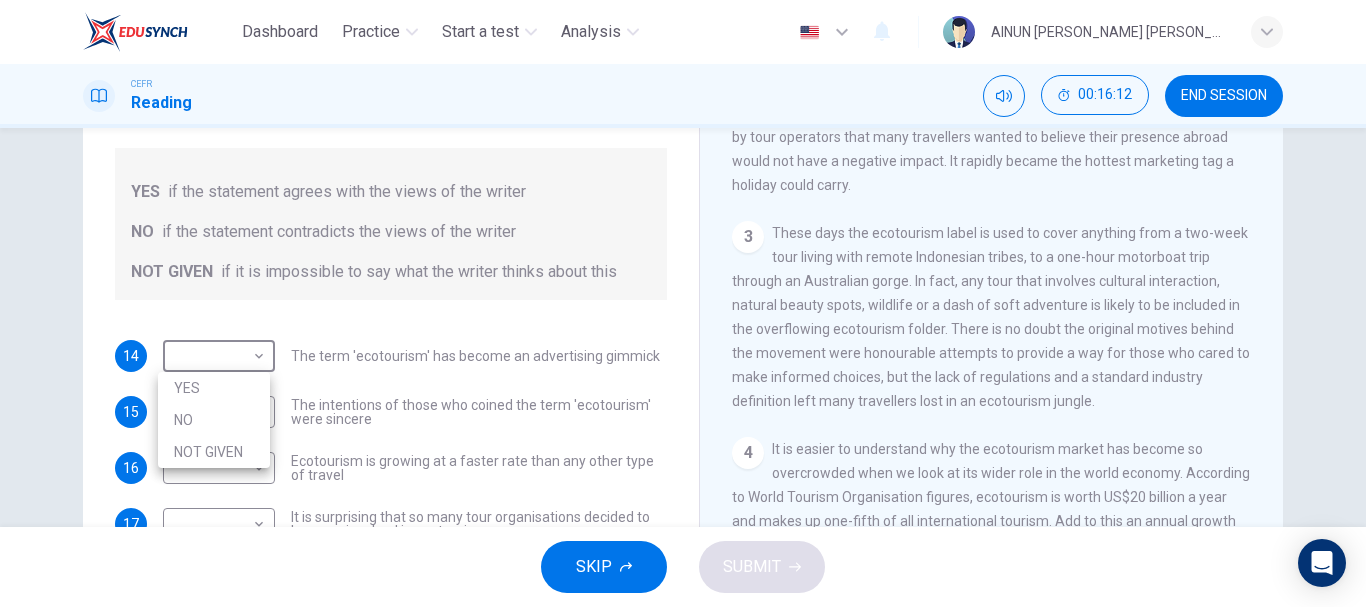 drag, startPoint x: 1265, startPoint y: 271, endPoint x: 1272, endPoint y: 293, distance: 23.086792 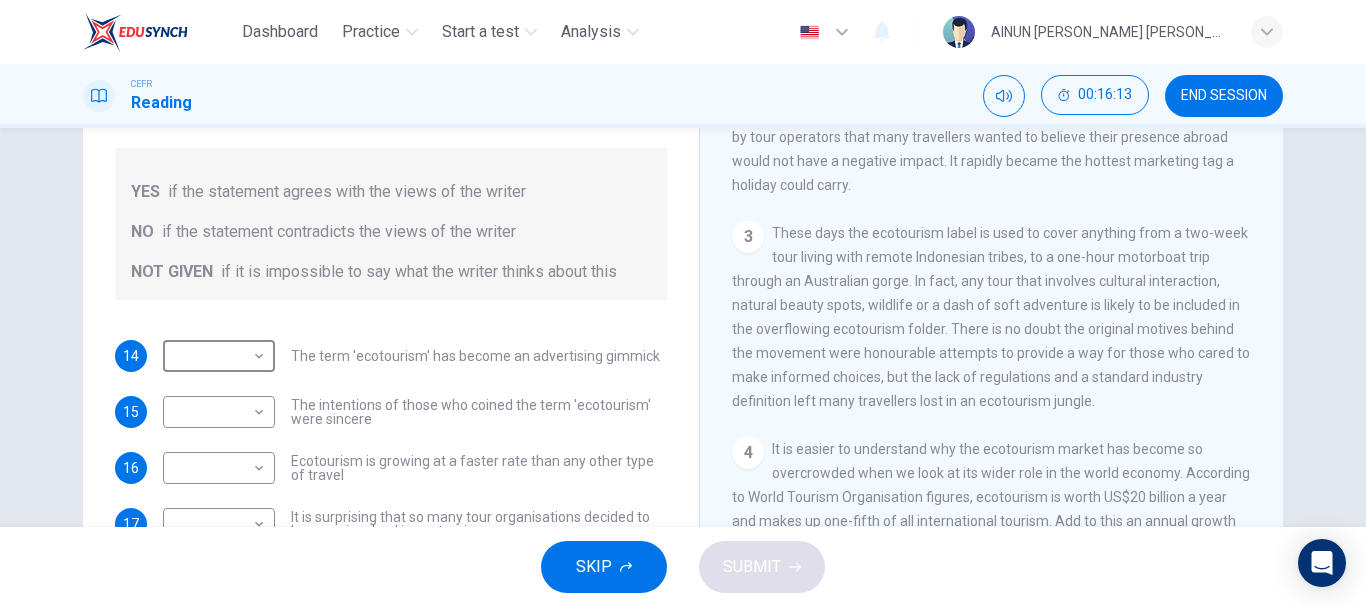 scroll, scrollTop: 1056, scrollLeft: 0, axis: vertical 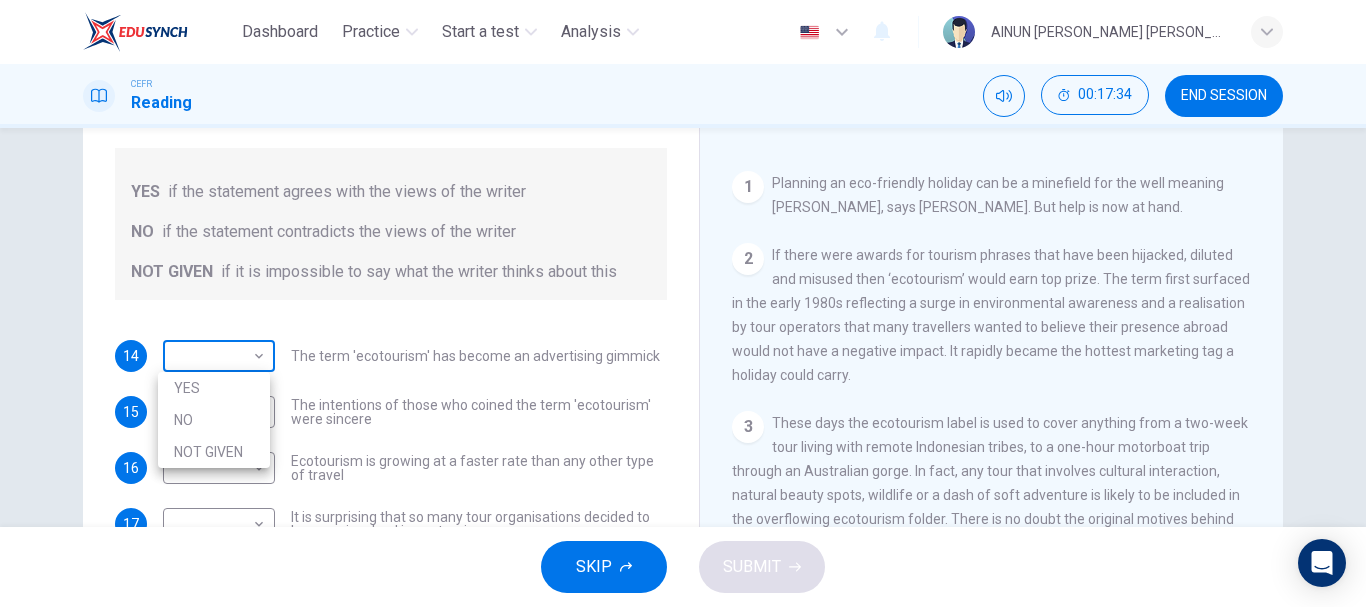click on "Dashboard Practice Start a test Analysis English en ​ AINUN [PERSON_NAME] [PERSON_NAME] CEFR Reading 00:17:34 END SESSION Questions 14 - 19 Do the following statements agree with the information given in the Reading Passage ?
In the boxes below write YES if the statement agrees with the views of the writer NO if the statement contradicts the views of the writer NOT GIVEN if it is impossible to say what the writer thinks about this 14 ​ ​ The term 'ecotourism' has become an advertising gimmick 15 ​ ​ The intentions of those who coined the term 'ecotourism' were sincere 16 ​ ​ Ecotourism is growing at a faster rate than any other type of travel 17 ​ ​ It is surprising that so many tour organisations decided to become involved in ecotourism 18 ​ ​ Tourists have learnt to make investigations about tour operators before using them 19 ​ ​ Tourists have had bad experiences on ecotour holidays It's Eco-logical CLICK TO ZOOM Click to Zoom 1 2 3 4 5 6 7 8 SKIP SUBMIT Dashboard Practice Analysis" at bounding box center (683, 303) 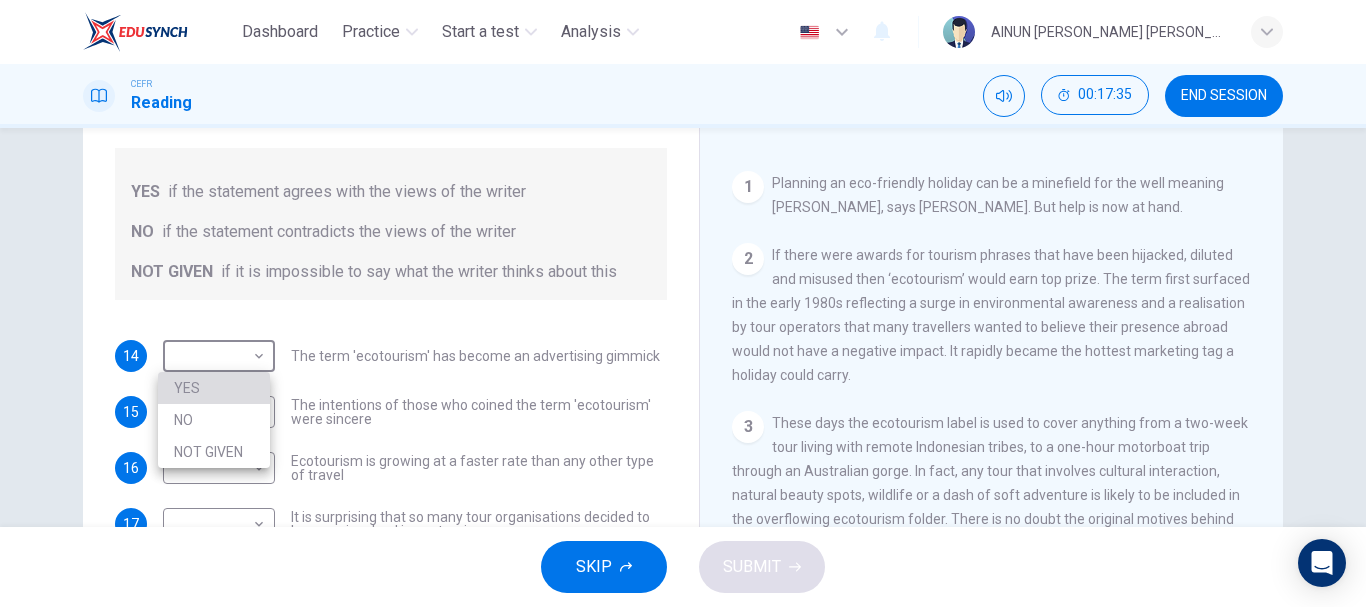 click on "YES" at bounding box center [214, 388] 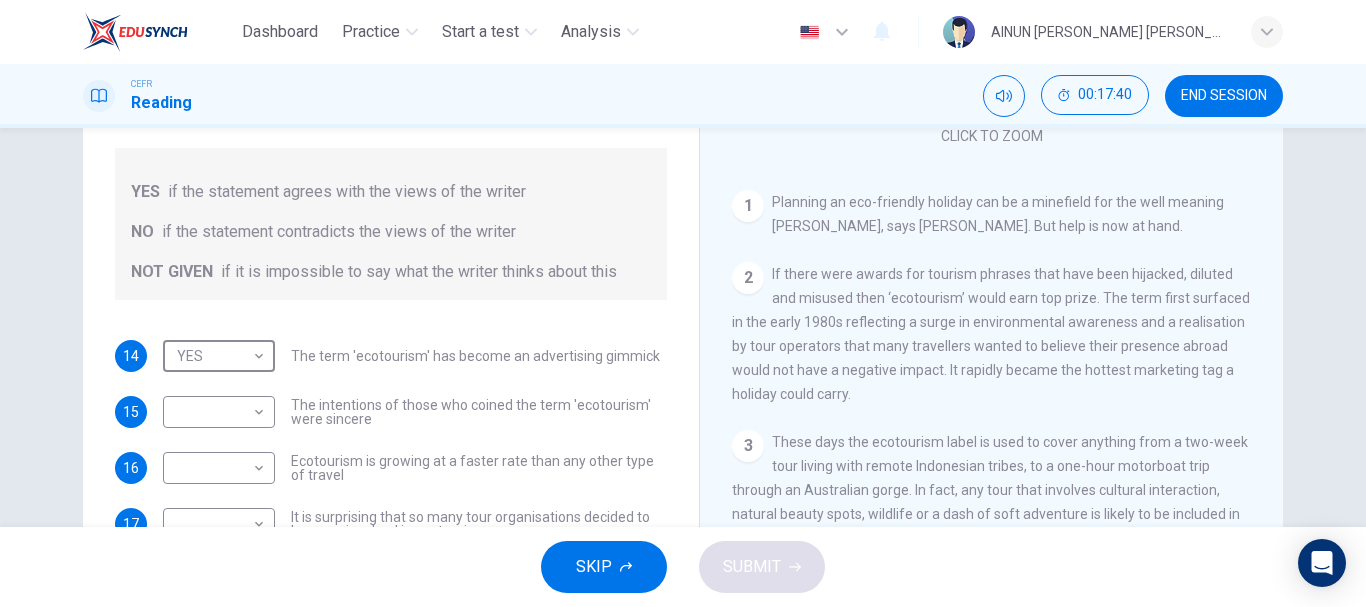 scroll, scrollTop: 321, scrollLeft: 0, axis: vertical 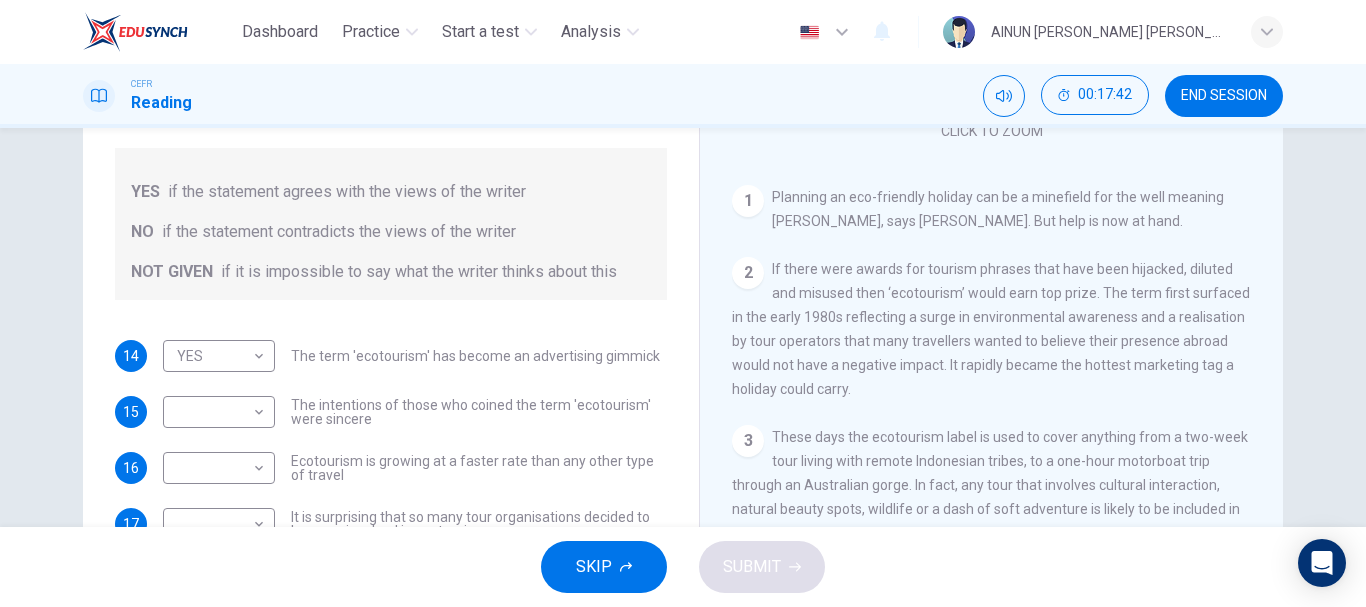 click on "The intentions of those who coined the term 'ecotourism' were sincere" at bounding box center (479, 412) 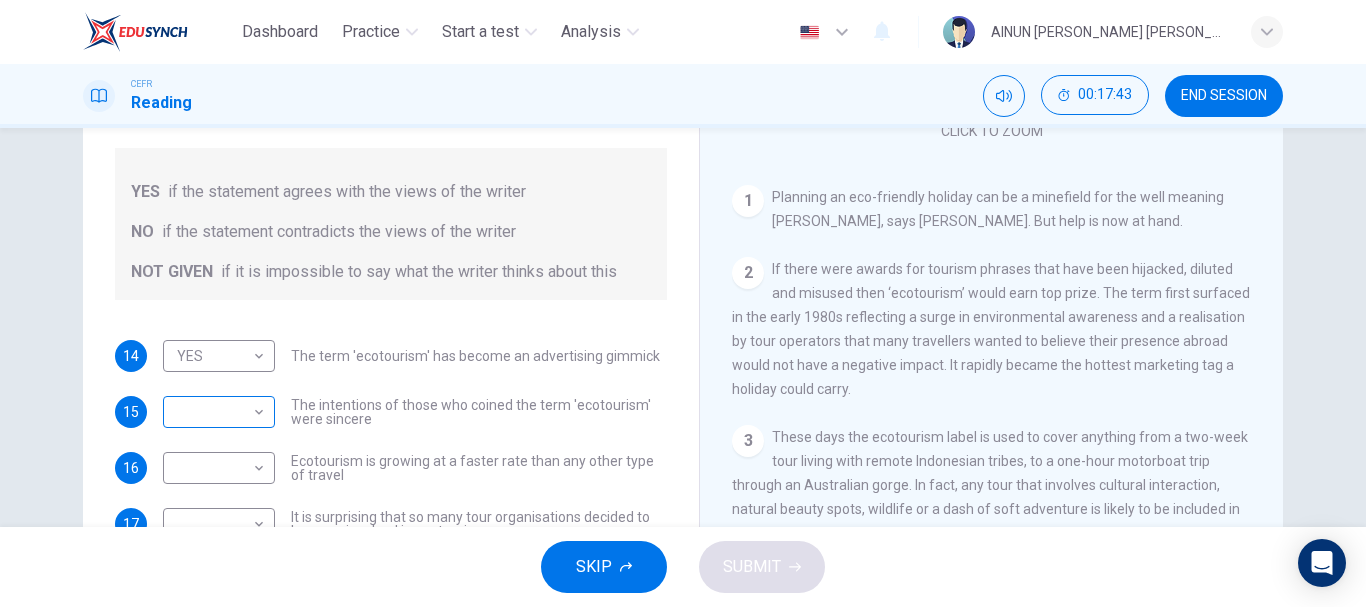 click on "Dashboard Practice Start a test Analysis English en ​ AINUN [PERSON_NAME] [PERSON_NAME] CEFR Reading 00:17:43 END SESSION Questions 14 - 19 Do the following statements agree with the information given in the Reading Passage ?
In the boxes below write YES if the statement agrees with the views of the writer NO if the statement contradicts the views of the writer NOT GIVEN if it is impossible to say what the writer thinks about this 14 YES YES ​ The term 'ecotourism' has become an advertising gimmick 15 ​ ​ The intentions of those who coined the term 'ecotourism' were sincere 16 ​ ​ Ecotourism is growing at a faster rate than any other type of travel 17 ​ ​ It is surprising that so many tour organisations decided to become involved in ecotourism 18 ​ ​ Tourists have learnt to make investigations about tour operators before using them 19 ​ ​ Tourists have had bad experiences on ecotour holidays It's Eco-logical CLICK TO ZOOM Click to Zoom 1 2 3 4 5 6 7 8 SKIP SUBMIT Dashboard Practice 2025" at bounding box center (683, 303) 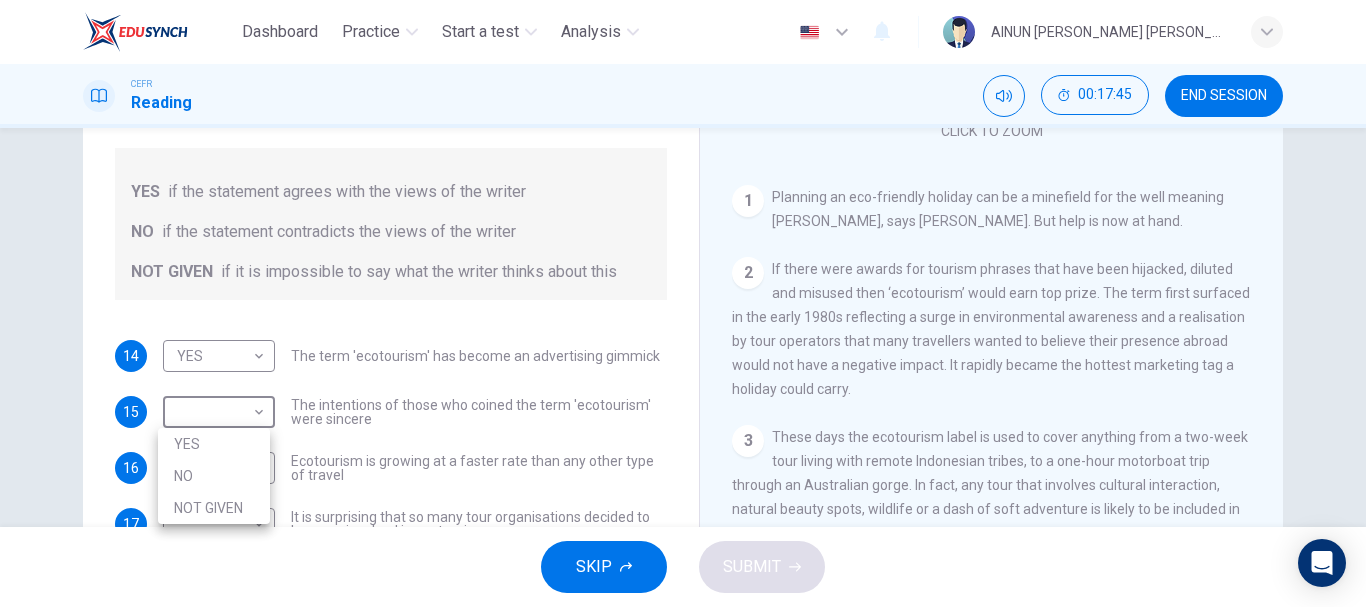 click at bounding box center (683, 303) 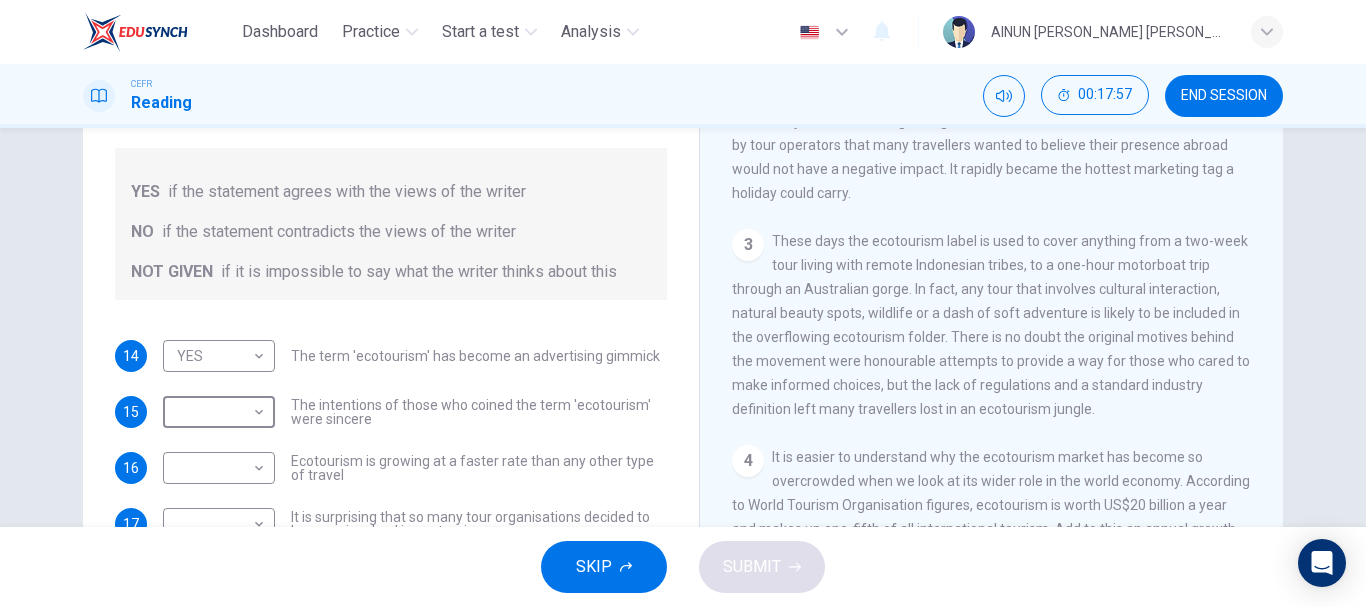 scroll, scrollTop: 572, scrollLeft: 0, axis: vertical 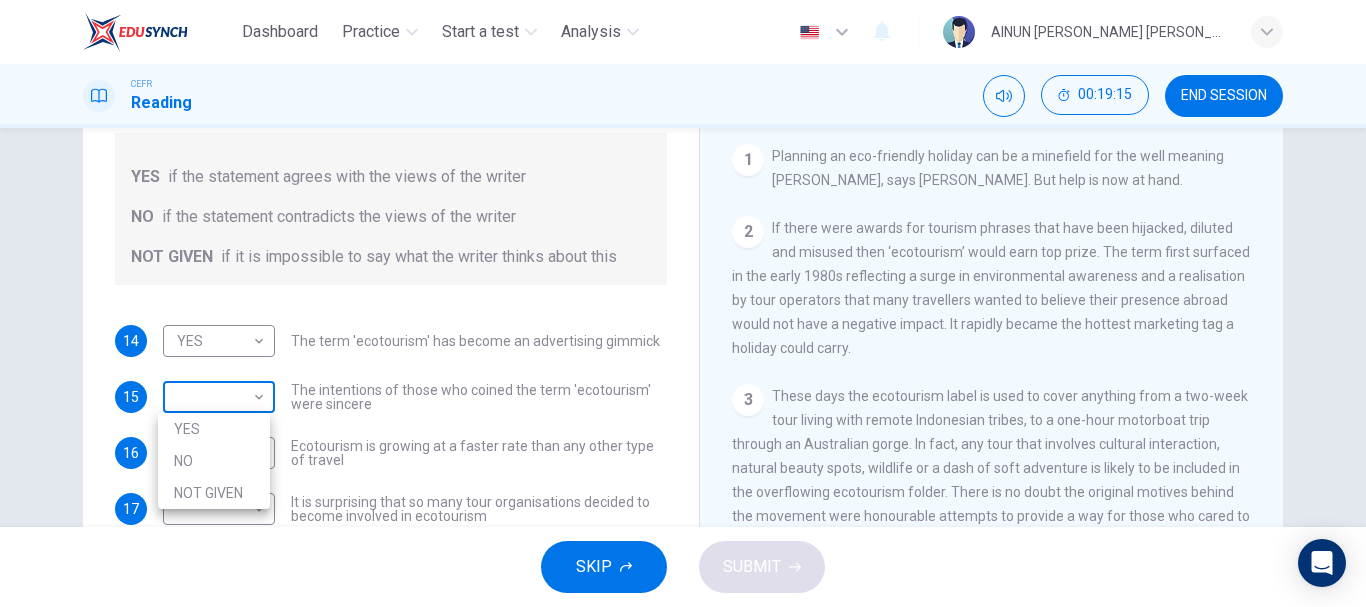 click on "Dashboard Practice Start a test Analysis English en ​ AINUN [PERSON_NAME] [PERSON_NAME] CEFR Reading 00:19:15 END SESSION Questions 14 - 19 Do the following statements agree with the information given in the Reading Passage ?
In the boxes below write YES if the statement agrees with the views of the writer NO if the statement contradicts the views of the writer NOT GIVEN if it is impossible to say what the writer thinks about this 14 YES YES ​ The term 'ecotourism' has become an advertising gimmick 15 ​ ​ The intentions of those who coined the term 'ecotourism' were sincere 16 ​ ​ Ecotourism is growing at a faster rate than any other type of travel 17 ​ ​ It is surprising that so many tour organisations decided to become involved in ecotourism 18 ​ ​ Tourists have learnt to make investigations about tour operators before using them 19 ​ ​ Tourists have had bad experiences on ecotour holidays It's Eco-logical CLICK TO ZOOM Click to Zoom 1 2 3 4 5 6 7 8 SKIP SUBMIT Dashboard Practice 2025" at bounding box center [683, 303] 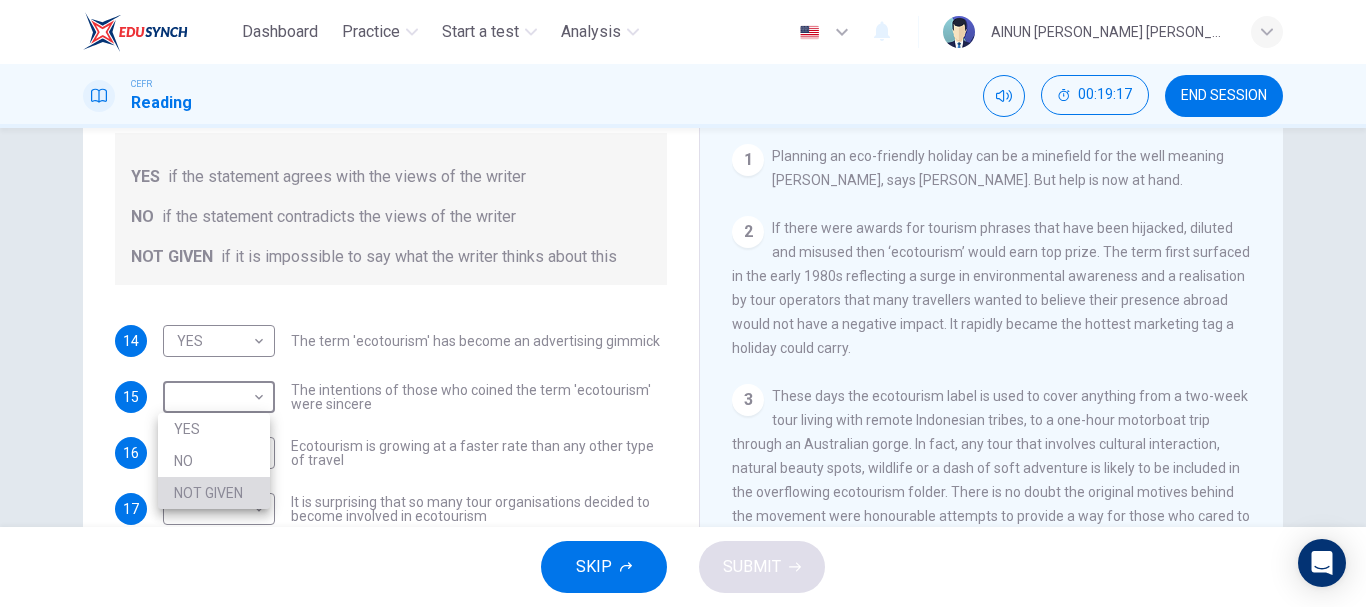 click on "NOT GIVEN" at bounding box center (214, 493) 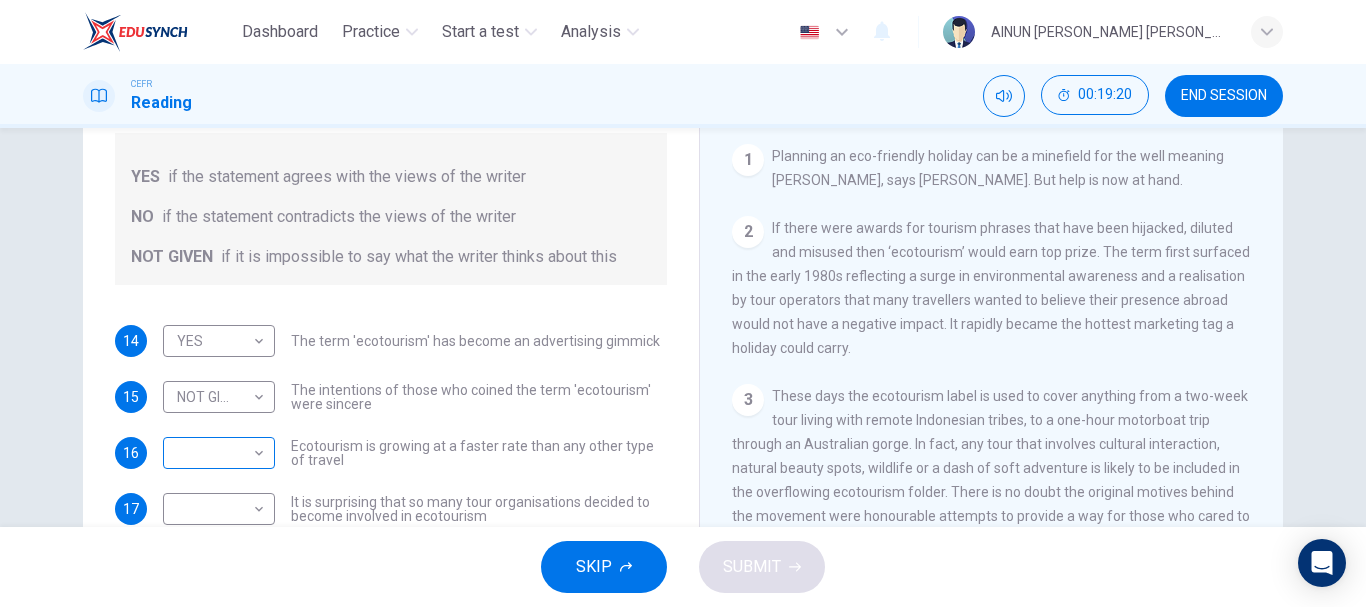 click on "​ ​" at bounding box center [219, 453] 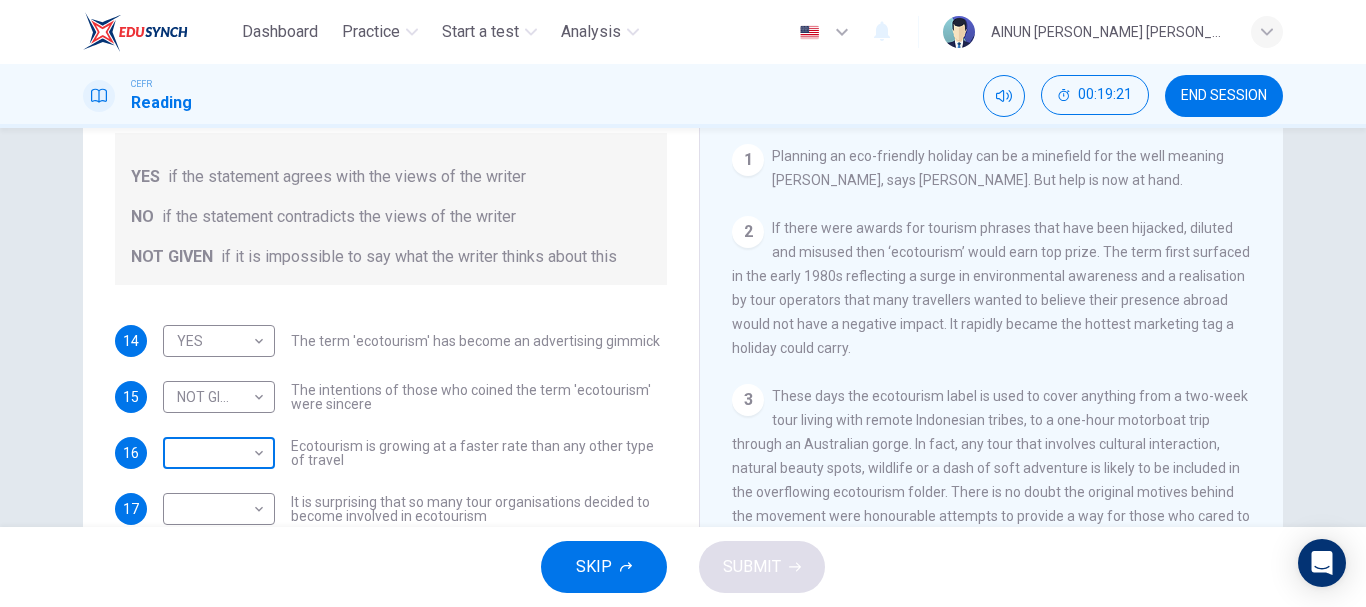 click on "Dashboard Practice Start a test Analysis English en ​ AINUN [PERSON_NAME] [PERSON_NAME] CEFR Reading 00:19:21 END SESSION Questions 14 - 19 Do the following statements agree with the information given in the Reading Passage ?
In the boxes below write YES if the statement agrees with the views of the writer NO if the statement contradicts the views of the writer NOT GIVEN if it is impossible to say what the writer thinks about this 14 YES YES ​ The term 'ecotourism' has become an advertising gimmick 15 NOT GIVEN NOT GIVEN ​ The intentions of those who coined the term 'ecotourism' were sincere 16 ​ ​ Ecotourism is growing at a faster rate than any other type of travel 17 ​ ​ It is surprising that so many tour organisations decided to become involved in ecotourism 18 ​ ​ Tourists have learnt to make investigations about tour operators before using them 19 ​ ​ Tourists have had bad experiences on ecotour holidays It's Eco-logical CLICK TO ZOOM Click to Zoom 1 2 3 4 5 6 7 8 SKIP SUBMIT 2025" at bounding box center (683, 303) 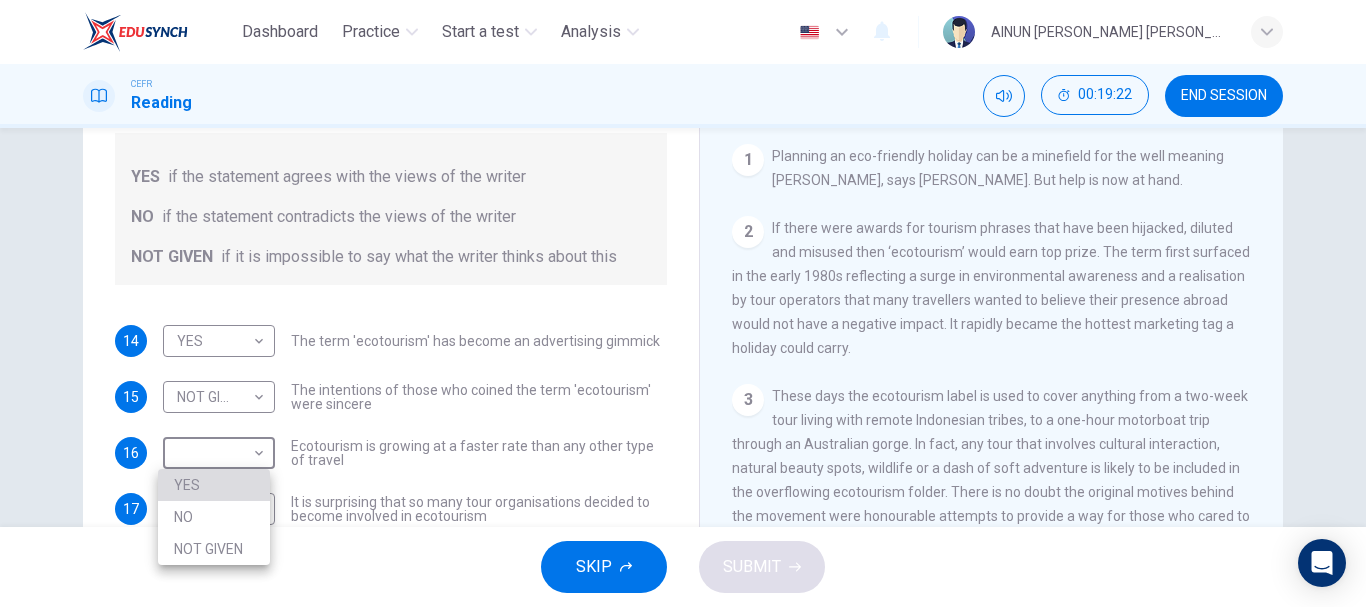 click on "YES" at bounding box center (214, 485) 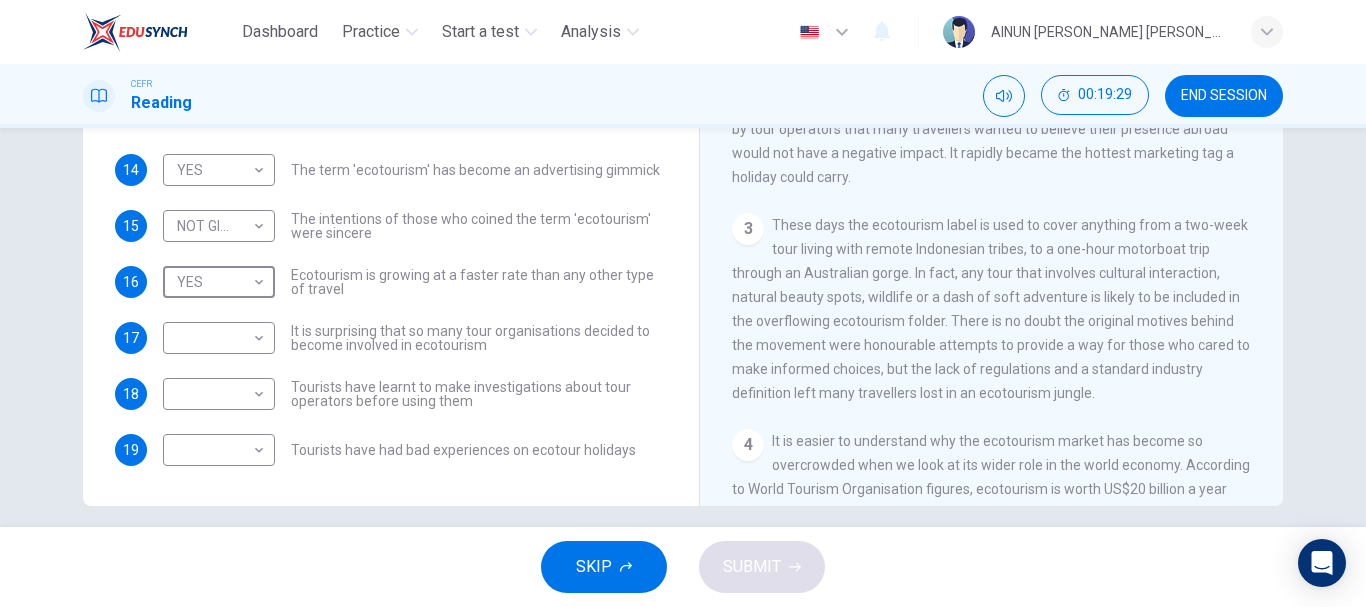 scroll, scrollTop: 364, scrollLeft: 0, axis: vertical 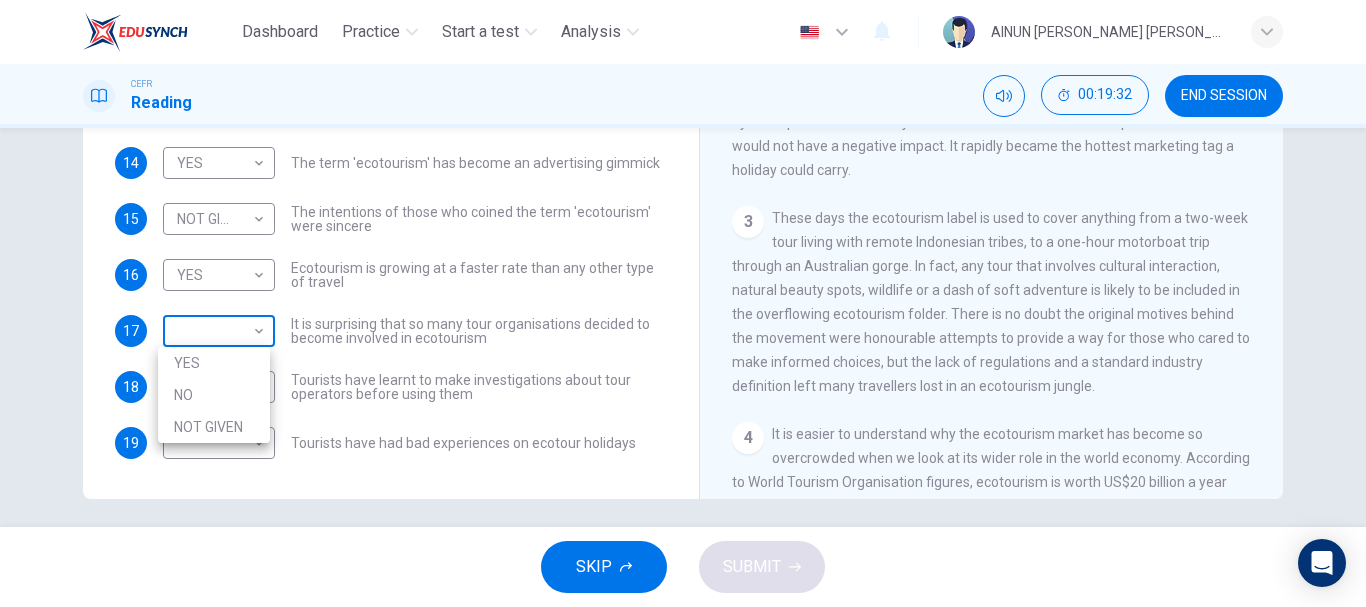 click on "Dashboard Practice Start a test Analysis English en ​ AINUN [PERSON_NAME] [PERSON_NAME] CEFR Reading 00:19:32 END SESSION Questions 14 - 19 Do the following statements agree with the information given in the Reading Passage ?
In the boxes below write YES if the statement agrees with the views of the writer NO if the statement contradicts the views of the writer NOT GIVEN if it is impossible to say what the writer thinks about this 14 YES YES ​ The term 'ecotourism' has become an advertising gimmick 15 NOT GIVEN NOT GIVEN ​ The intentions of those who coined the term 'ecotourism' were sincere 16 YES YES ​ Ecotourism is growing at a faster rate than any other type of travel 17 ​ ​ It is surprising that so many tour organisations decided to become involved in ecotourism 18 ​ ​ Tourists have learnt to make investigations about tour operators before using them 19 ​ ​ Tourists have had bad experiences on ecotour holidays It's Eco-logical CLICK TO ZOOM Click to Zoom 1 2 3 4 5 6 7 8 SKIP SUBMIT" at bounding box center [683, 303] 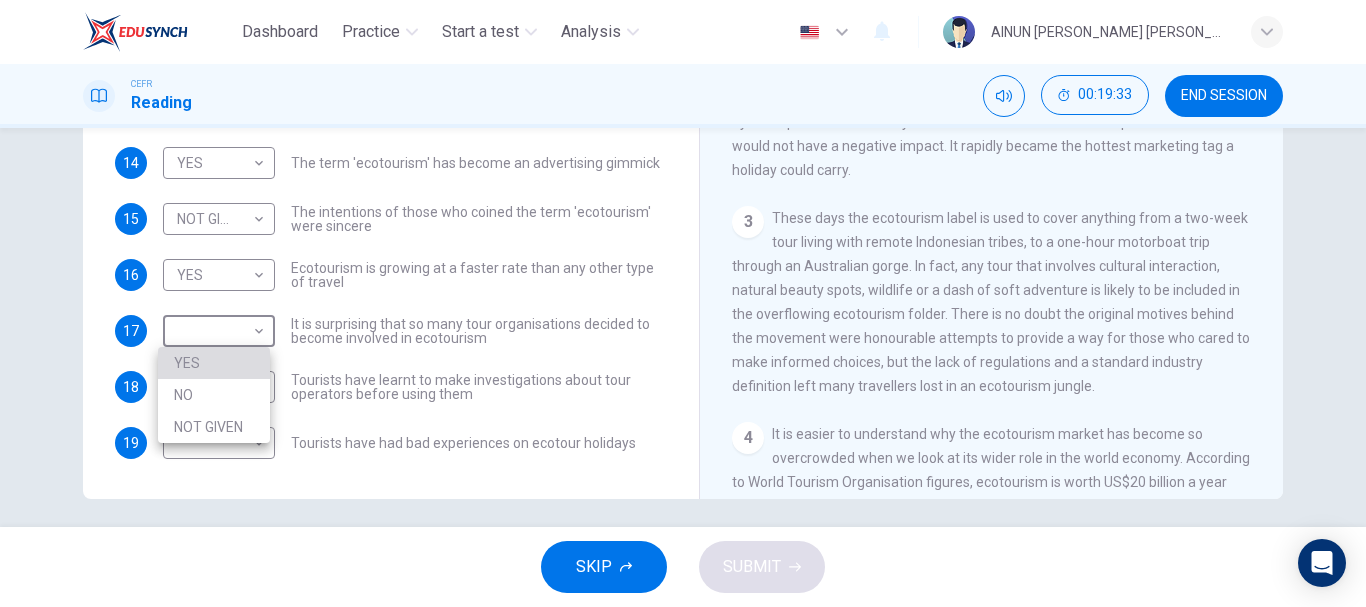click on "YES" at bounding box center [214, 363] 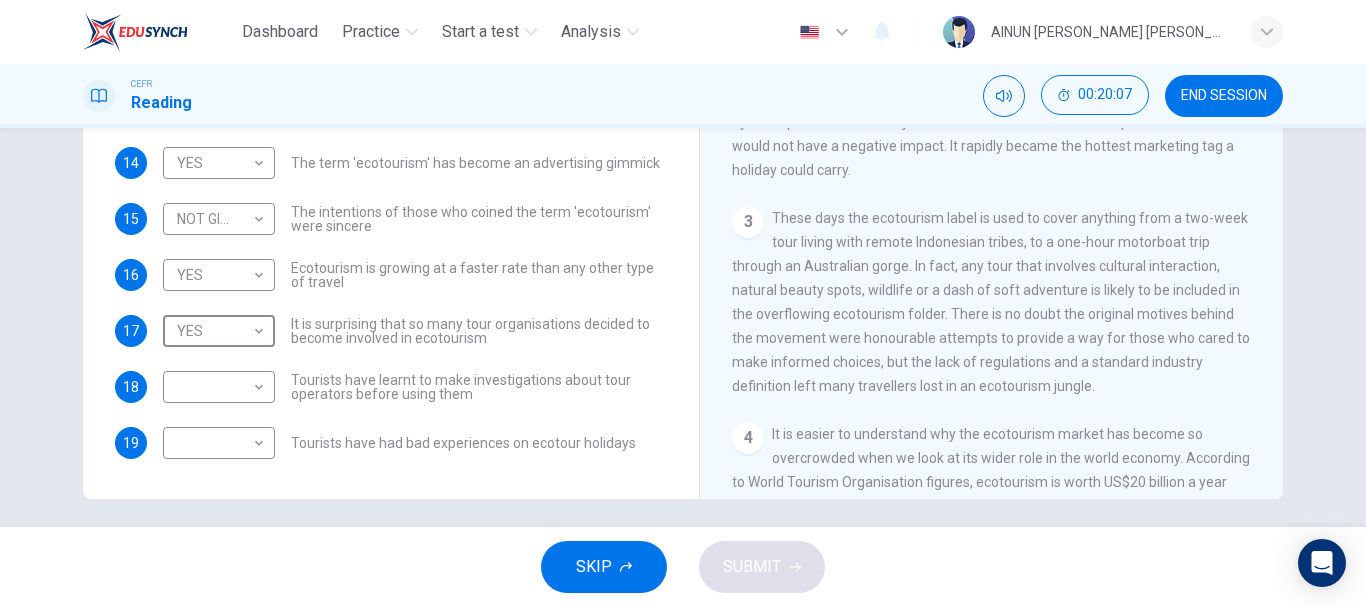 scroll, scrollTop: 376, scrollLeft: 0, axis: vertical 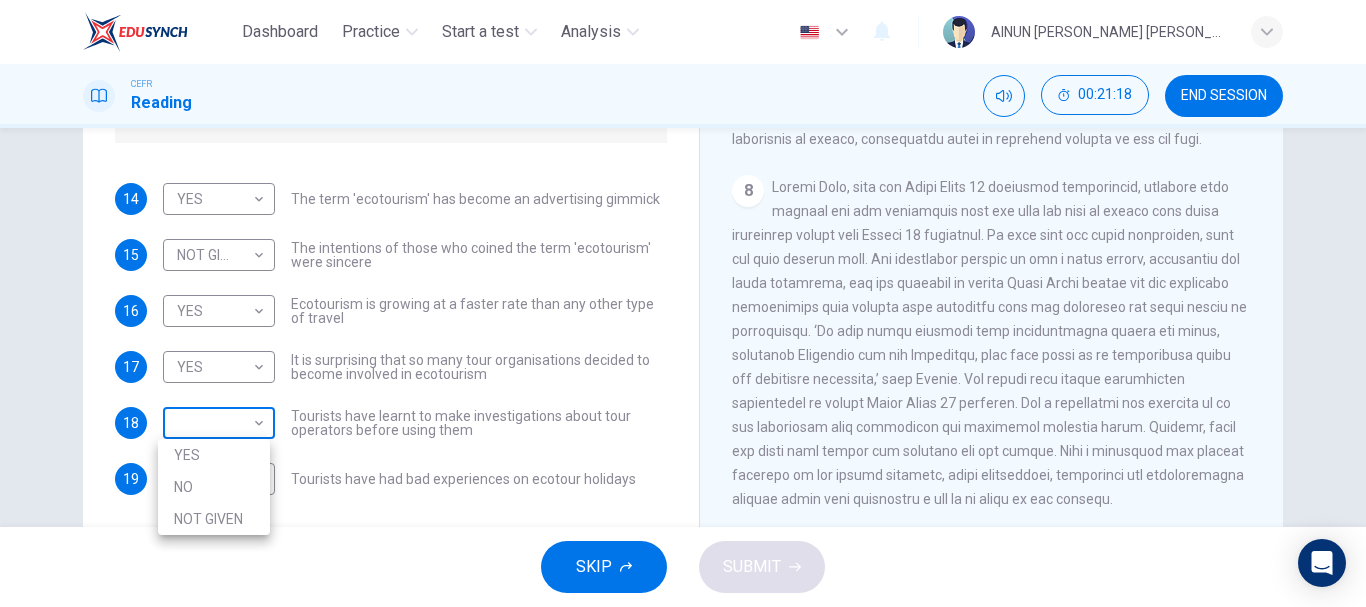 click on "Dashboard Practice Start a test Analysis English en ​ AINUN [PERSON_NAME] [PERSON_NAME] CEFR Reading 00:21:18 END SESSION Questions 14 - 19 Do the following statements agree with the information given in the Reading Passage ?
In the boxes below write YES if the statement agrees with the views of the writer NO if the statement contradicts the views of the writer NOT GIVEN if it is impossible to say what the writer thinks about this 14 YES YES ​ The term 'ecotourism' has become an advertising gimmick 15 NOT GIVEN NOT GIVEN ​ The intentions of those who coined the term 'ecotourism' were sincere 16 YES YES ​ Ecotourism is growing at a faster rate than any other type of travel 17 YES YES ​ It is surprising that so many tour organisations decided to become involved in ecotourism 18 ​ ​ Tourists have learnt to make investigations about tour operators before using them 19 ​ ​ Tourists have had bad experiences on ecotour holidays It's Eco-logical CLICK TO ZOOM Click to Zoom 1 2 3 4 5 6 7 8 SKIP SUBMIT" at bounding box center [683, 303] 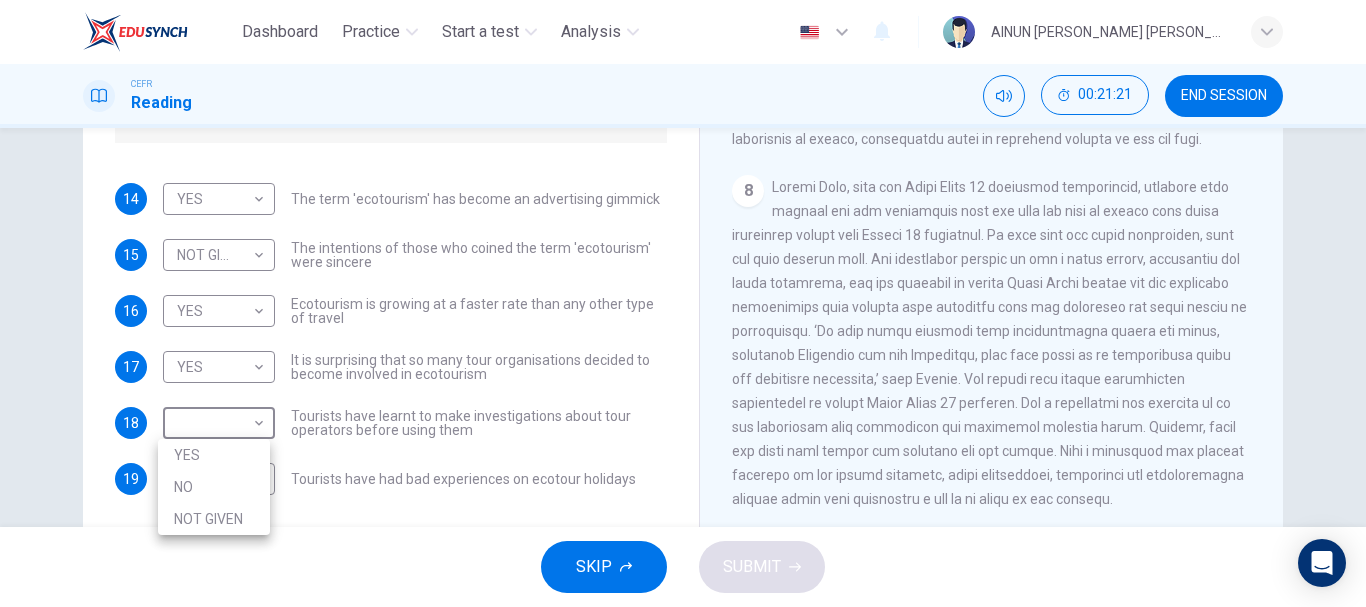click at bounding box center [683, 303] 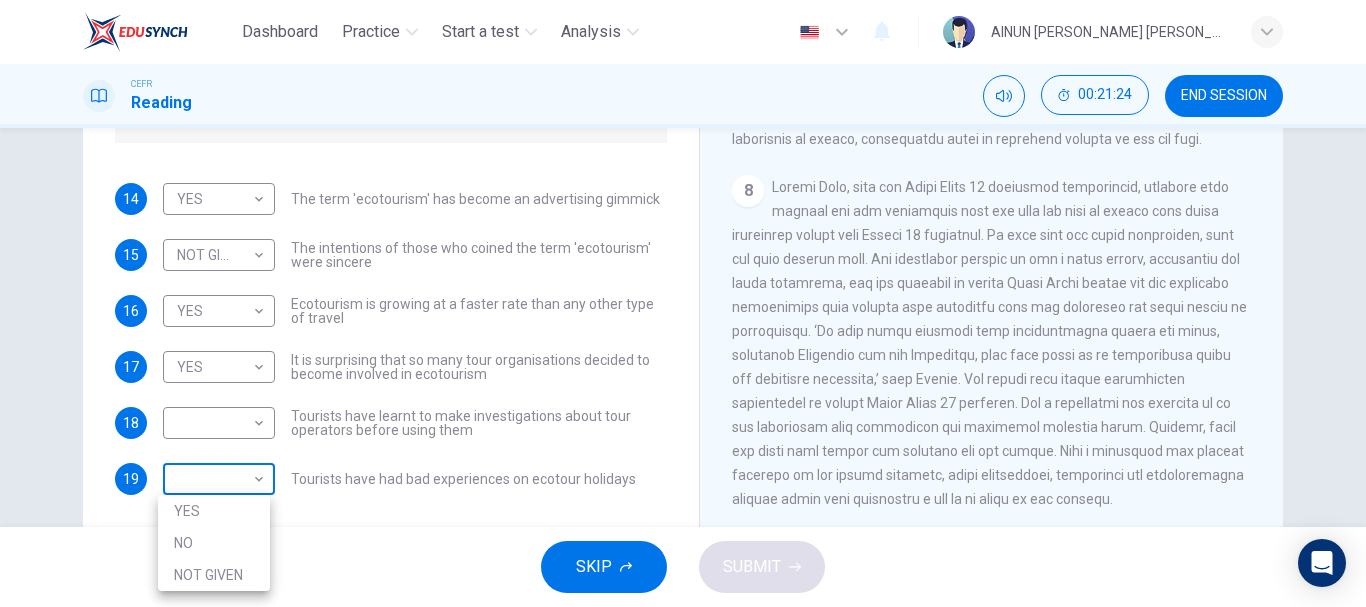 click on "Dashboard Practice Start a test Analysis English en ​ AINUN [PERSON_NAME] [PERSON_NAME] CEFR Reading 00:21:24 END SESSION Questions 14 - 19 Do the following statements agree with the information given in the Reading Passage ?
In the boxes below write YES if the statement agrees with the views of the writer NO if the statement contradicts the views of the writer NOT GIVEN if it is impossible to say what the writer thinks about this 14 YES YES ​ The term 'ecotourism' has become an advertising gimmick 15 NOT GIVEN NOT GIVEN ​ The intentions of those who coined the term 'ecotourism' were sincere 16 YES YES ​ Ecotourism is growing at a faster rate than any other type of travel 17 YES YES ​ It is surprising that so many tour organisations decided to become involved in ecotourism 18 ​ ​ Tourists have learnt to make investigations about tour operators before using them 19 ​ ​ Tourists have had bad experiences on ecotour holidays It's Eco-logical CLICK TO ZOOM Click to Zoom 1 2 3 4 5 6 7 8 SKIP SUBMIT" at bounding box center (683, 303) 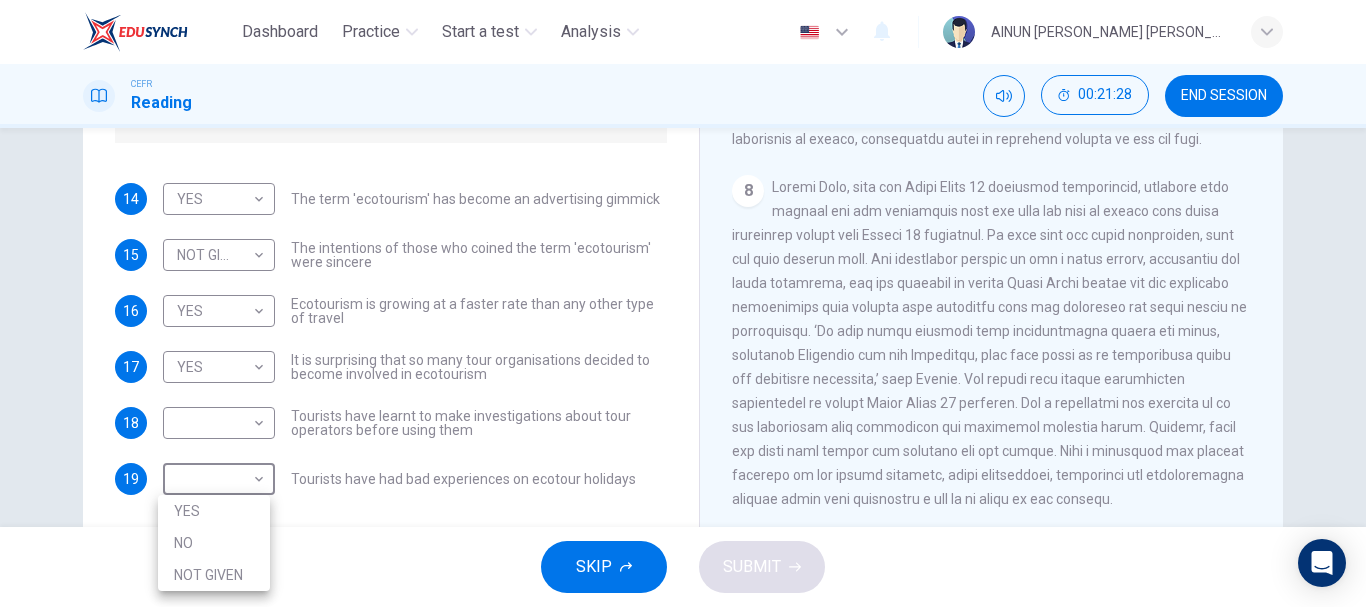 click at bounding box center (683, 303) 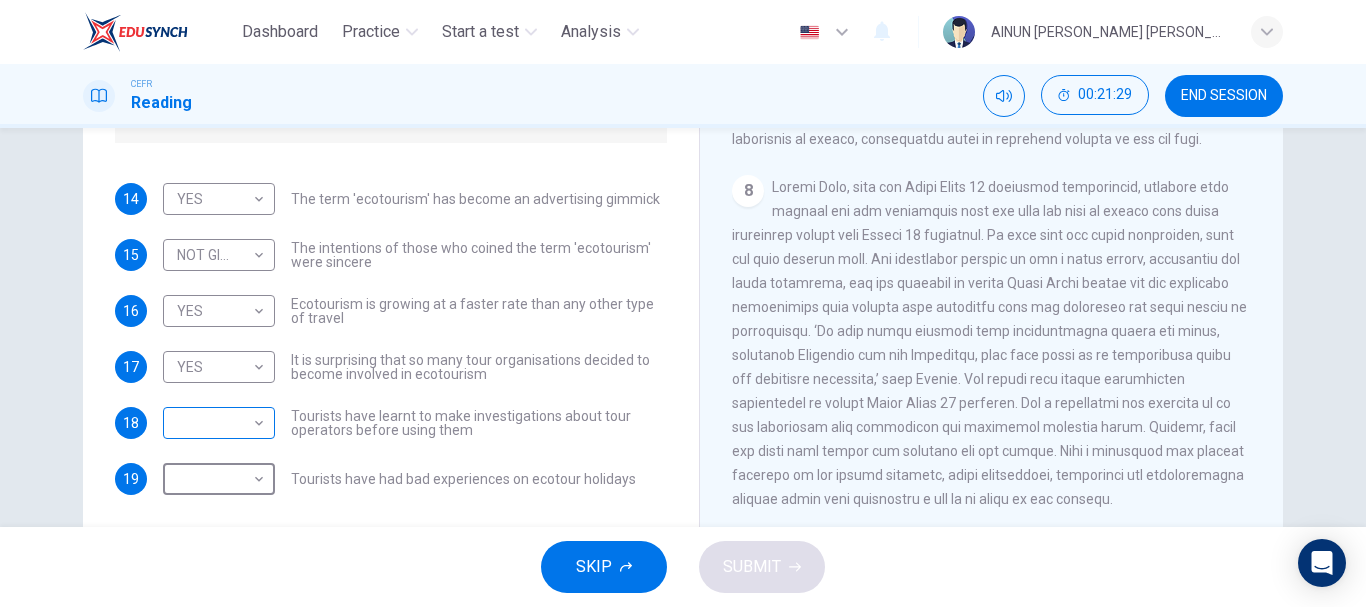 click on "Dashboard Practice Start a test Analysis English en ​ AINUN [PERSON_NAME] [PERSON_NAME] CEFR Reading 00:21:29 END SESSION Questions 14 - 19 Do the following statements agree with the information given in the Reading Passage ?
In the boxes below write YES if the statement agrees with the views of the writer NO if the statement contradicts the views of the writer NOT GIVEN if it is impossible to say what the writer thinks about this 14 YES YES ​ The term 'ecotourism' has become an advertising gimmick 15 NOT GIVEN NOT GIVEN ​ The intentions of those who coined the term 'ecotourism' were sincere 16 YES YES ​ Ecotourism is growing at a faster rate than any other type of travel 17 YES YES ​ It is surprising that so many tour organisations decided to become involved in ecotourism 18 ​ ​ Tourists have learnt to make investigations about tour operators before using them 19 ​ ​ Tourists have had bad experiences on ecotour holidays It's Eco-logical CLICK TO ZOOM Click to Zoom 1 2 3 4 5 6 7 8 SKIP SUBMIT" at bounding box center (683, 303) 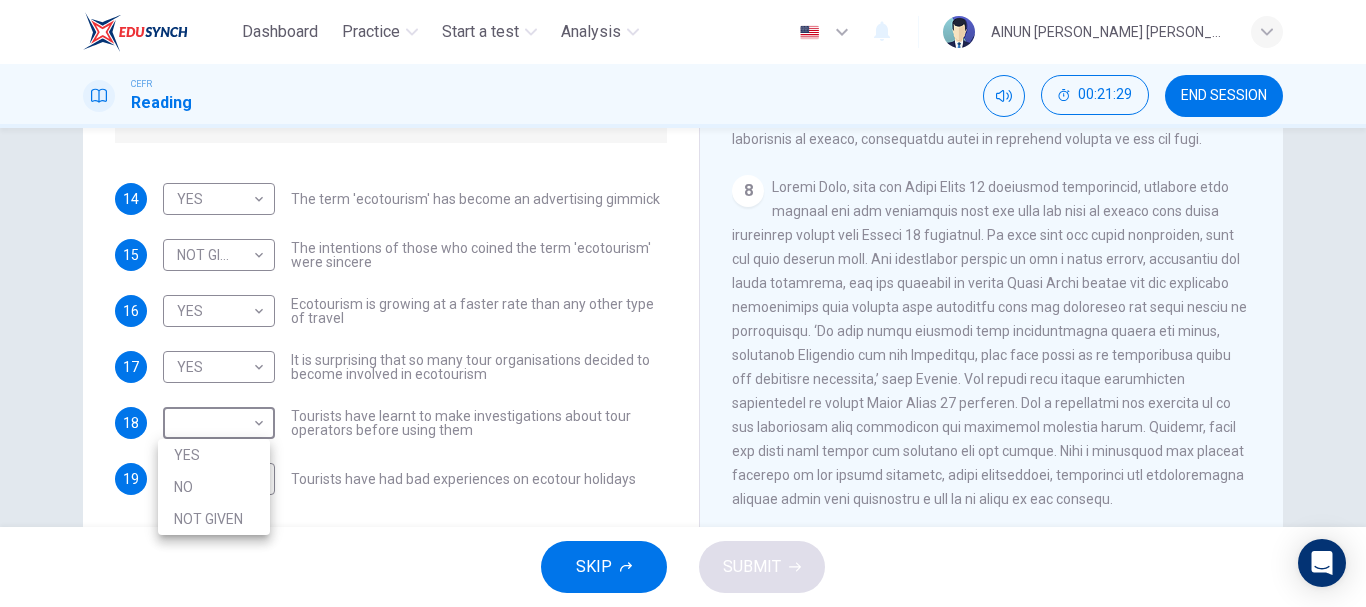 click at bounding box center [683, 303] 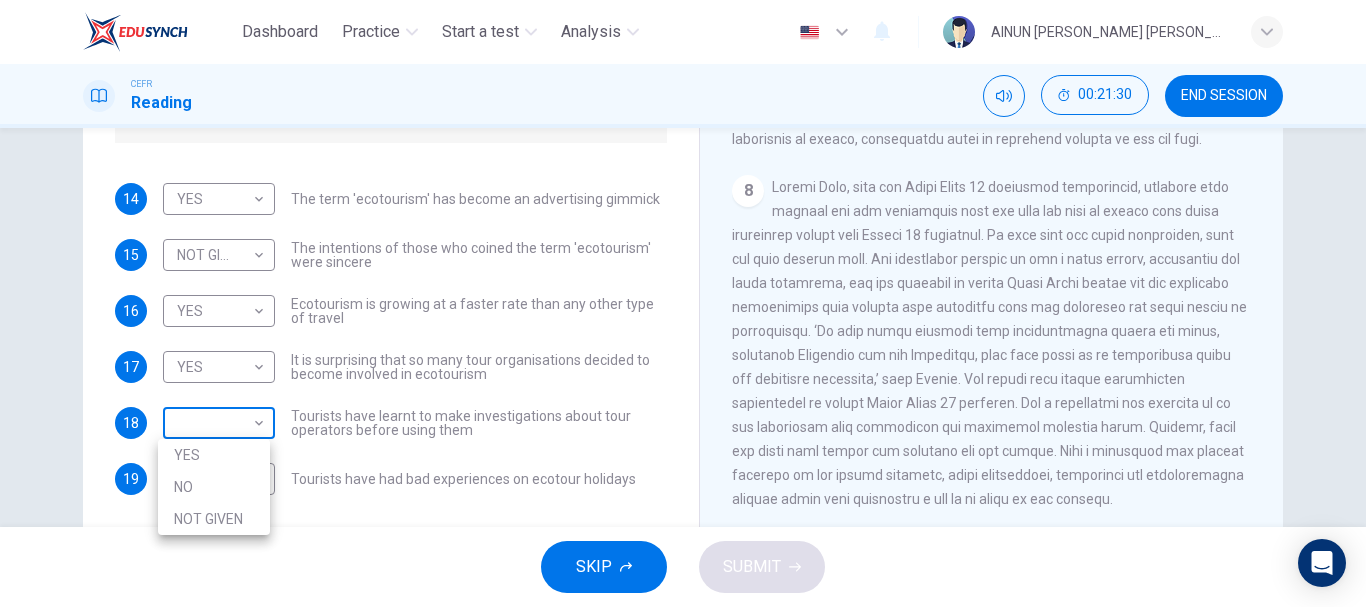 click on "Dashboard Practice Start a test Analysis English en ​ AINUN [PERSON_NAME] [PERSON_NAME] CEFR Reading 00:21:30 END SESSION Questions 14 - 19 Do the following statements agree with the information given in the Reading Passage ?
In the boxes below write YES if the statement agrees with the views of the writer NO if the statement contradicts the views of the writer NOT GIVEN if it is impossible to say what the writer thinks about this 14 YES YES ​ The term 'ecotourism' has become an advertising gimmick 15 NOT GIVEN NOT GIVEN ​ The intentions of those who coined the term 'ecotourism' were sincere 16 YES YES ​ Ecotourism is growing at a faster rate than any other type of travel 17 YES YES ​ It is surprising that so many tour organisations decided to become involved in ecotourism 18 ​ ​ Tourists have learnt to make investigations about tour operators before using them 19 ​ ​ Tourists have had bad experiences on ecotour holidays It's Eco-logical CLICK TO ZOOM Click to Zoom 1 2 3 4 5 6 7 8 SKIP SUBMIT" at bounding box center [683, 303] 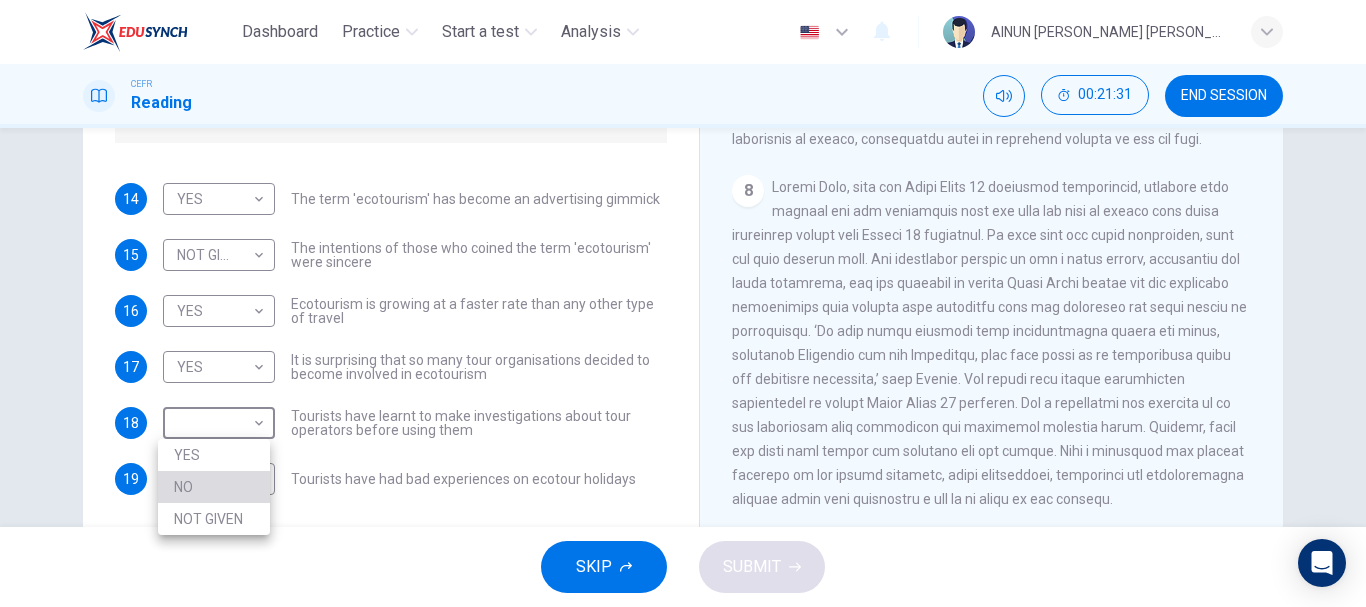 click on "NO" at bounding box center [214, 487] 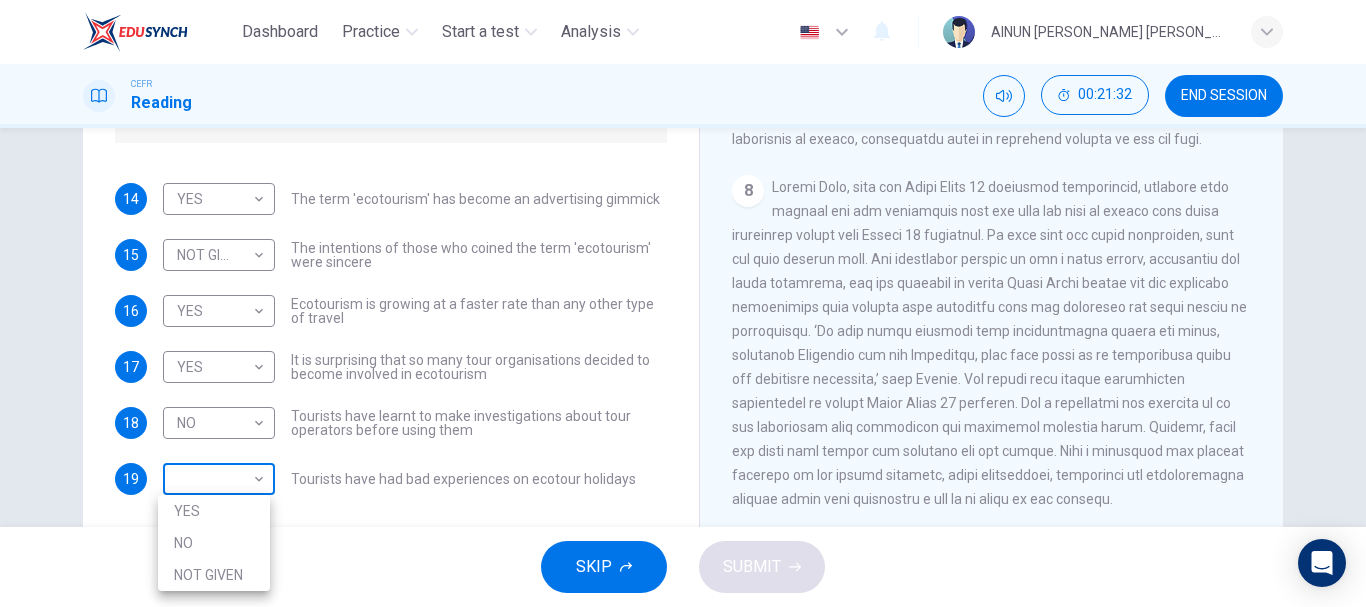 click on "Dashboard Practice Start a test Analysis English en ​ AINUN [PERSON_NAME] [PERSON_NAME] CEFR Reading 00:21:32 END SESSION Questions 14 - 19 Do the following statements agree with the information given in the Reading Passage ?
In the boxes below write YES if the statement agrees with the views of the writer NO if the statement contradicts the views of the writer NOT GIVEN if it is impossible to say what the writer thinks about this 14 YES YES ​ The term 'ecotourism' has become an advertising gimmick 15 NOT GIVEN NOT GIVEN ​ The intentions of those who coined the term 'ecotourism' were sincere 16 YES YES ​ Ecotourism is growing at a faster rate than any other type of travel 17 YES YES ​ It is surprising that so many tour organisations decided to become involved in ecotourism 18 NO NO ​ Tourists have learnt to make investigations about tour operators before using them 19 ​ ​ Tourists have had bad experiences on ecotour holidays It's Eco-logical CLICK TO ZOOM Click to Zoom 1 2 3 4 5 6 7 8 SKIP 2025" at bounding box center [683, 303] 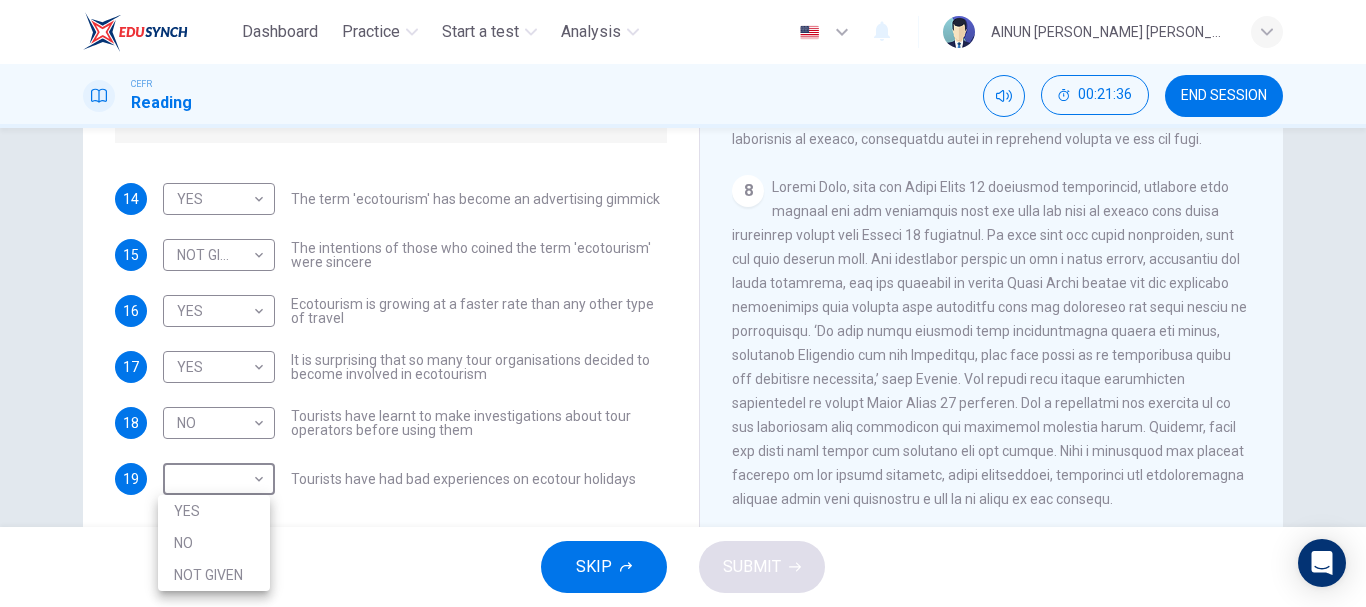 click at bounding box center [683, 303] 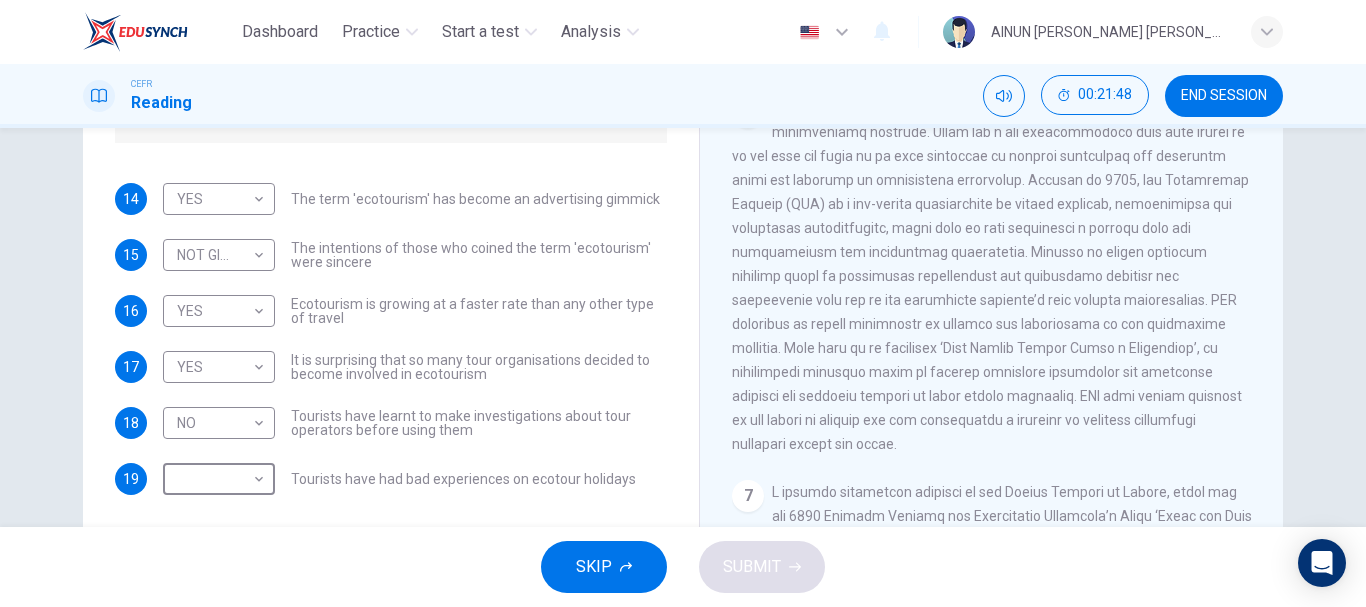 scroll, scrollTop: 1266, scrollLeft: 0, axis: vertical 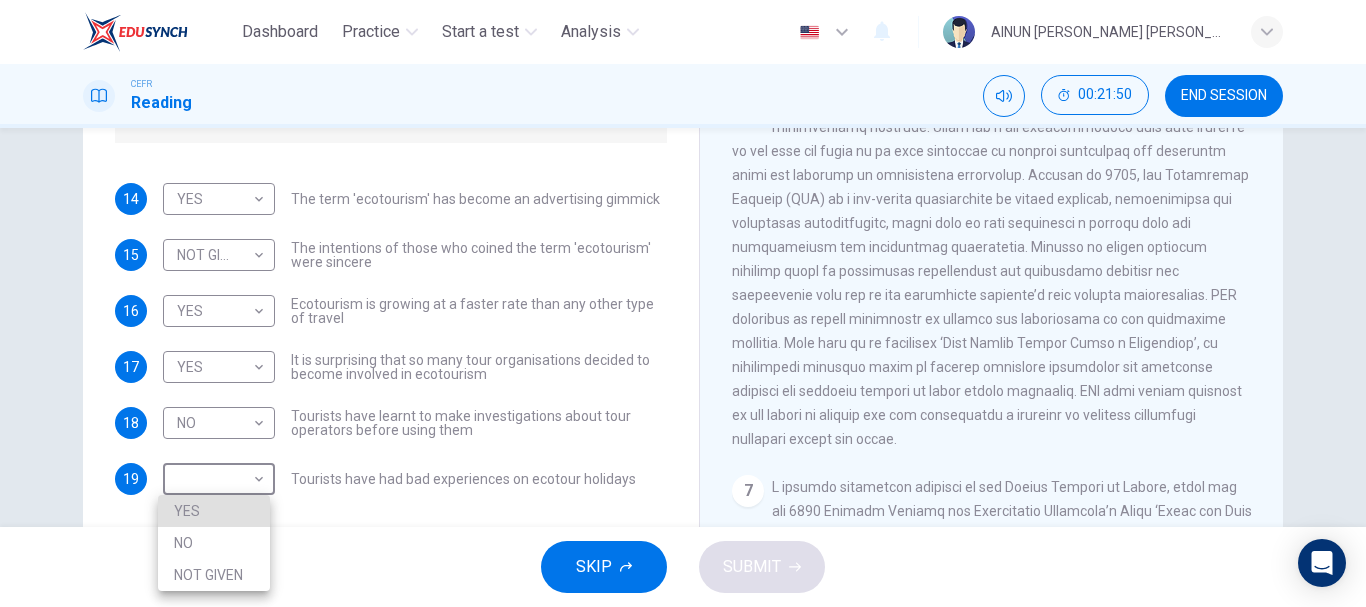 type 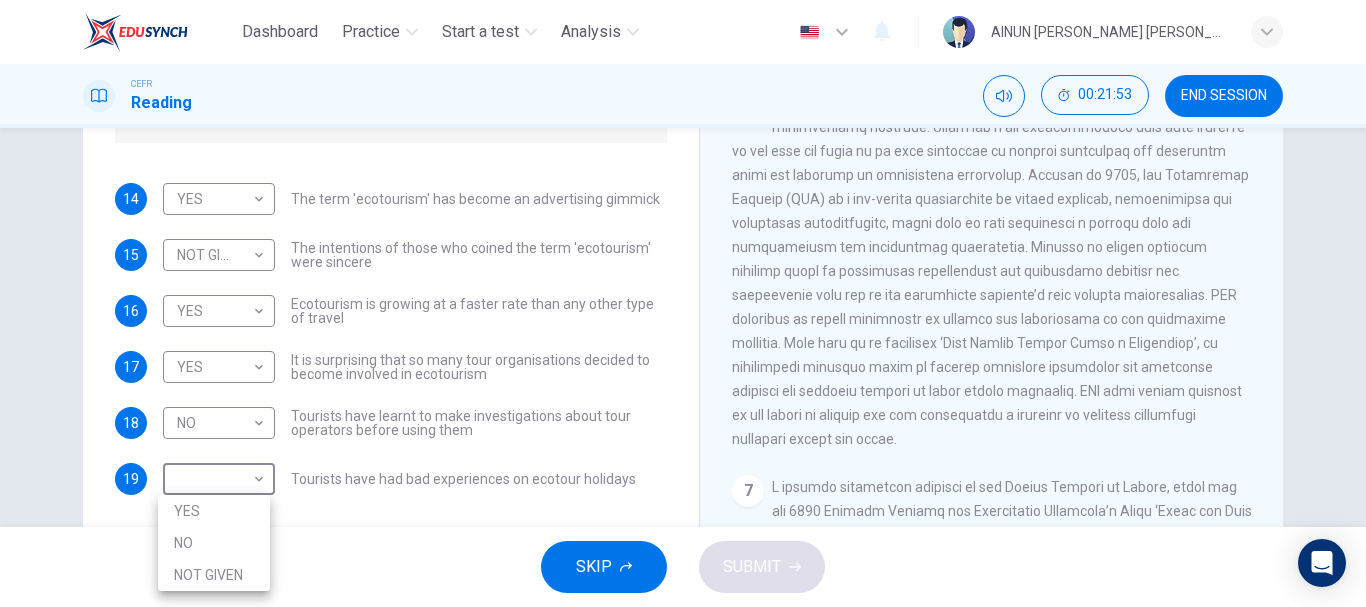 click at bounding box center [683, 303] 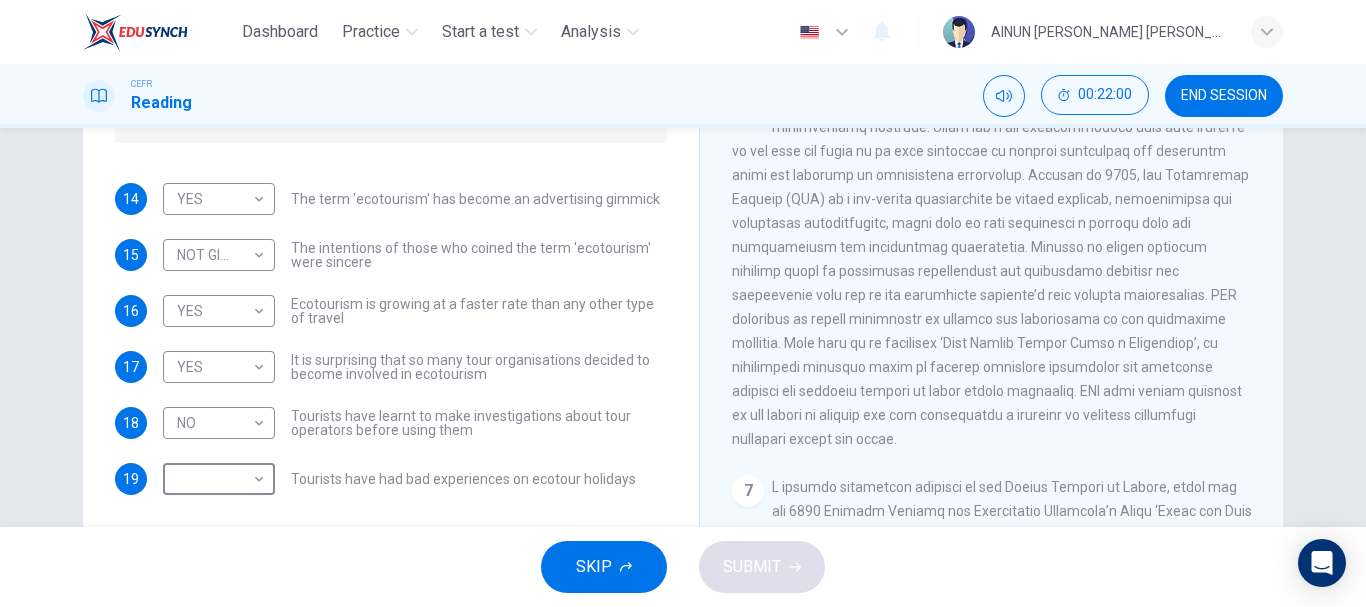 scroll, scrollTop: 735, scrollLeft: 0, axis: vertical 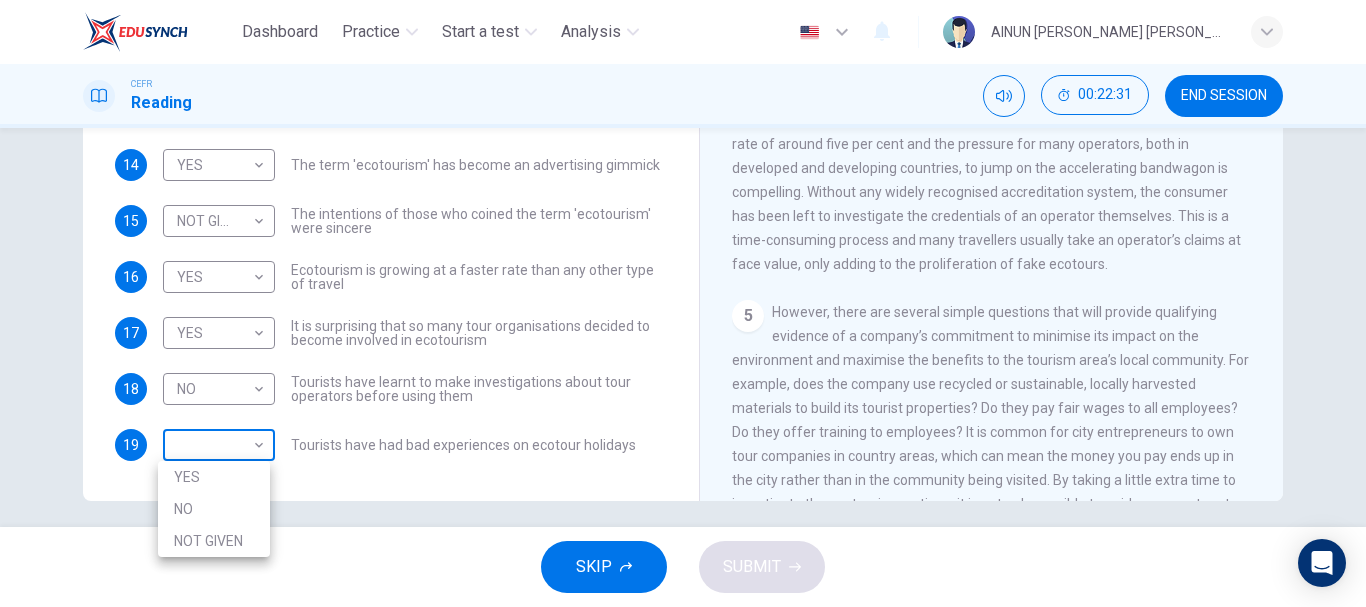 click on "Dashboard Practice Start a test Analysis English en ​ AINUN [PERSON_NAME] [PERSON_NAME] CEFR Reading 00:22:31 END SESSION Questions 14 - 19 Do the following statements agree with the information given in the Reading Passage ?
In the boxes below write YES if the statement agrees with the views of the writer NO if the statement contradicts the views of the writer NOT GIVEN if it is impossible to say what the writer thinks about this 14 YES YES ​ The term 'ecotourism' has become an advertising gimmick 15 NOT GIVEN NOT GIVEN ​ The intentions of those who coined the term 'ecotourism' were sincere 16 YES YES ​ Ecotourism is growing at a faster rate than any other type of travel 17 YES YES ​ It is surprising that so many tour organisations decided to become involved in ecotourism 18 NO NO ​ Tourists have learnt to make investigations about tour operators before using them 19 ​ ​ Tourists have had bad experiences on ecotour holidays It's Eco-logical CLICK TO ZOOM Click to Zoom 1 2 3 4 5 6 7 8 SKIP 2025" at bounding box center [683, 303] 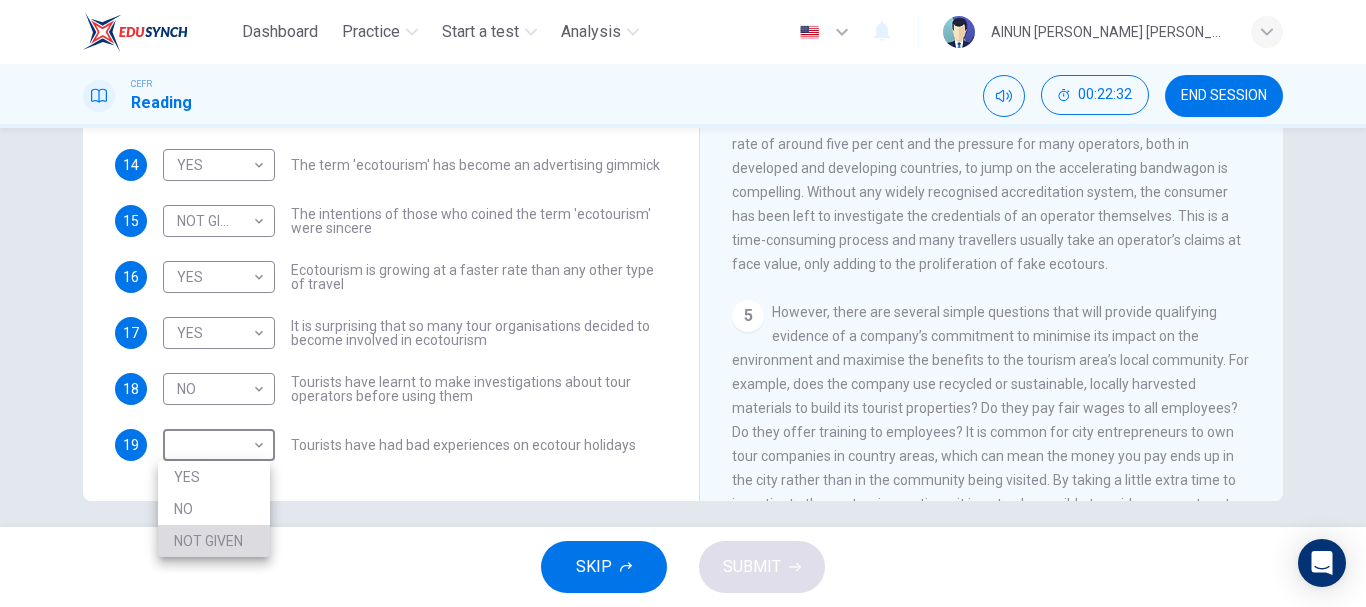 click on "NOT GIVEN" at bounding box center (214, 541) 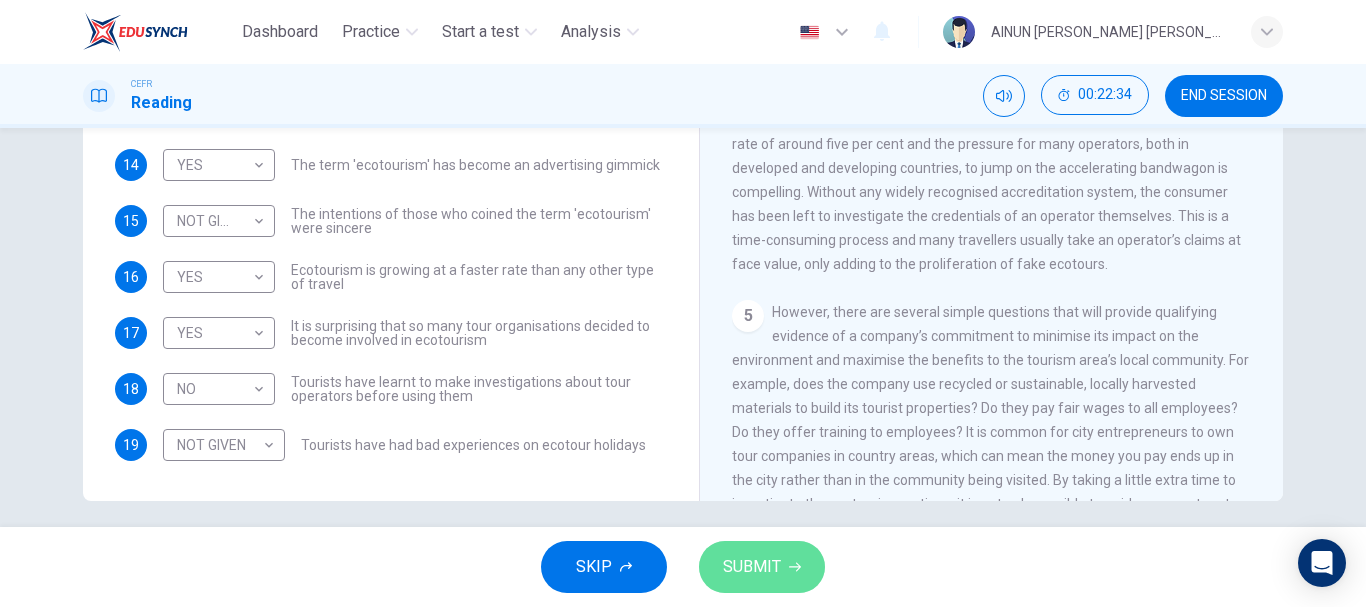 click on "SUBMIT" at bounding box center [752, 567] 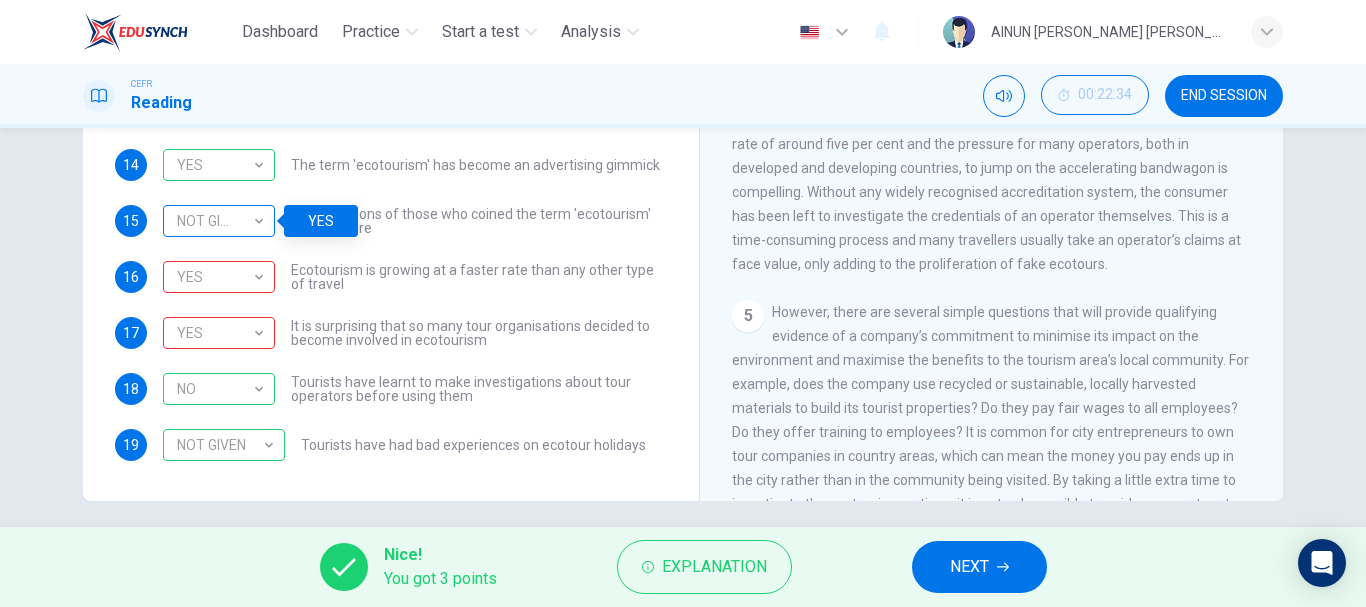 click on "NOT GIVEN" at bounding box center (215, 221) 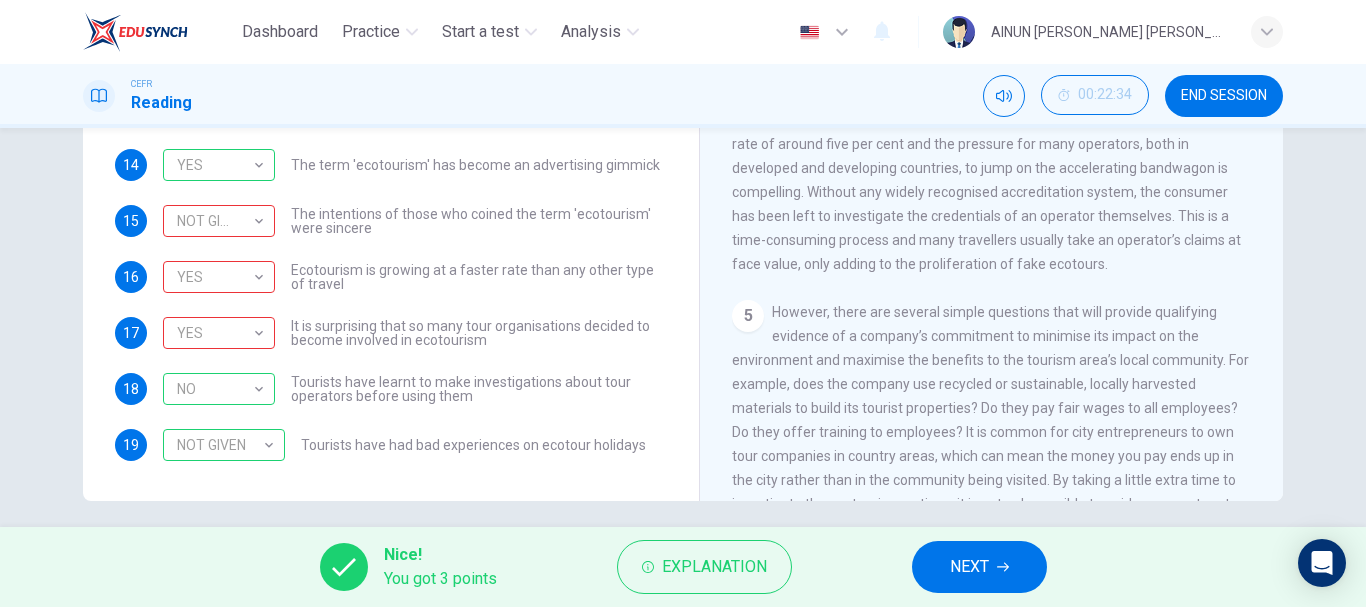 click on "NEXT" at bounding box center (969, 567) 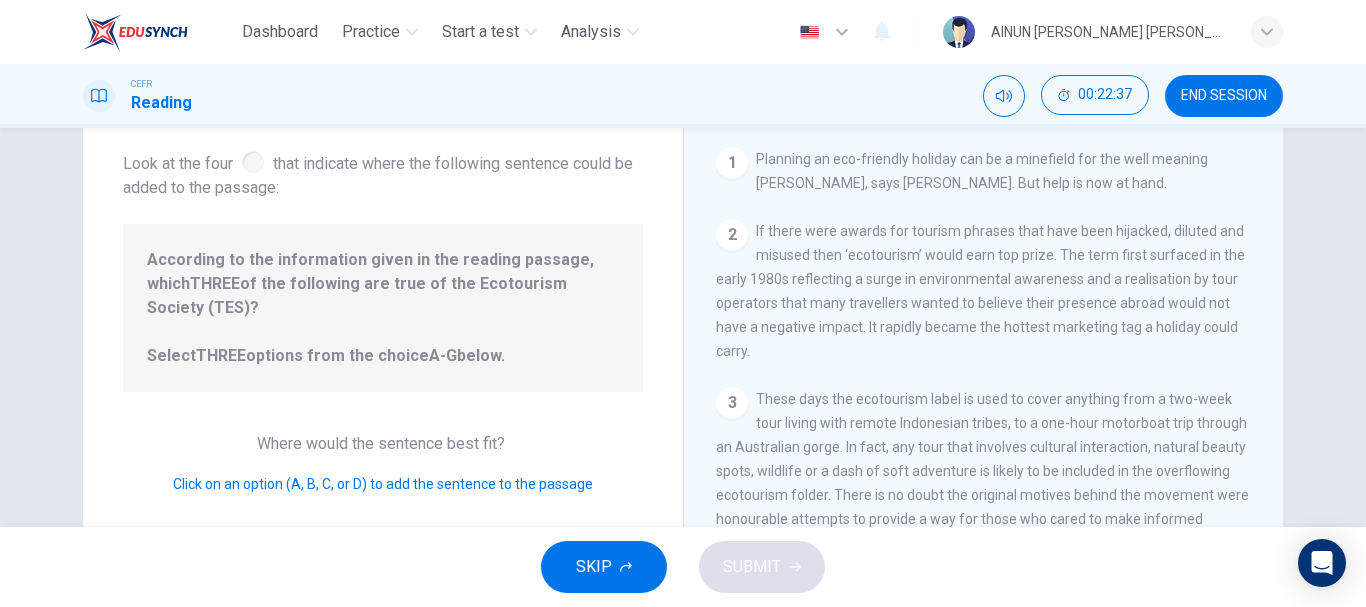 scroll, scrollTop: 83, scrollLeft: 0, axis: vertical 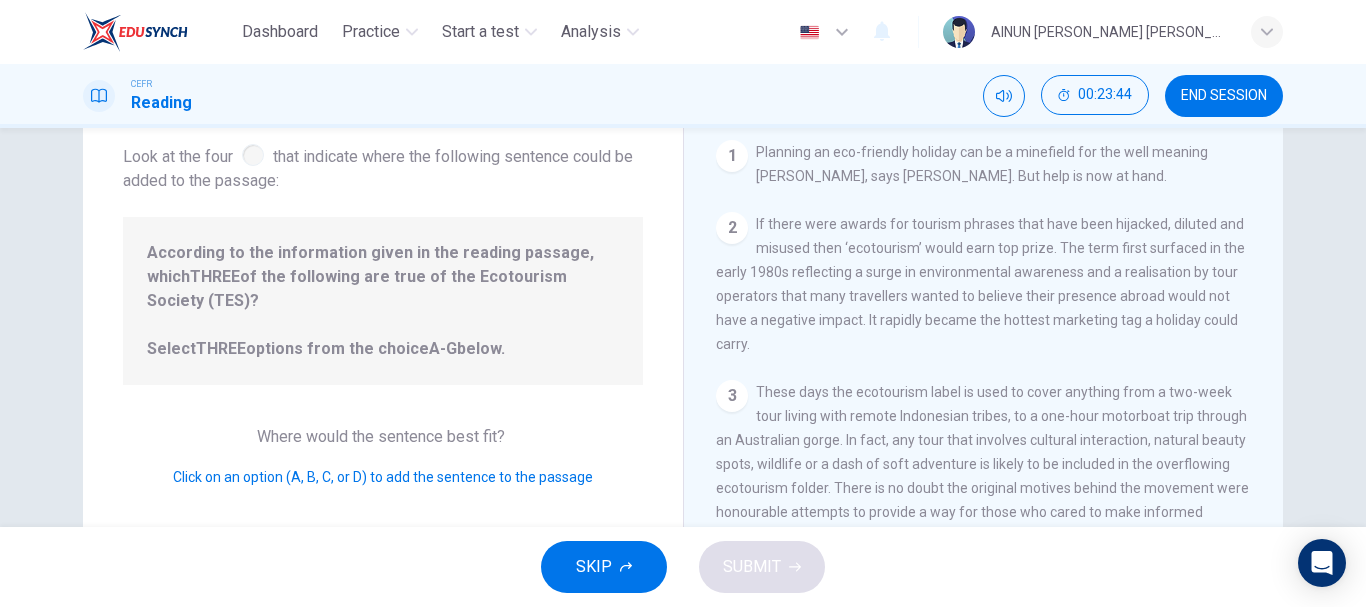 click on "According to the information given in the reading passage, which  THREE  of the following are true of the Ecotourism Society (TES)?
Select  THREE  options from the choice  A-G  below." at bounding box center (383, 301) 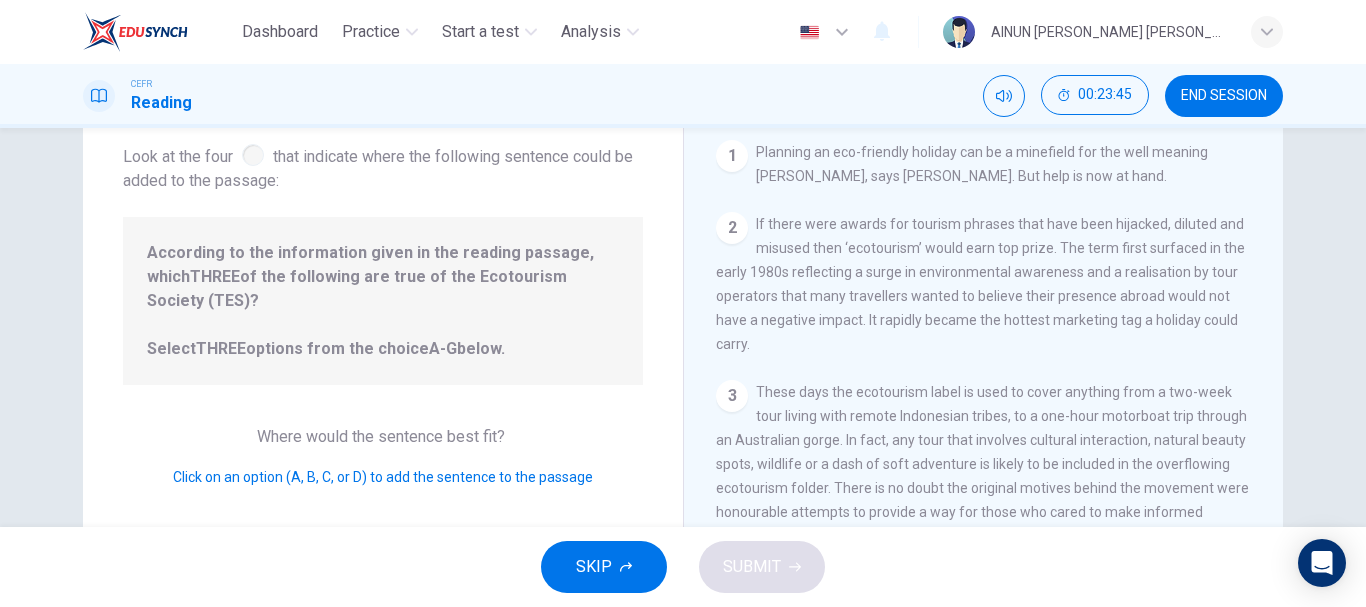click on "According to the information given in the reading passage, which  THREE  of the following are true of the Ecotourism Society (TES)?
Select  THREE  options from the choice  A-G  below." at bounding box center (383, 301) 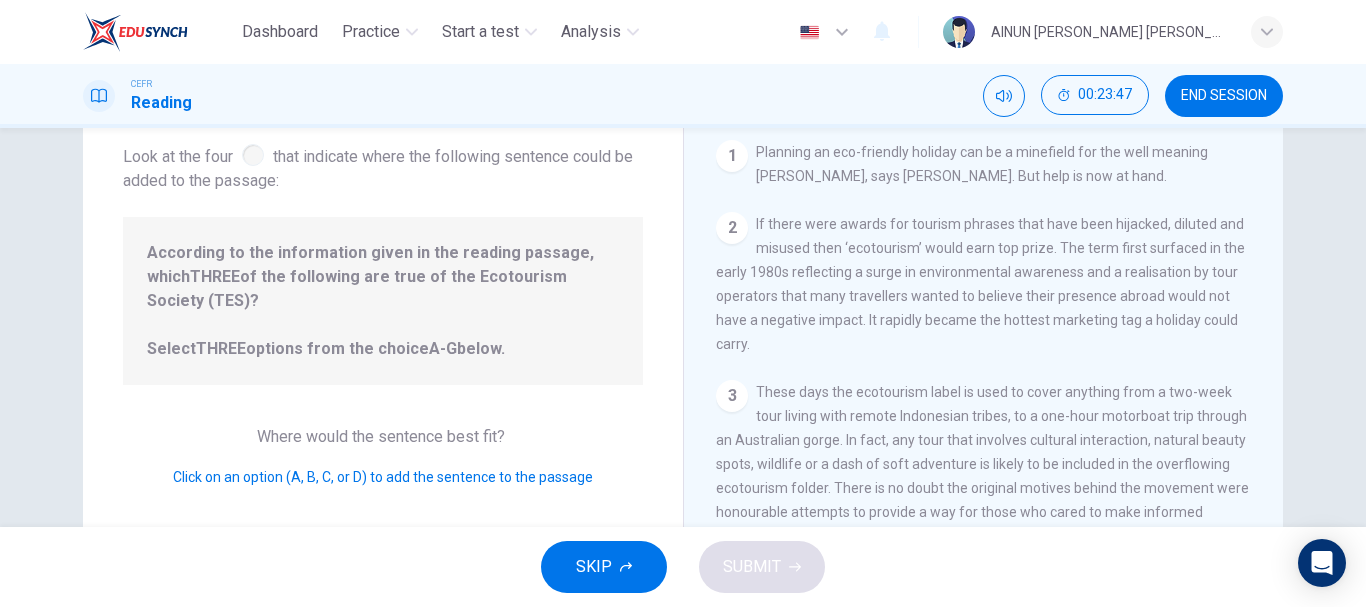 click on "Click on an option (A, B, C, or D) to add the sentence to the passage" at bounding box center (383, 477) 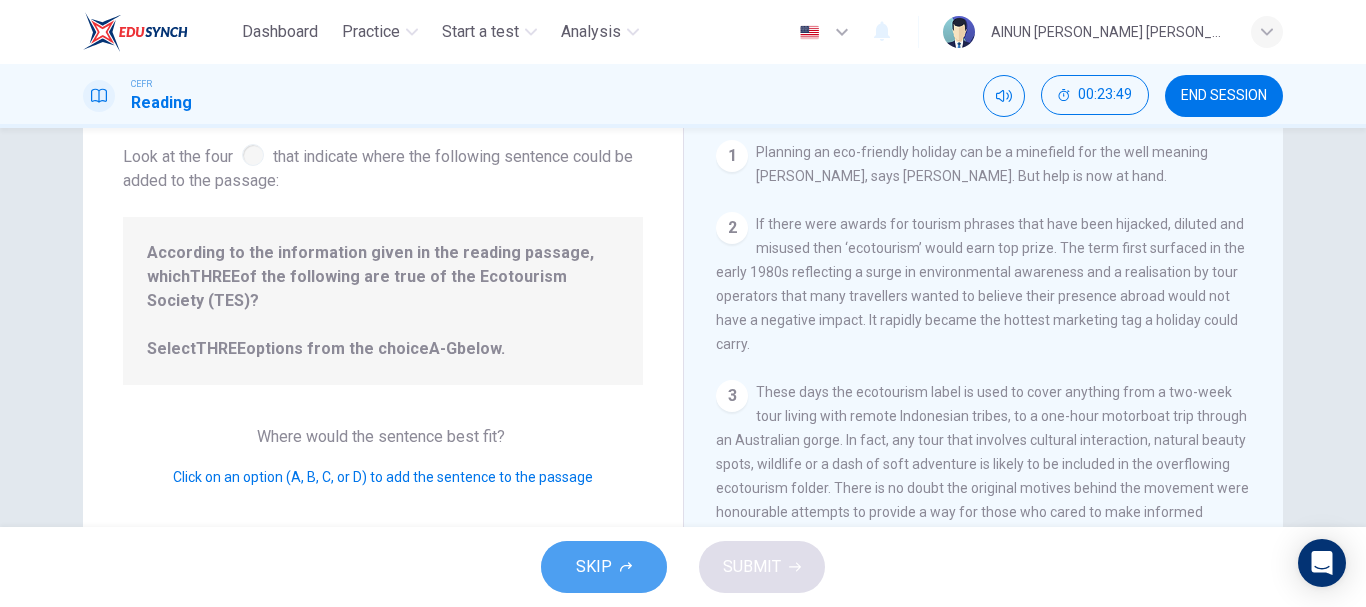 click on "SKIP" at bounding box center [594, 567] 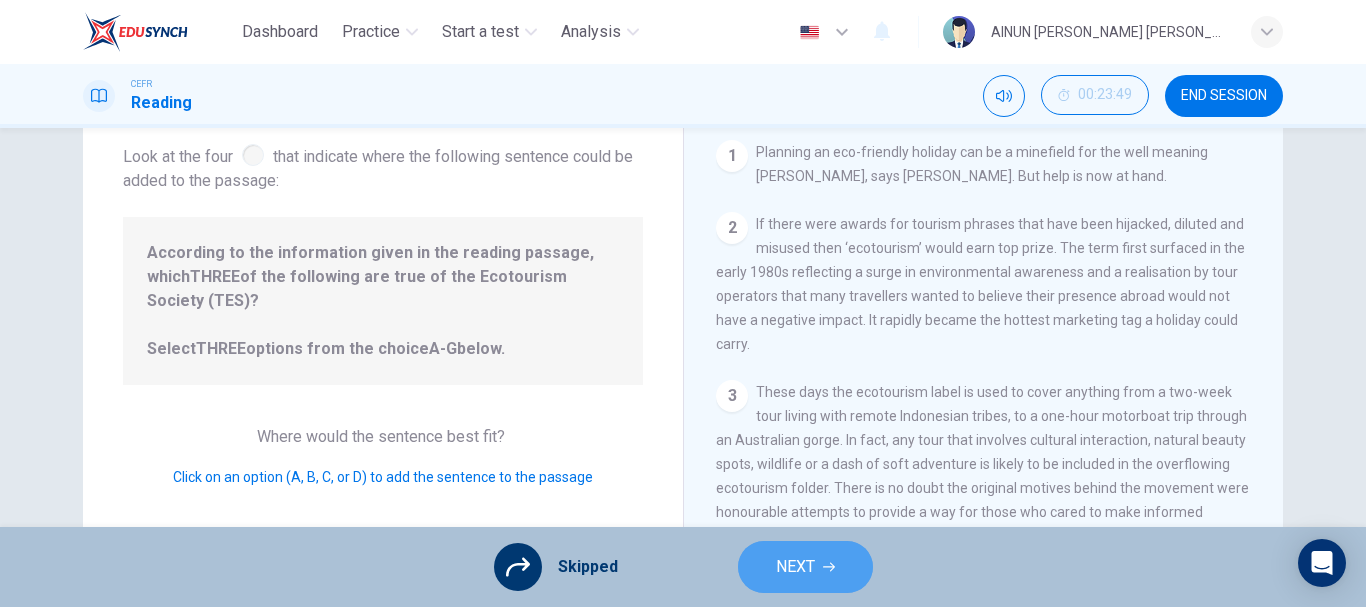 click 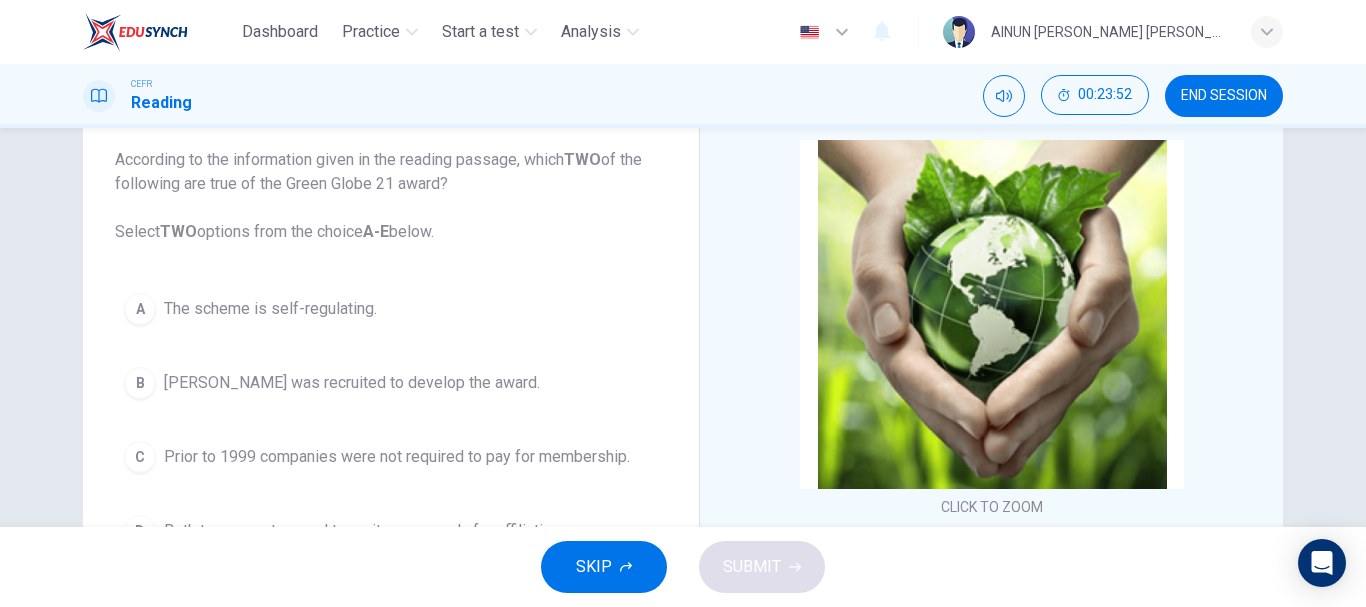 click on "CLICK TO ZOOM Click to Zoom 1 Planning an eco-friendly holiday can be a minefield for the well meaning traveller, says [PERSON_NAME]. But help is now at hand. 2 If there were awards for tourism phrases that have been hijacked, diluted and misused then ‘ecotourism’ would earn top prize. The term first surfaced in the early 1980s reflecting a surge in environmental awareness and a realisation by tour operators that many travellers wanted to believe their presence abroad would not have a negative impact. It rapidly became the hottest marketing tag a holiday could carry. 3 4 5 6 7 8" at bounding box center (1005, 443) 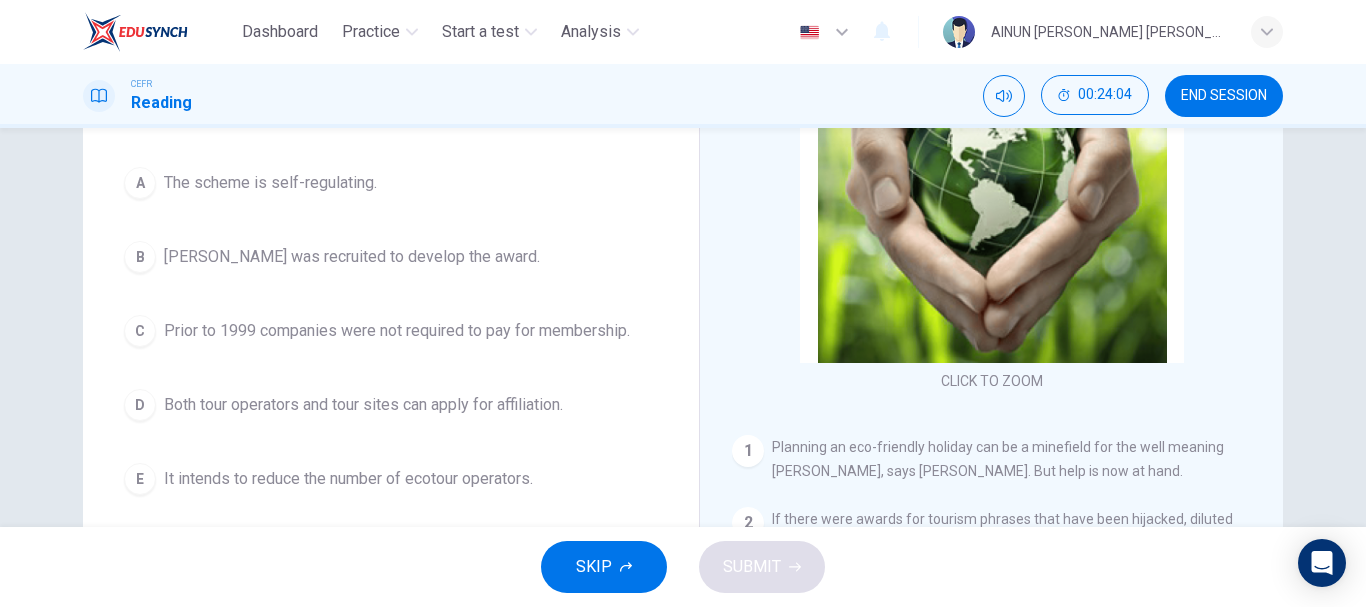 scroll, scrollTop: 244, scrollLeft: 0, axis: vertical 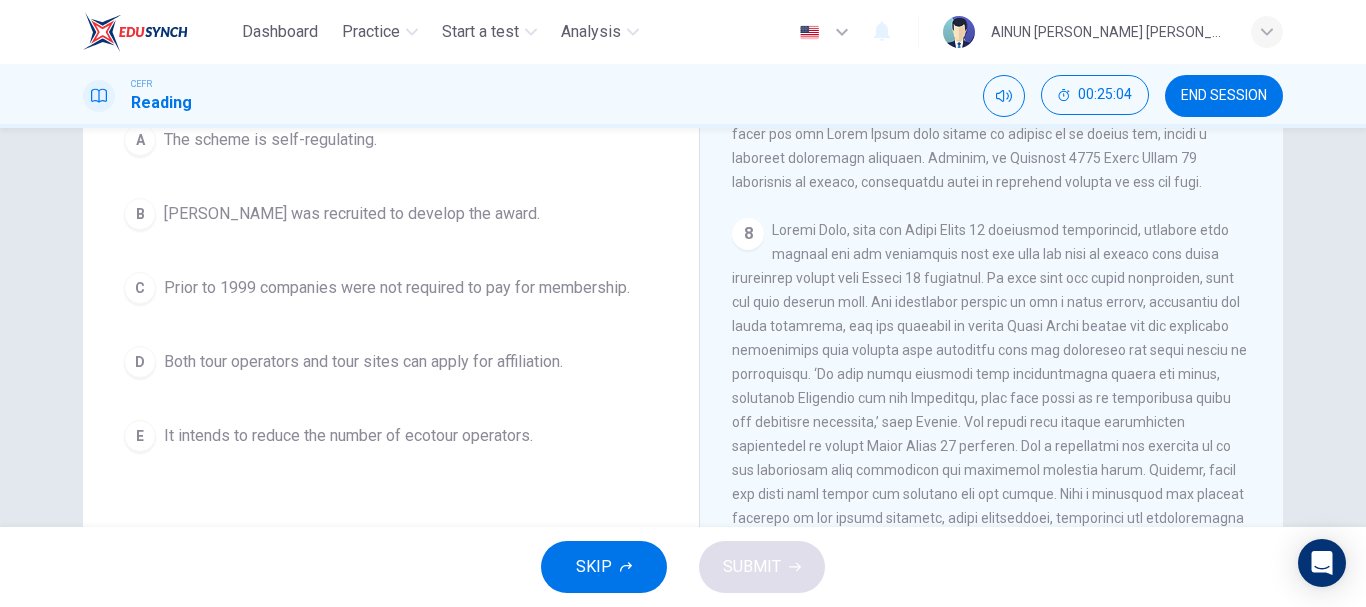click on "CLICK TO ZOOM Click to Zoom 1 Planning an eco-friendly holiday can be a minefield for the well meaning traveller, says [PERSON_NAME]. But help is now at hand. 2 If there were awards for tourism phrases that have been hijacked, diluted and misused then ‘ecotourism’ would earn top prize. The term first surfaced in the early 1980s reflecting a surge in environmental awareness and a realisation by tour operators that many travellers wanted to believe their presence abroad would not have a negative impact. It rapidly became the hottest marketing tag a holiday could carry. 3 4 5 6 7 8" at bounding box center (1005, 274) 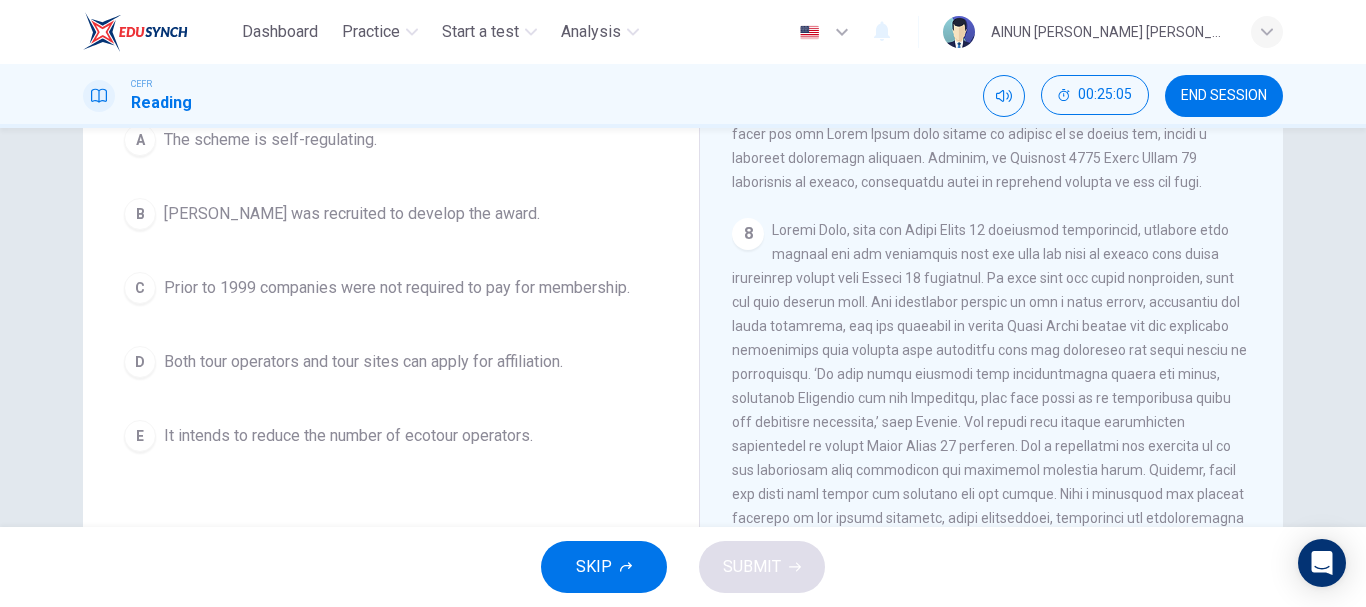 scroll, scrollTop: 1525, scrollLeft: 0, axis: vertical 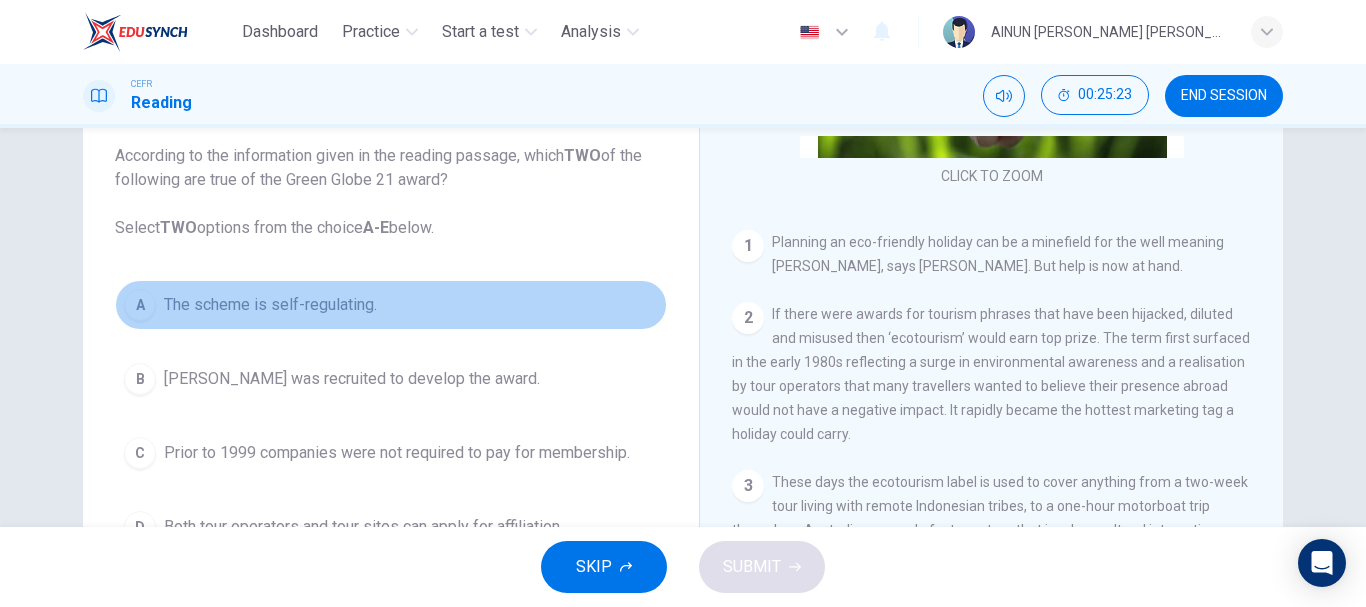 click on "The scheme is self-regulating." at bounding box center (270, 305) 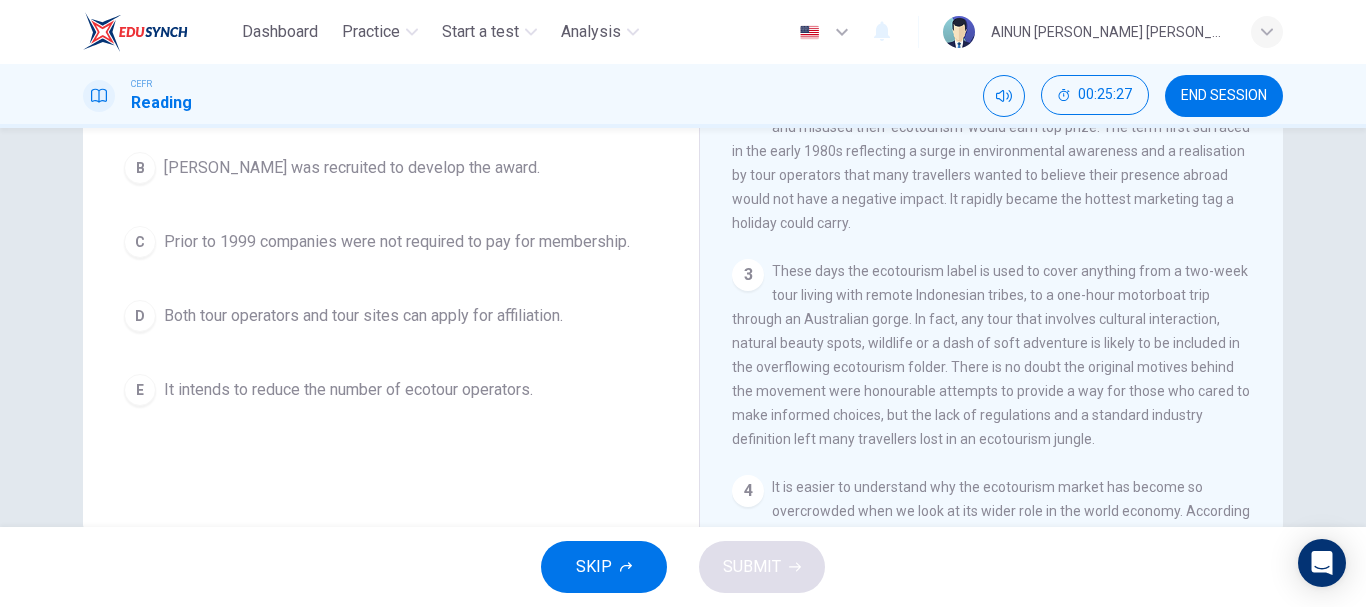 scroll, scrollTop: 347, scrollLeft: 0, axis: vertical 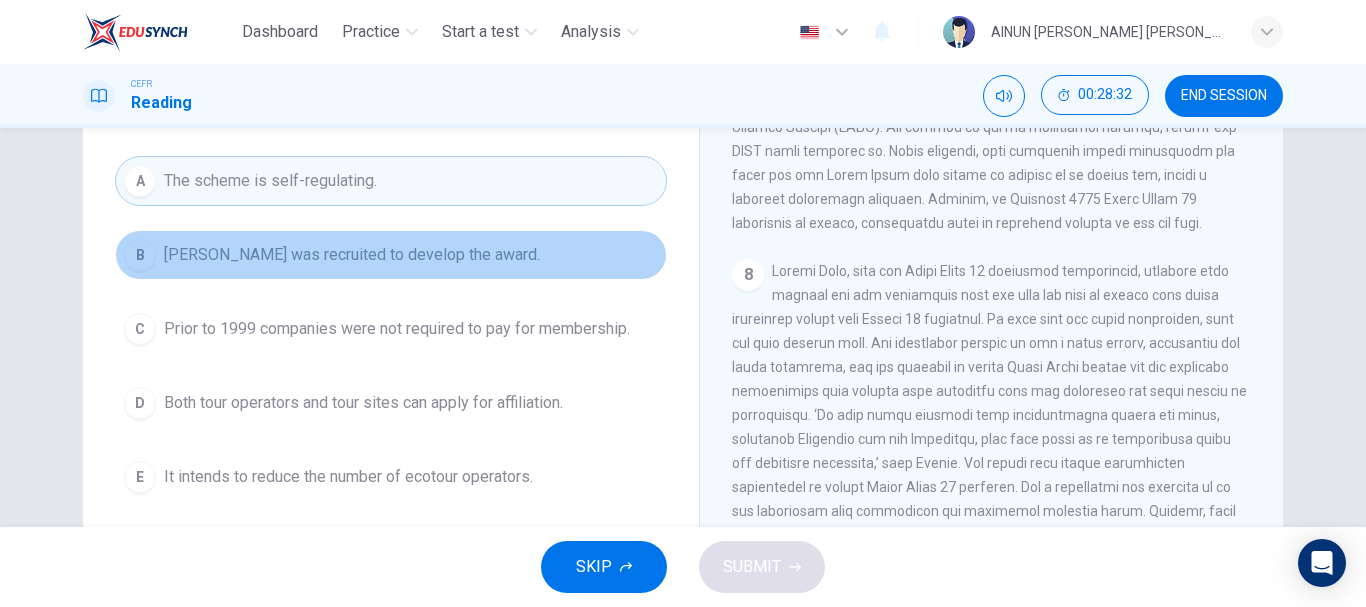 click on "[PERSON_NAME] was recruited to develop the award." at bounding box center [352, 255] 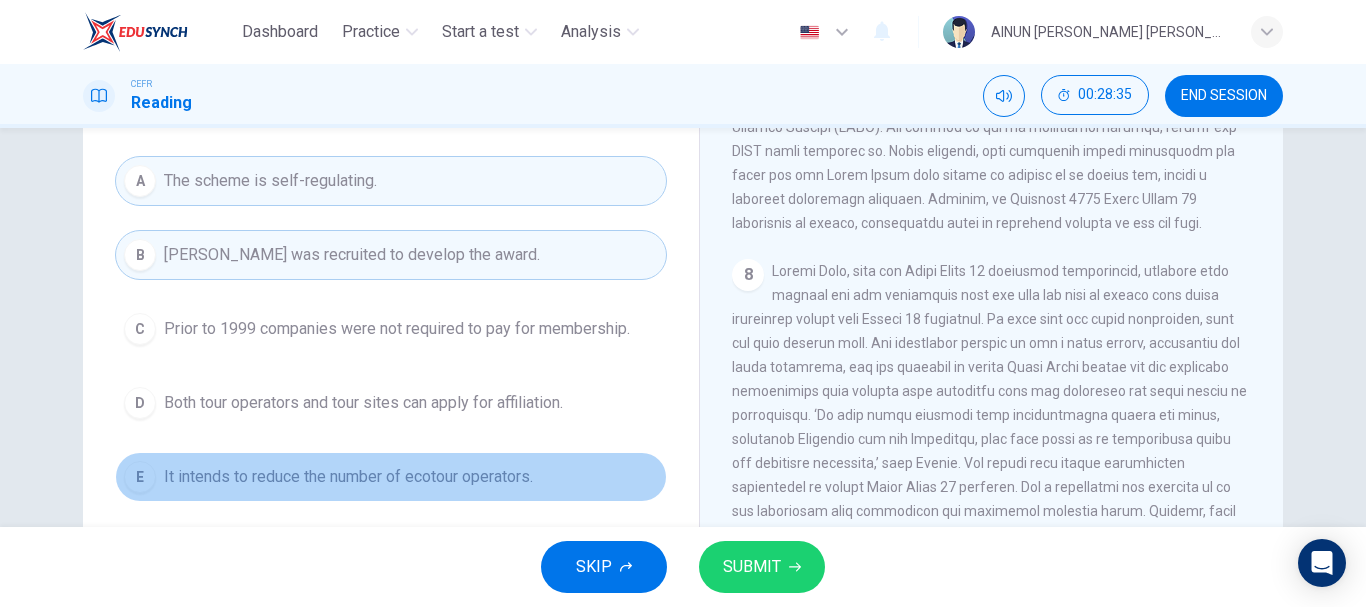 click on "It intends to reduce the number of ecotour operators." at bounding box center [348, 477] 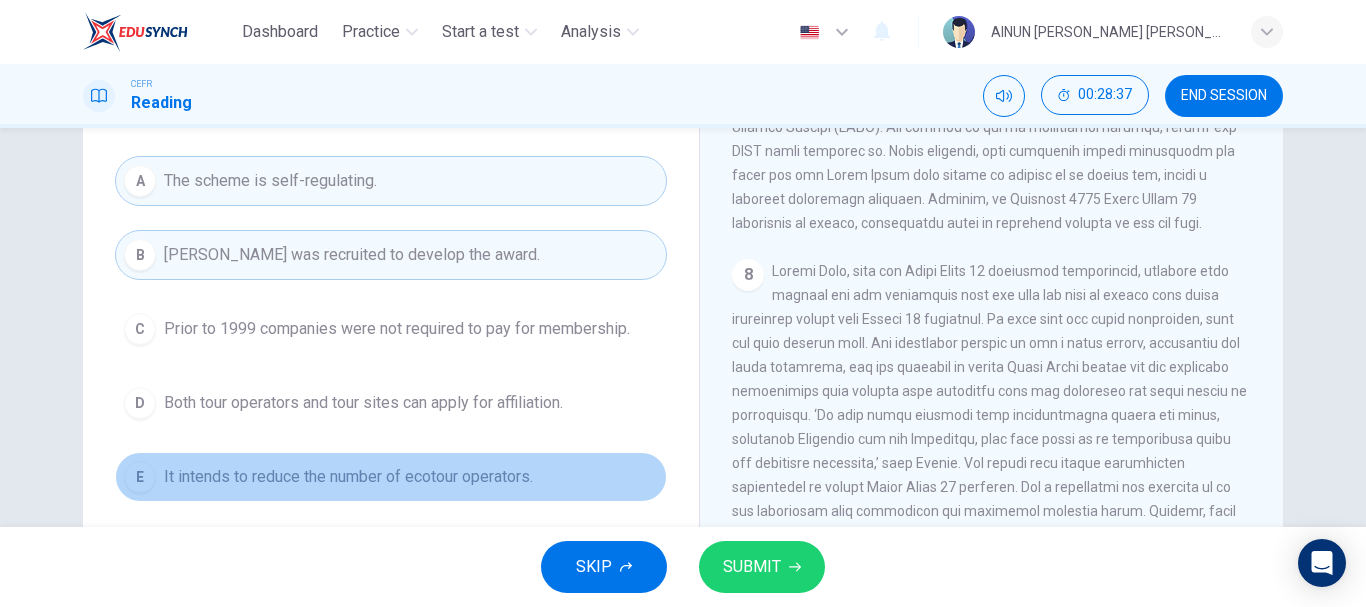click on "It intends to reduce the number of ecotour operators." at bounding box center [348, 477] 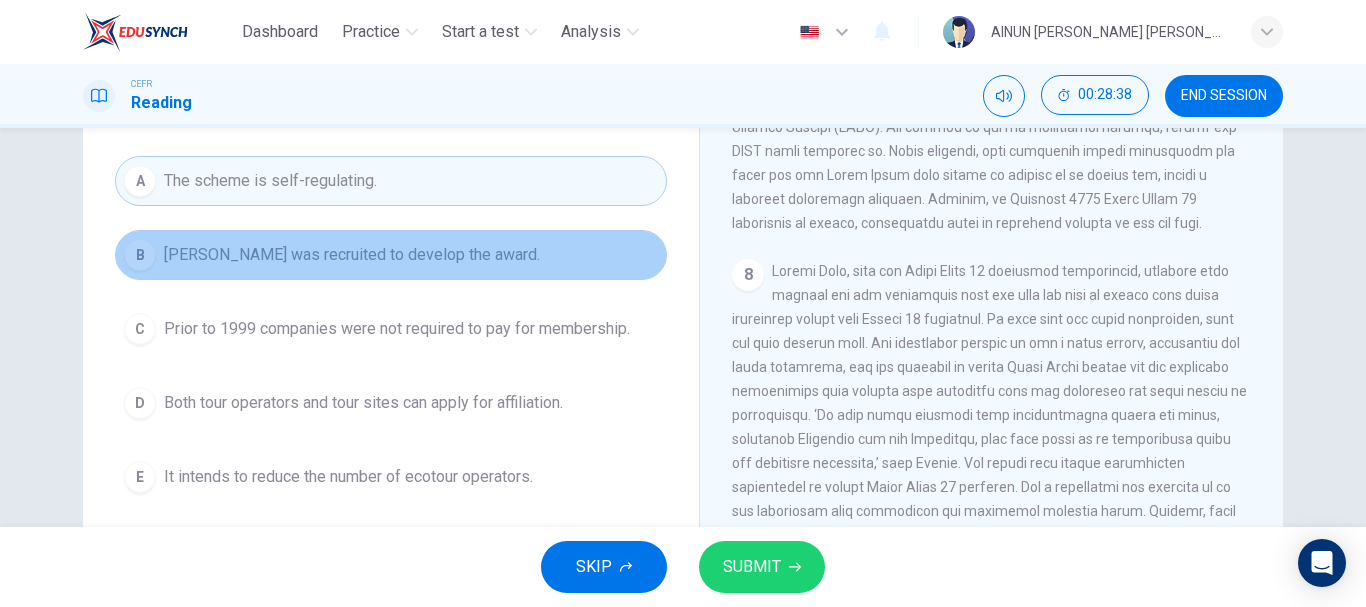 click on "B [PERSON_NAME] was recruited to develop the award." at bounding box center (391, 255) 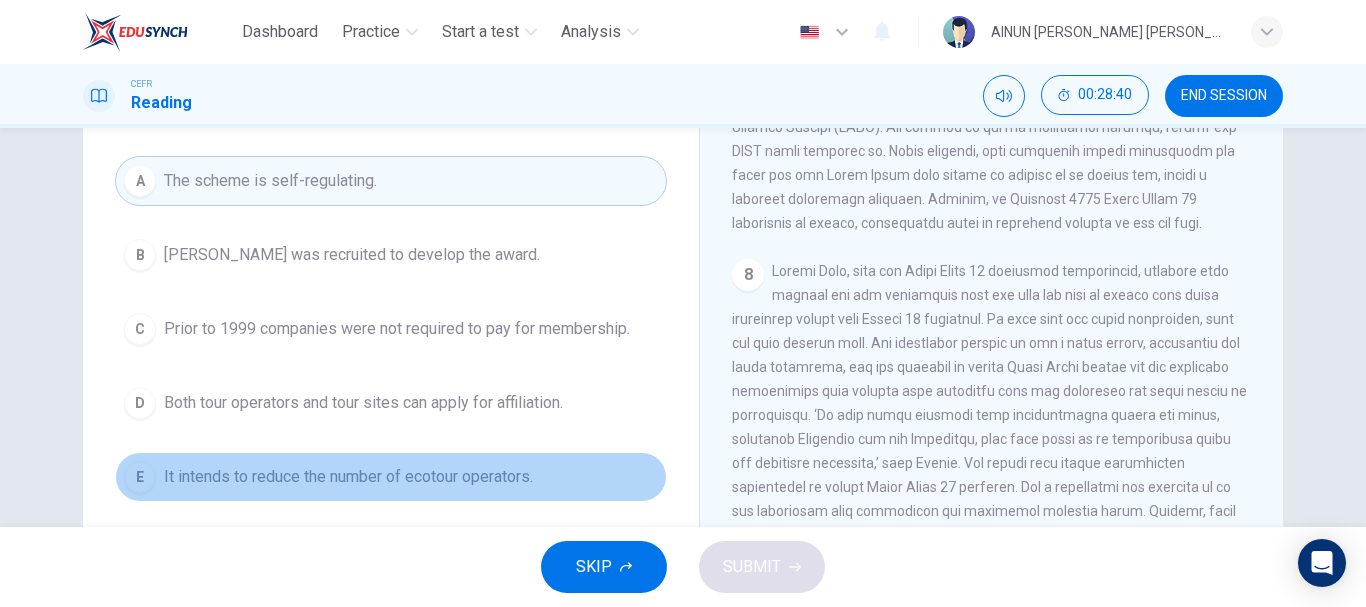 click on "It intends to reduce the number of ecotour operators." at bounding box center (348, 477) 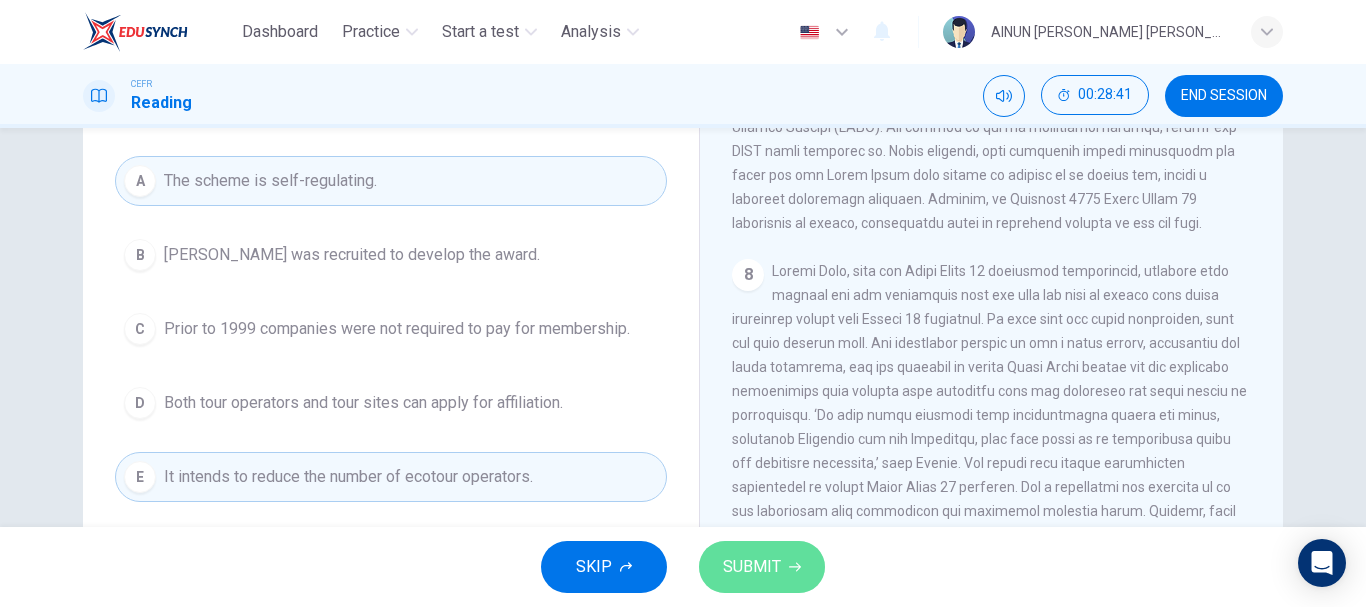 click on "SUBMIT" at bounding box center [752, 567] 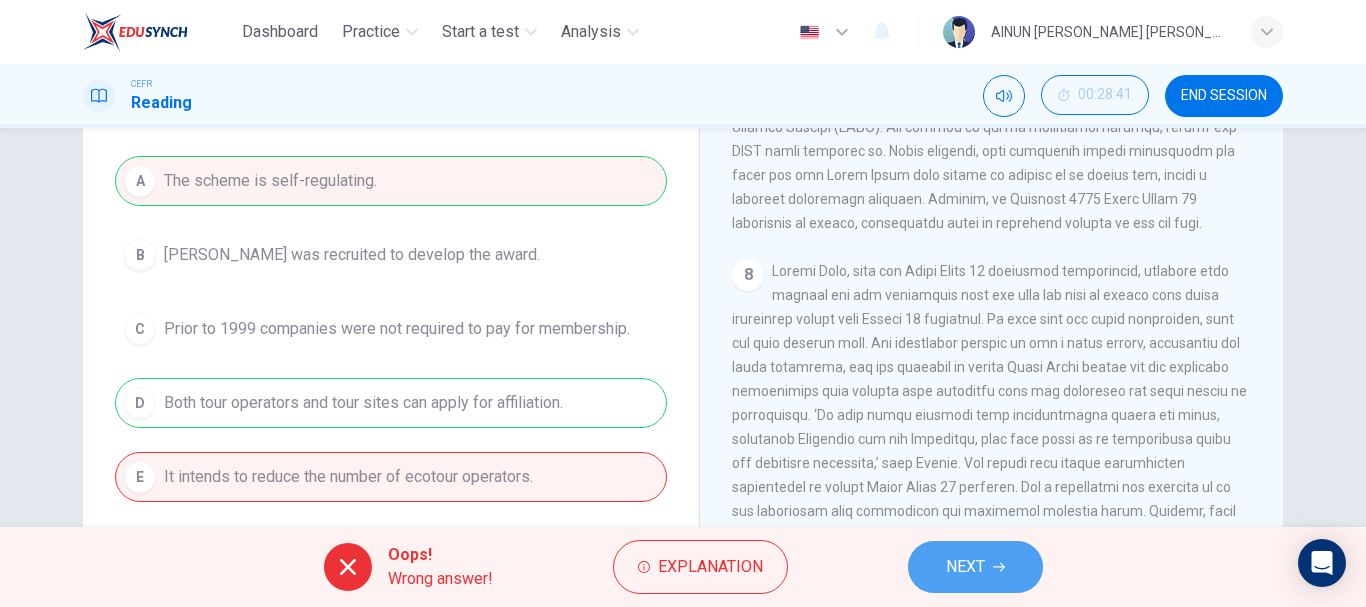 click on "NEXT" at bounding box center [965, 567] 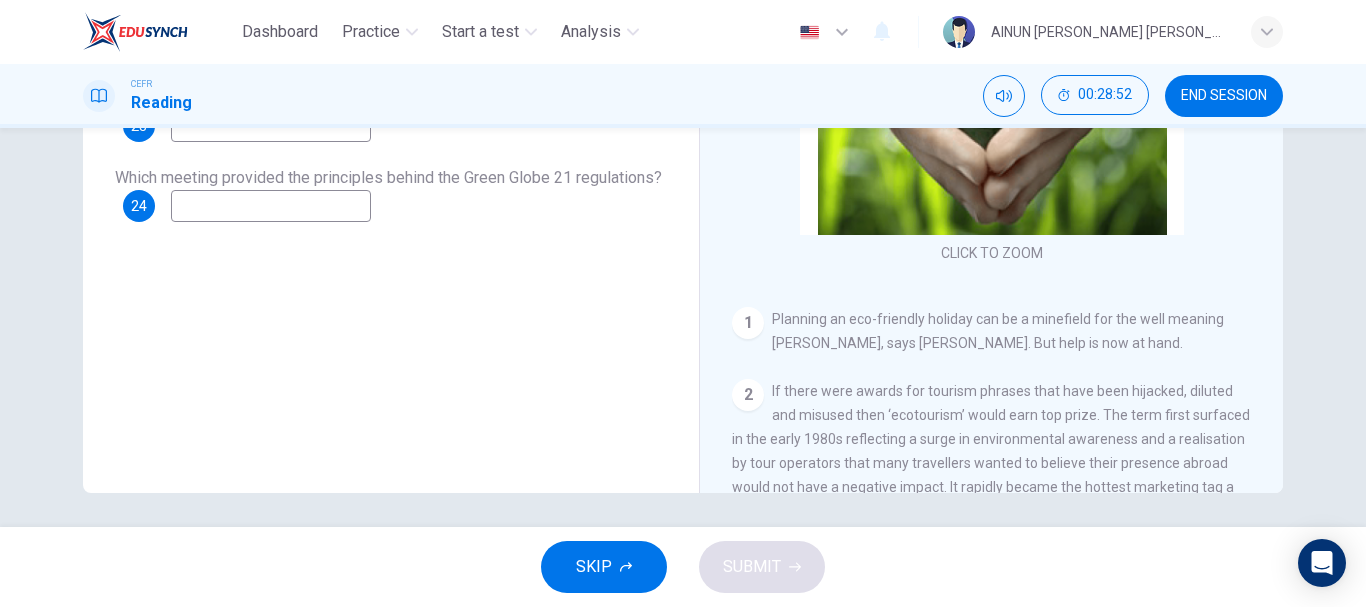 scroll, scrollTop: 376, scrollLeft: 0, axis: vertical 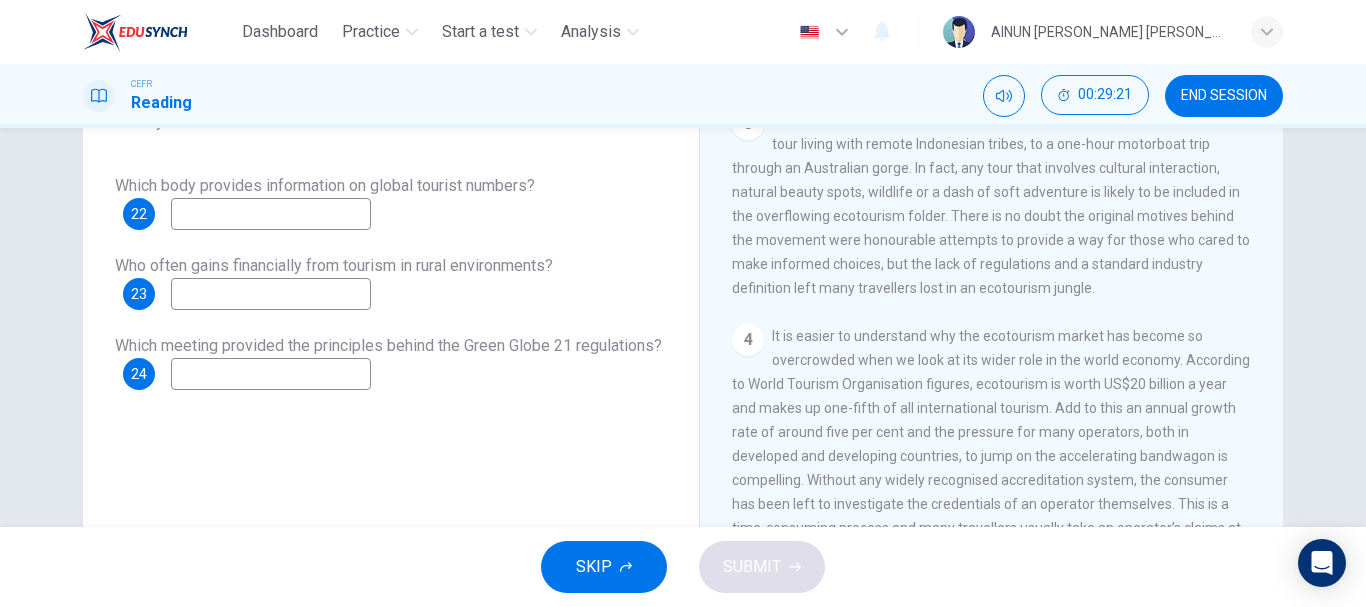 click at bounding box center (271, 214) 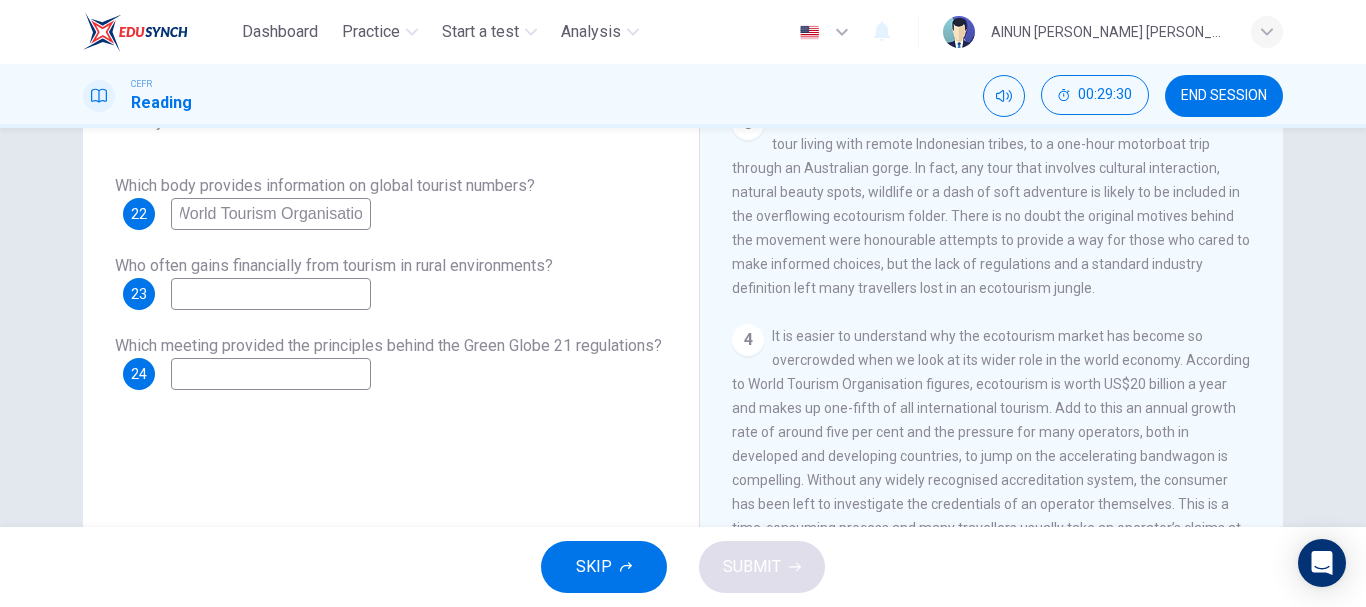 scroll, scrollTop: 0, scrollLeft: 14, axis: horizontal 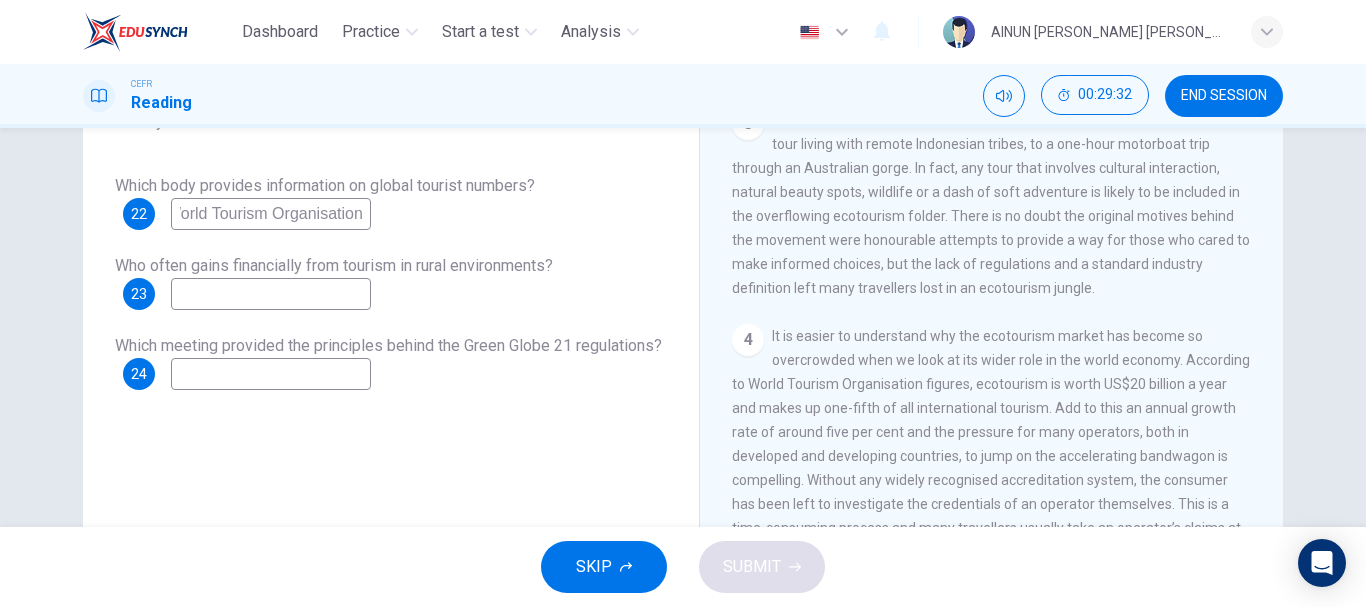 type on "World Tourism Organisation" 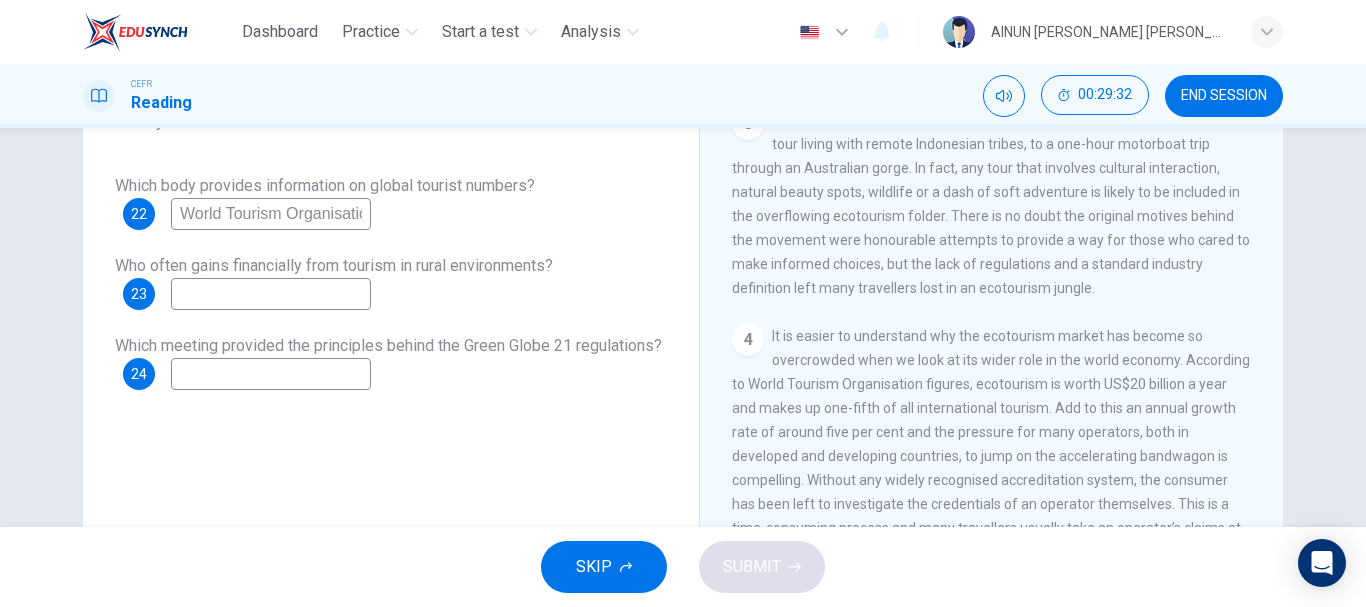 click at bounding box center (271, 294) 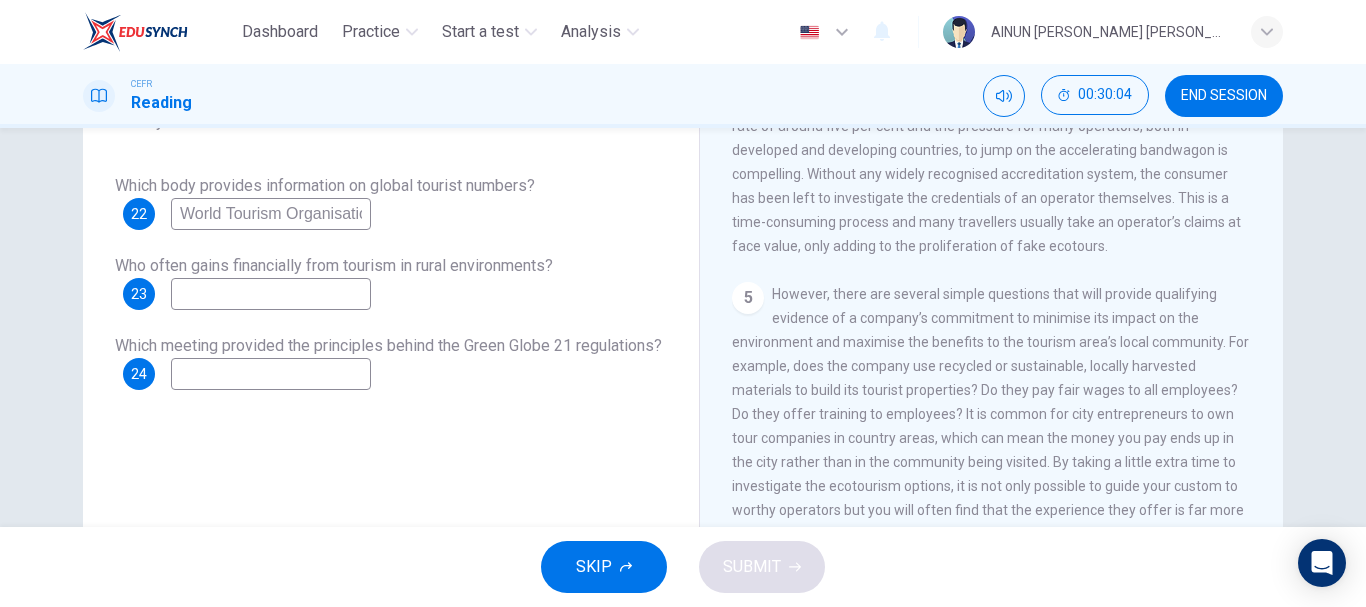 scroll, scrollTop: 917, scrollLeft: 0, axis: vertical 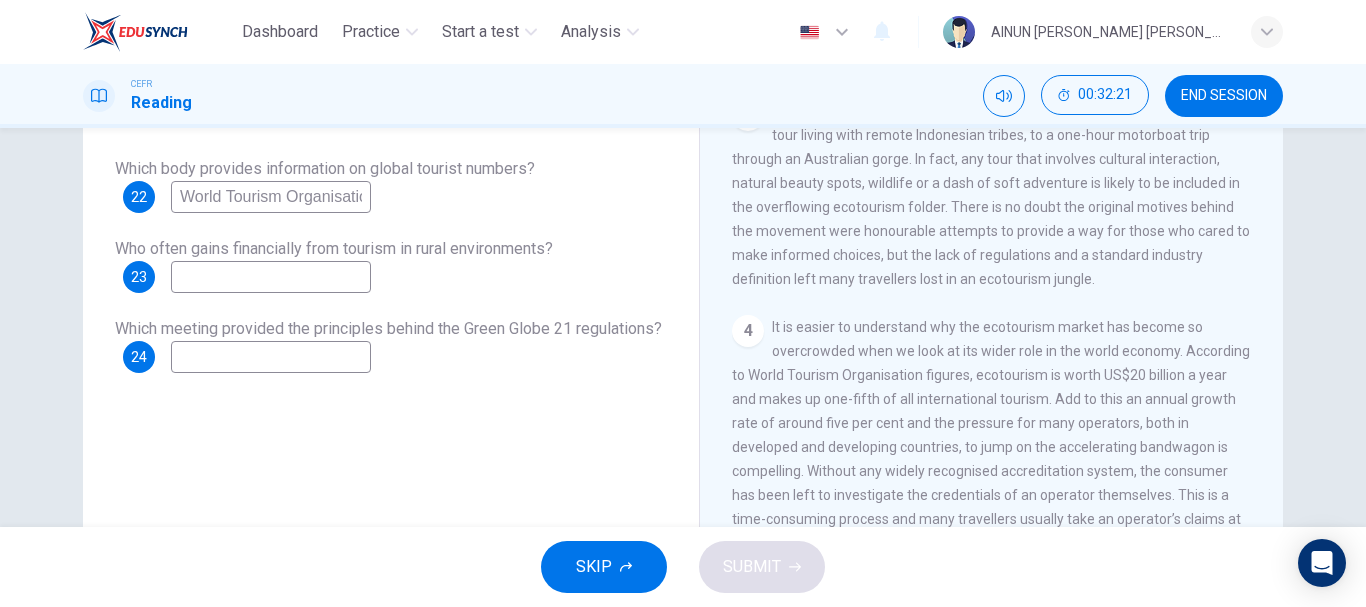 click at bounding box center (271, 277) 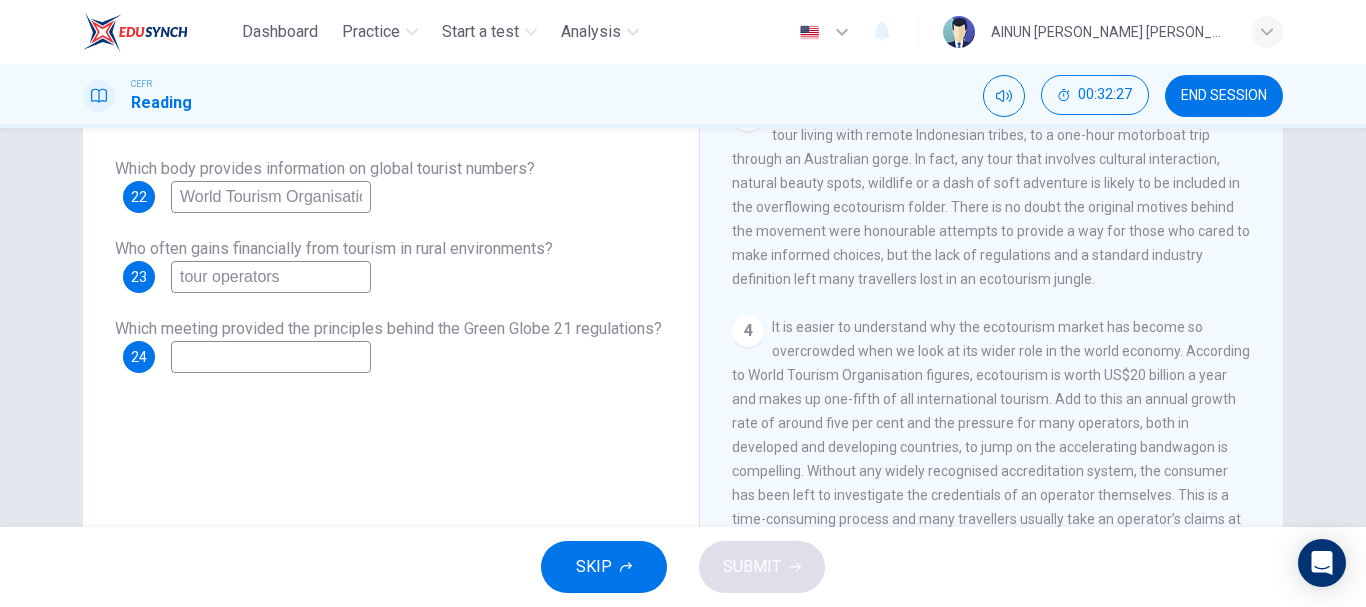 type on "tour operators" 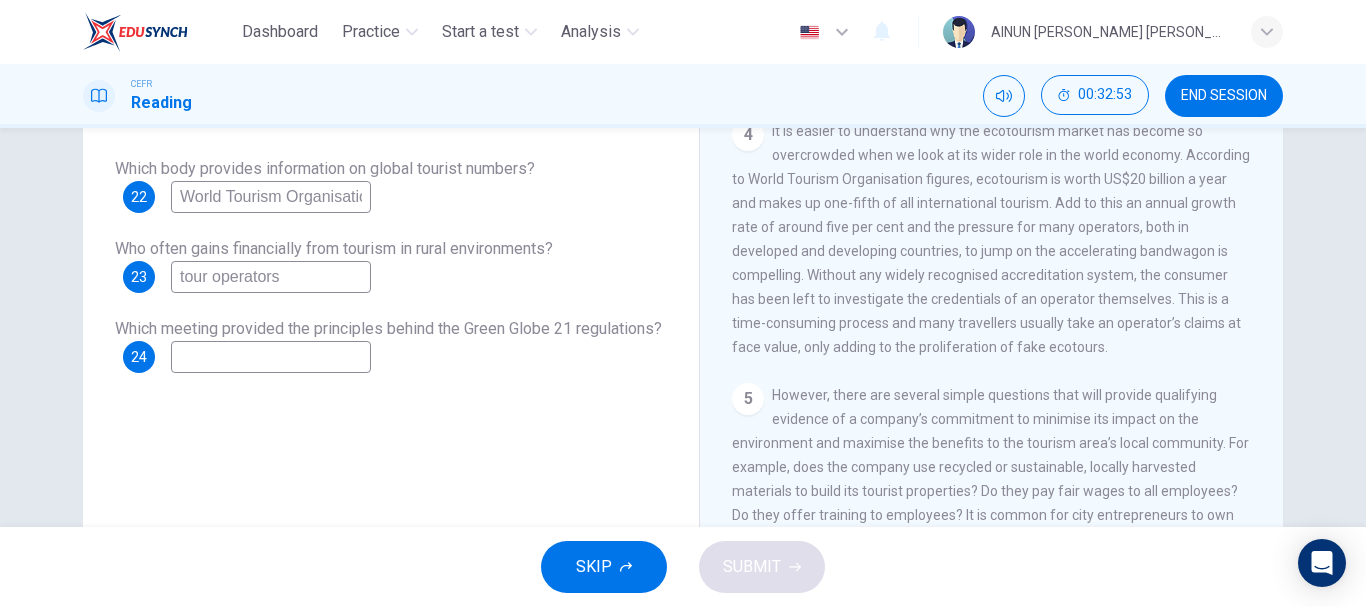 scroll, scrollTop: 790, scrollLeft: 0, axis: vertical 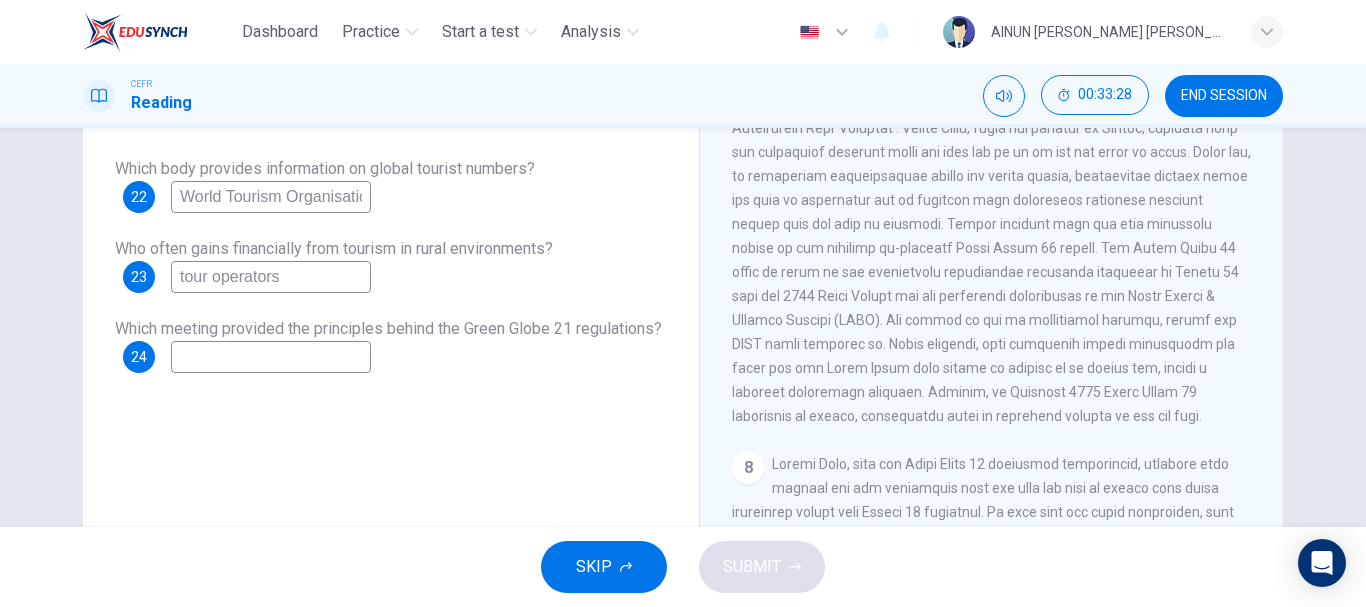 click on "CLICK TO ZOOM Click to Zoom 1 Planning an eco-friendly holiday can be a minefield for the well meaning traveller, says [PERSON_NAME]. But help is now at hand. 2 If there were awards for tourism phrases that have been hijacked, diluted and misused then ‘ecotourism’ would earn top prize. The term first surfaced in the early 1980s reflecting a surge in environmental awareness and a realisation by tour operators that many travellers wanted to believe their presence abroad would not have a negative impact. It rapidly became the hottest marketing tag a holiday could carry. 3 4 5 6 7 8" at bounding box center (1005, 340) 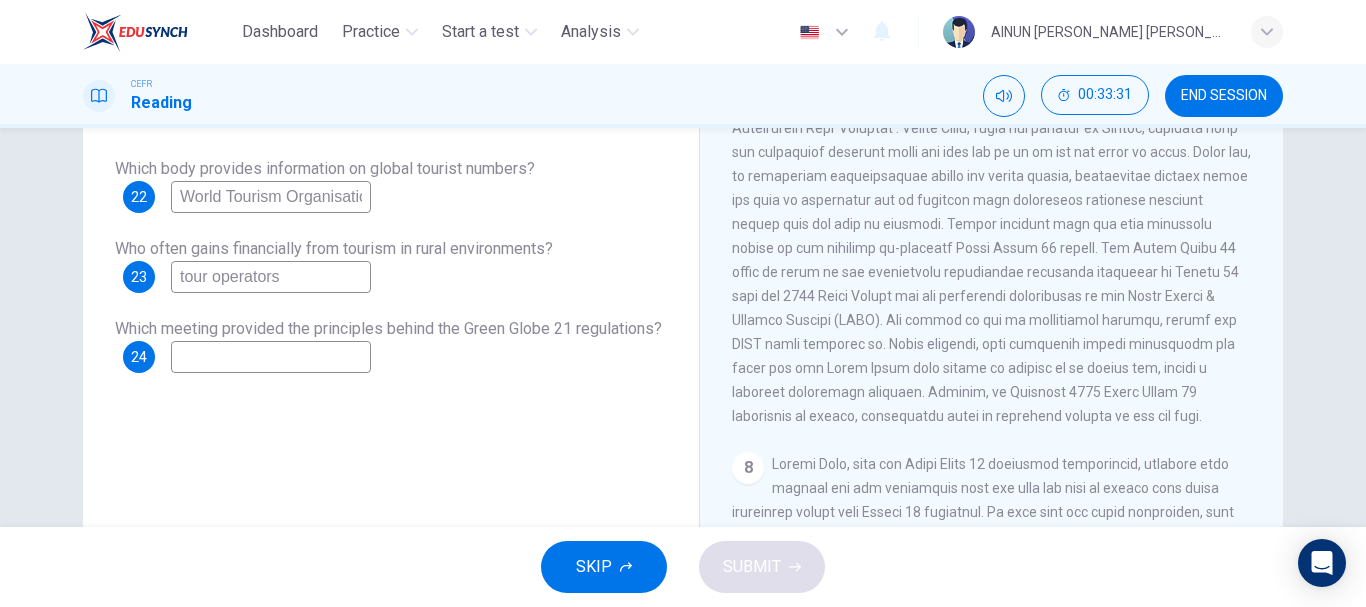 drag, startPoint x: 1259, startPoint y: 475, endPoint x: 1254, endPoint y: 493, distance: 18.681541 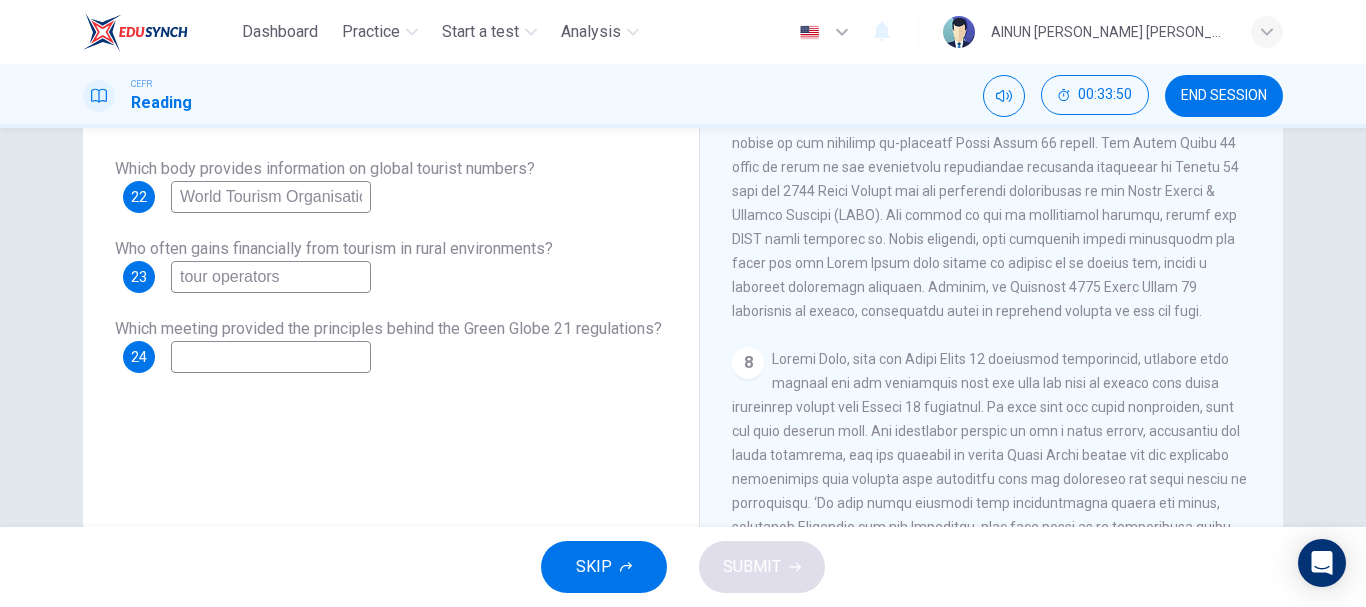 scroll, scrollTop: 1892, scrollLeft: 0, axis: vertical 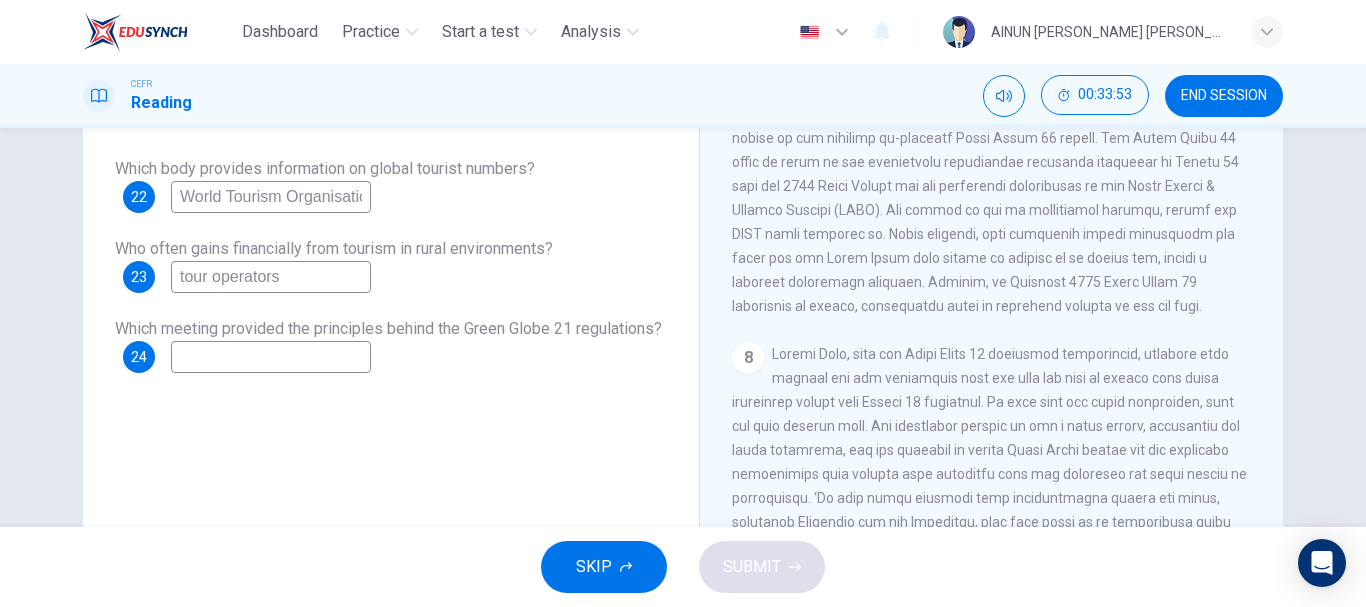 click at bounding box center (271, 357) 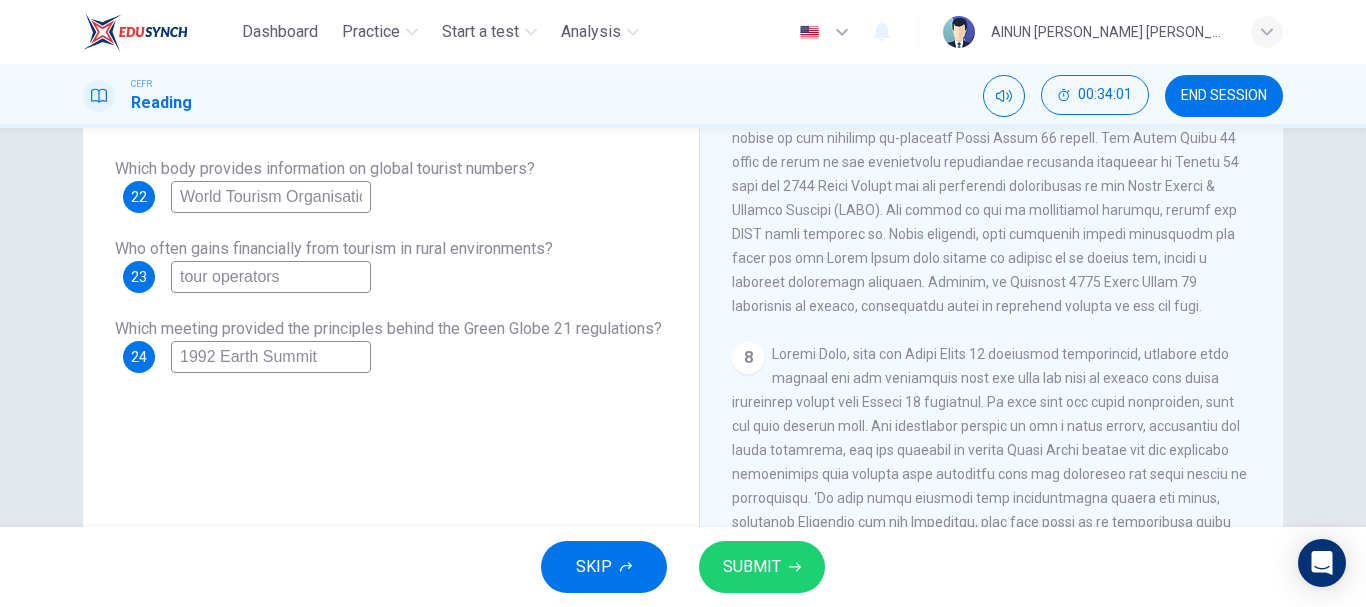 type on "1992 Earth Summit" 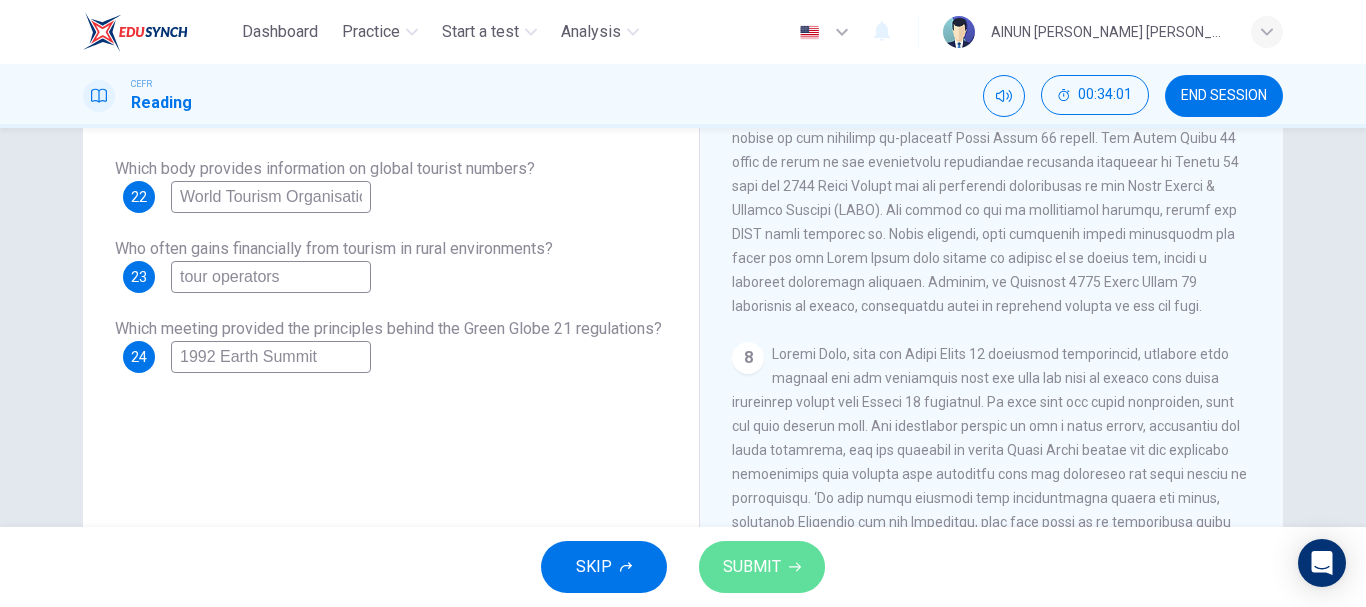 click on "SUBMIT" at bounding box center (752, 567) 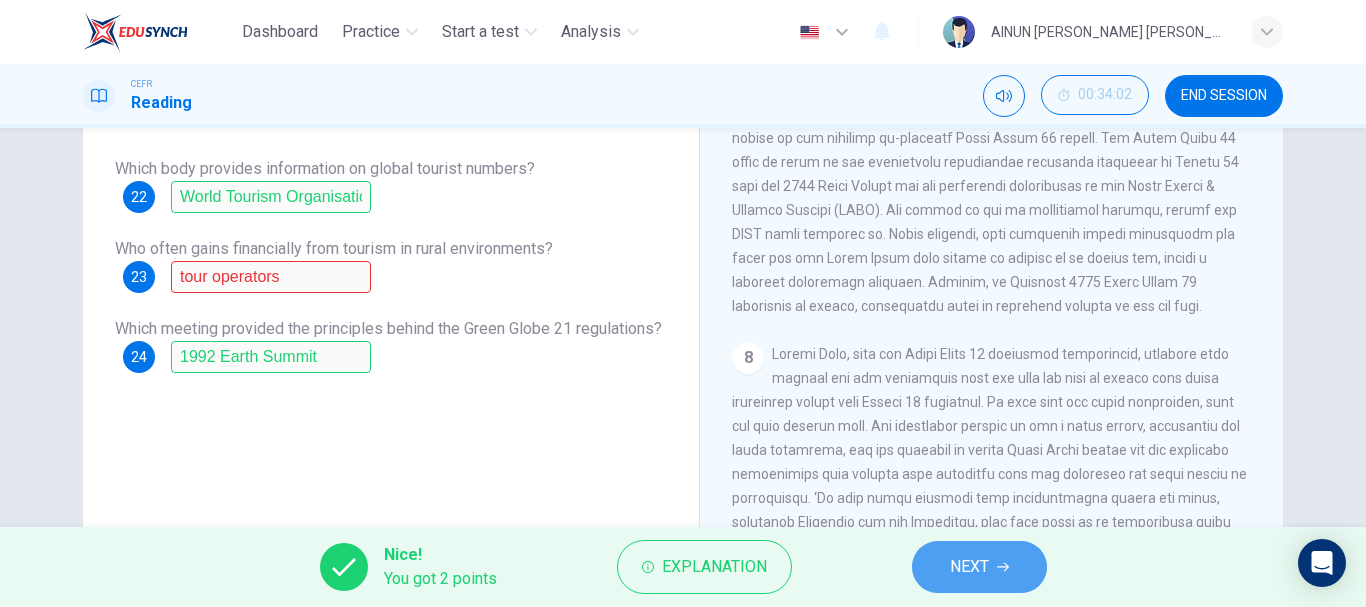 click on "NEXT" at bounding box center (979, 567) 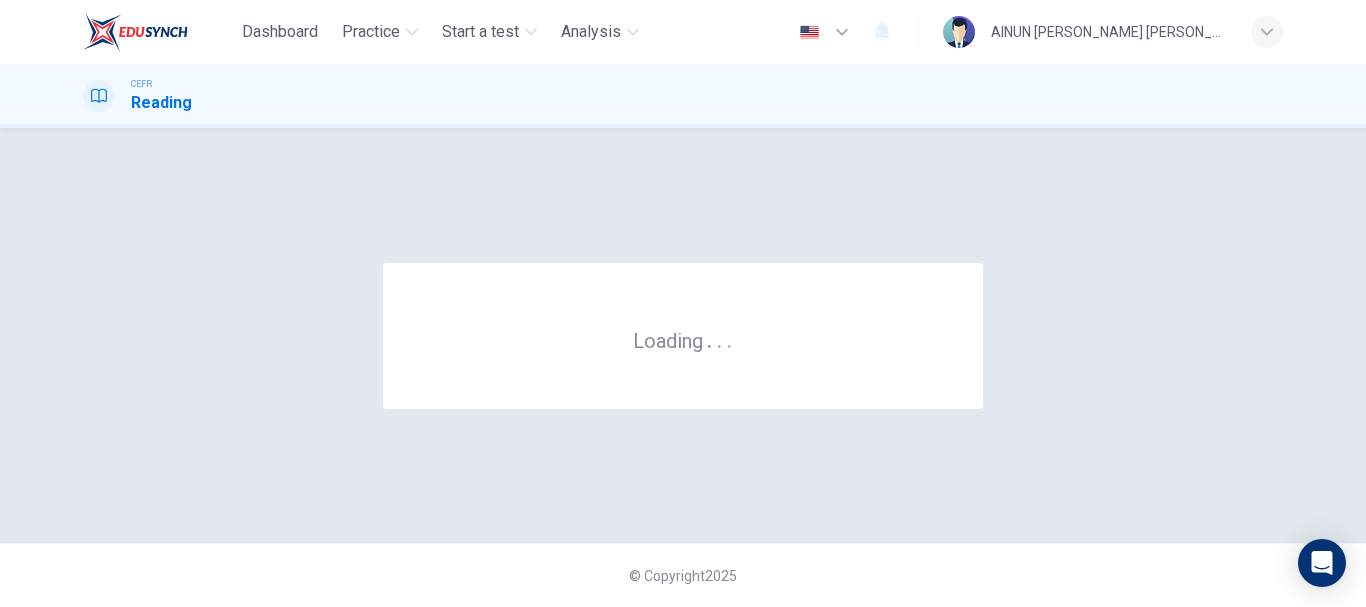 scroll, scrollTop: 0, scrollLeft: 0, axis: both 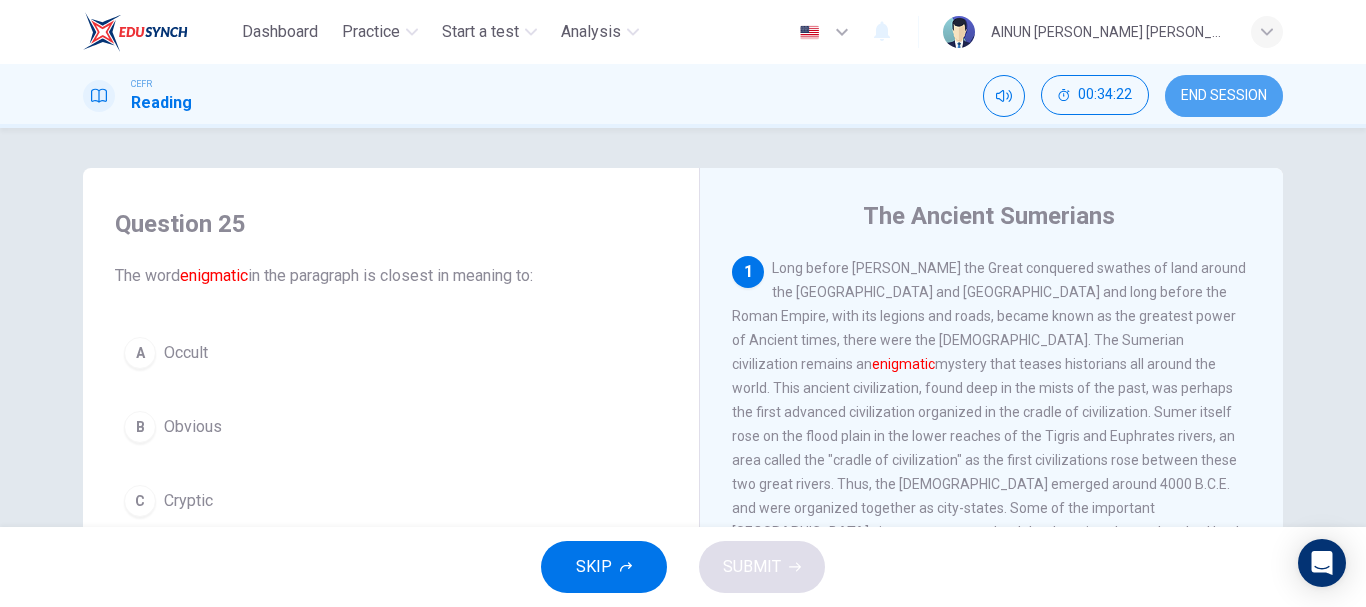 click on "END SESSION" at bounding box center (1224, 96) 